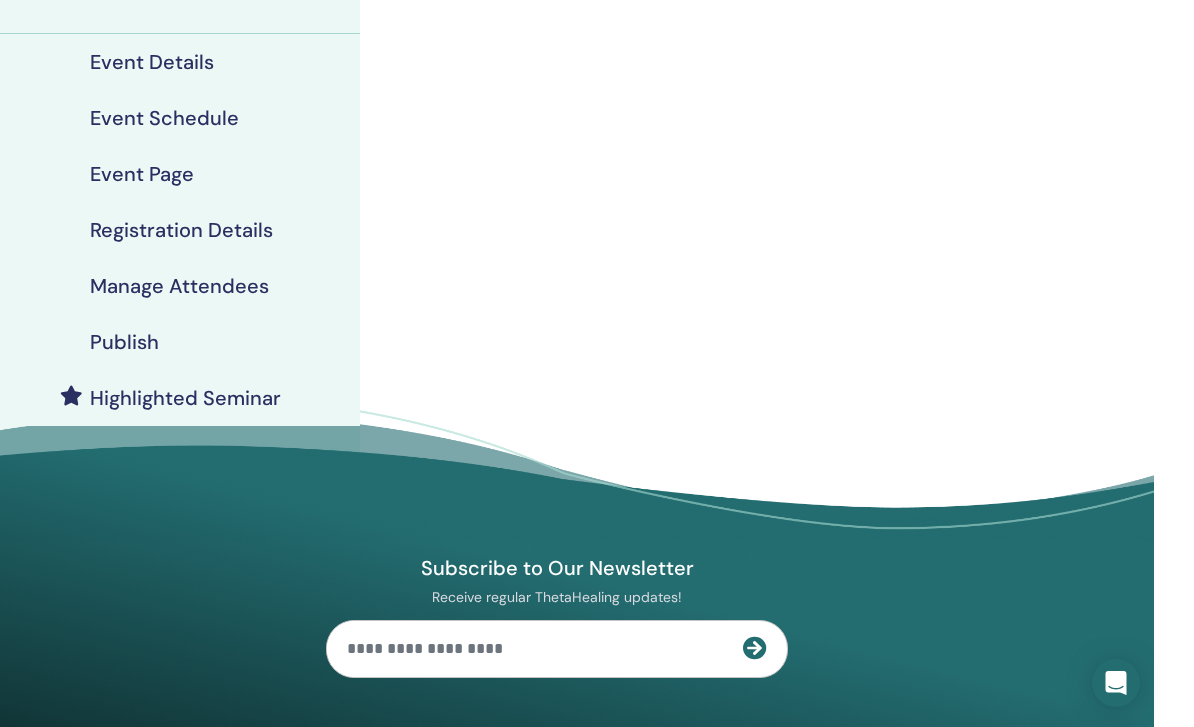 scroll, scrollTop: 0, scrollLeft: 6, axis: horizontal 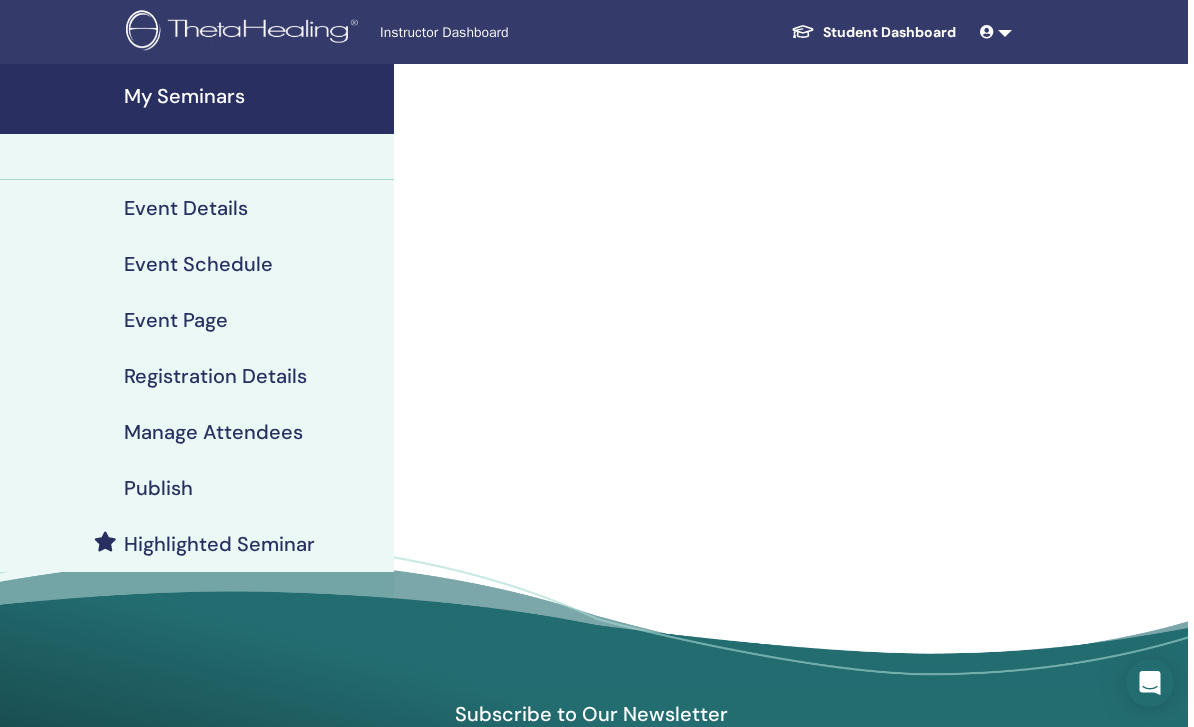 click on "My Seminars" at bounding box center (253, 96) 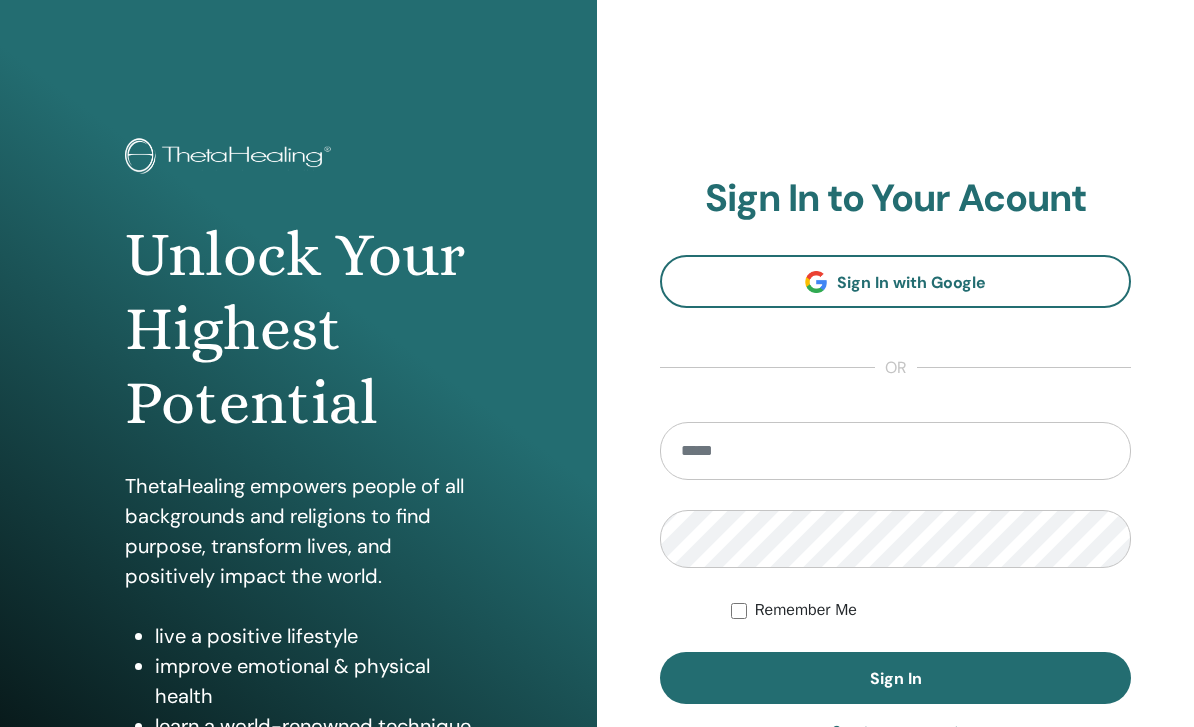scroll, scrollTop: 0, scrollLeft: 0, axis: both 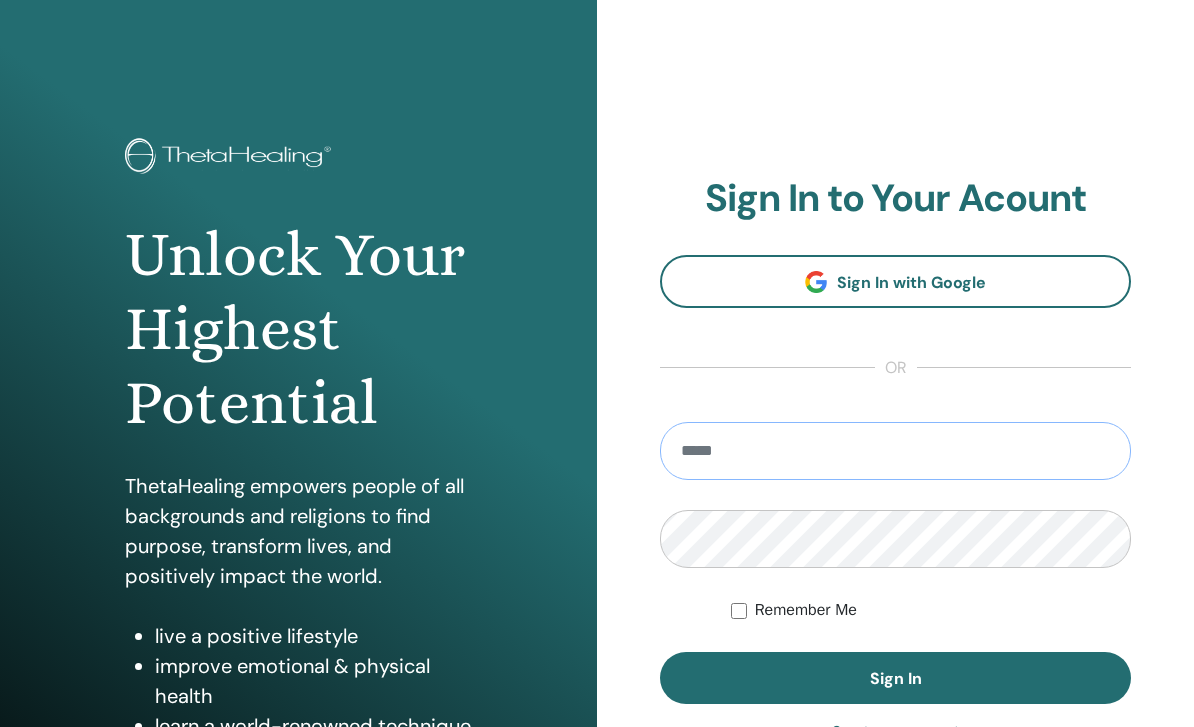 type on "**********" 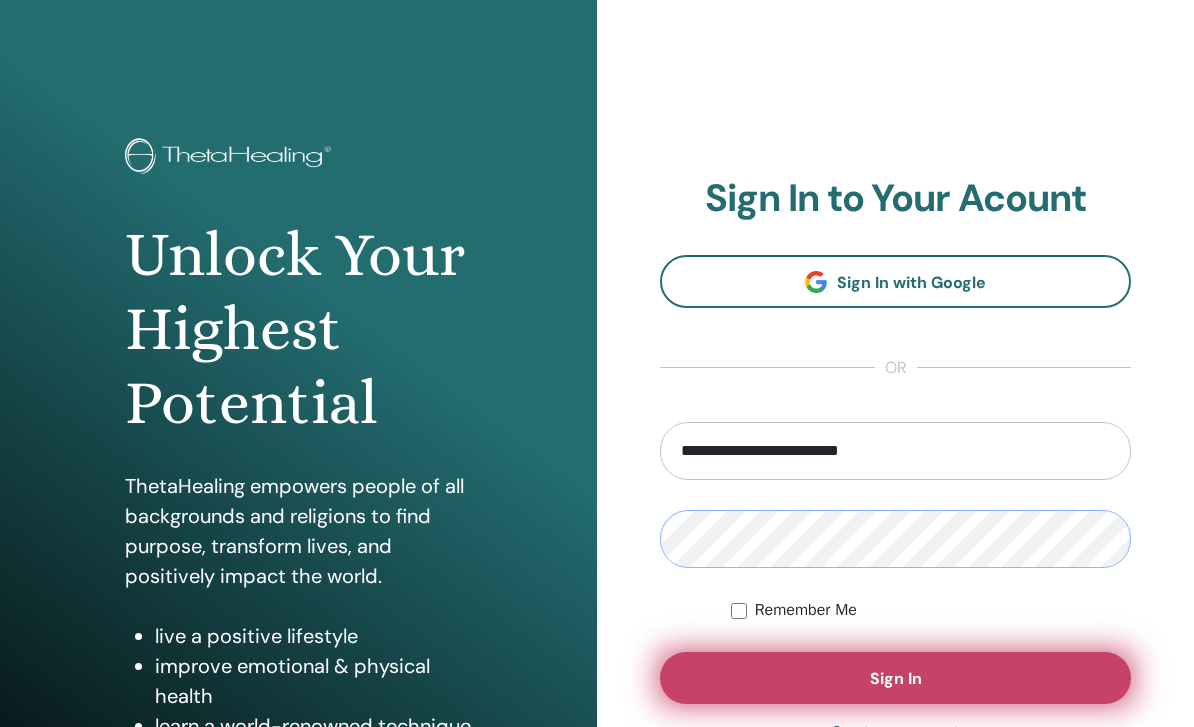 click on "Sign In" at bounding box center (895, 678) 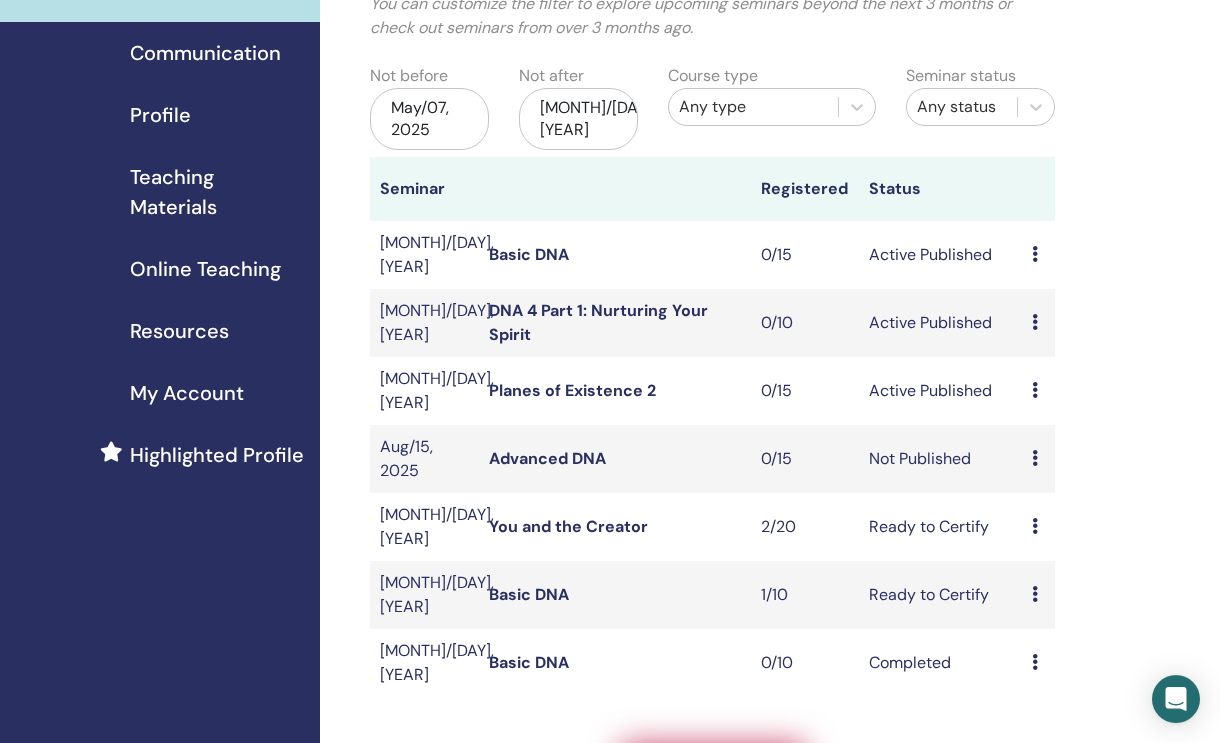 scroll, scrollTop: 166, scrollLeft: 0, axis: vertical 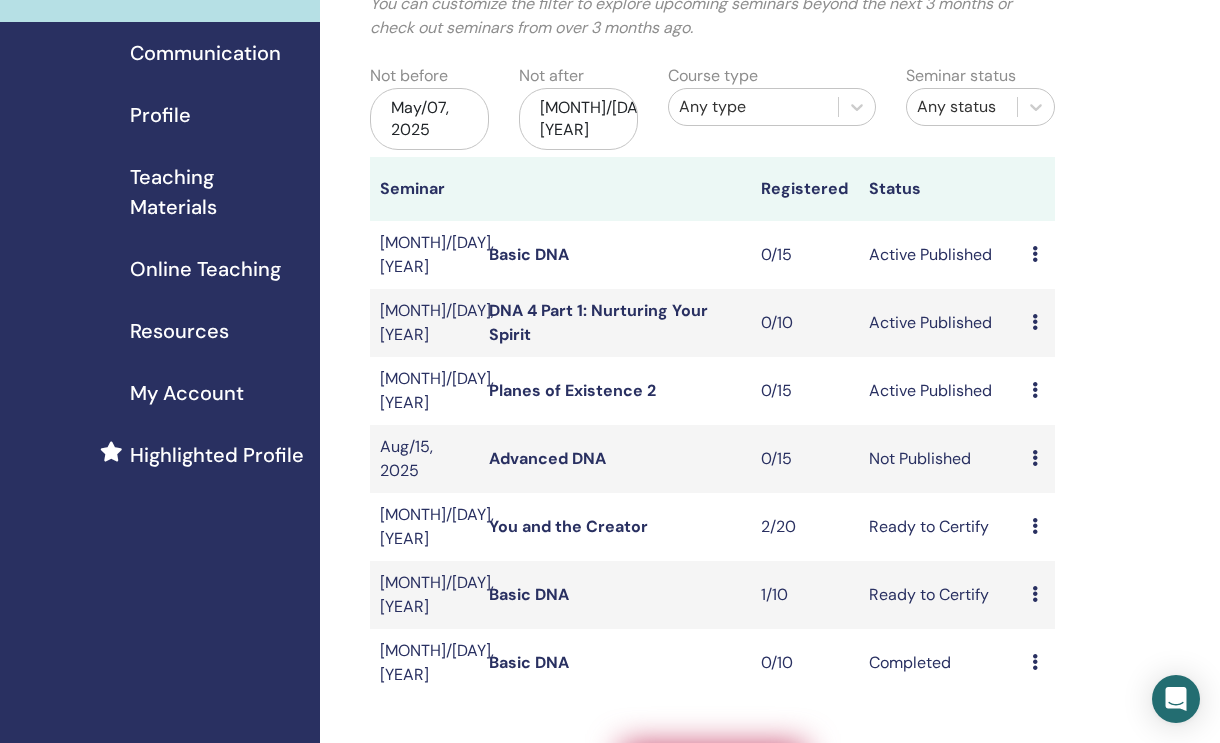 click on "Create seminar" at bounding box center (713, 771) 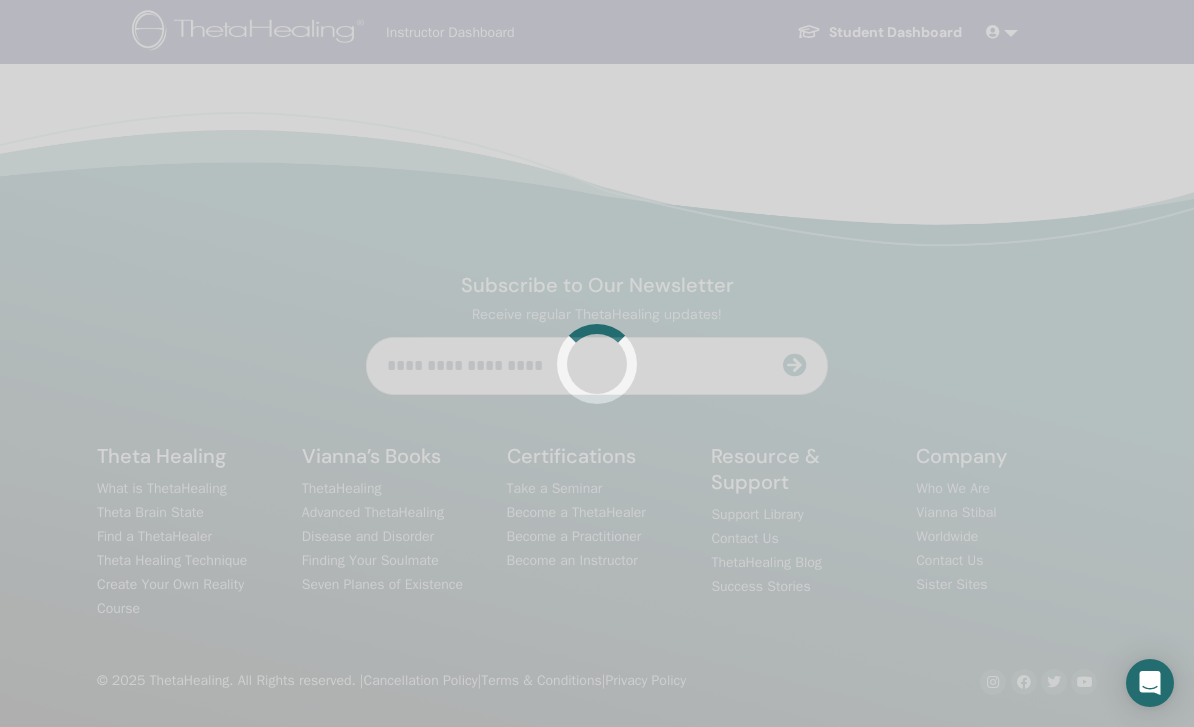 scroll, scrollTop: 0, scrollLeft: 0, axis: both 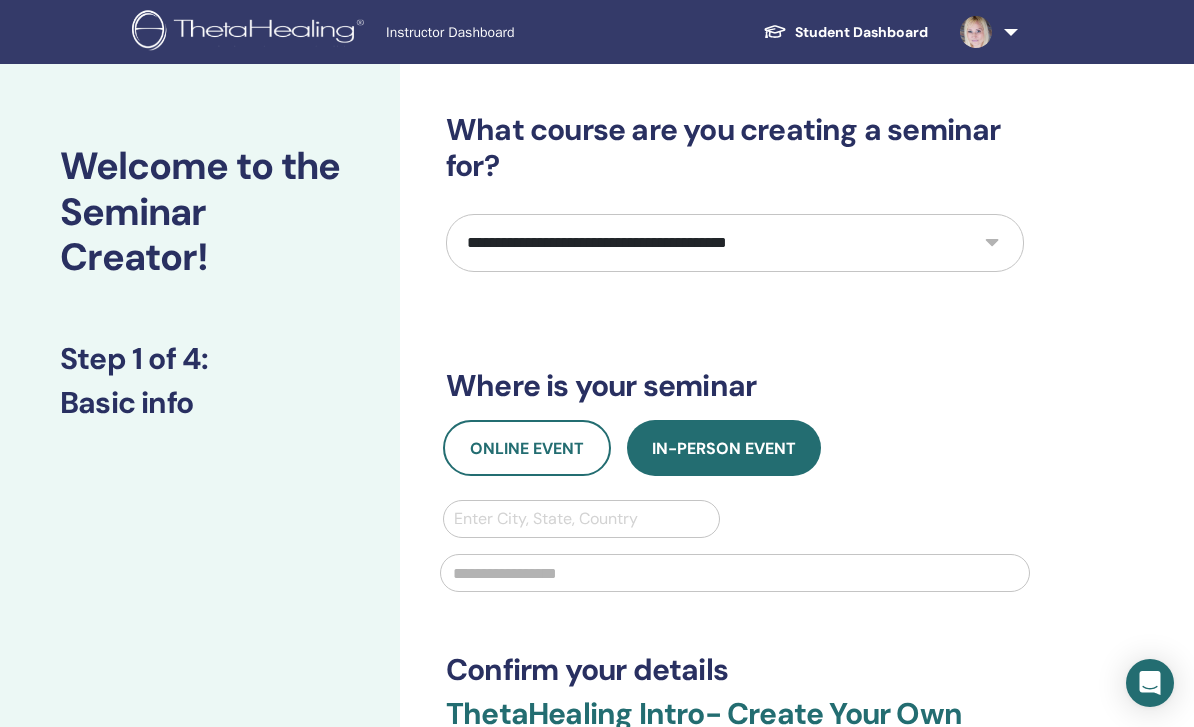 click on "**********" at bounding box center (735, 243) 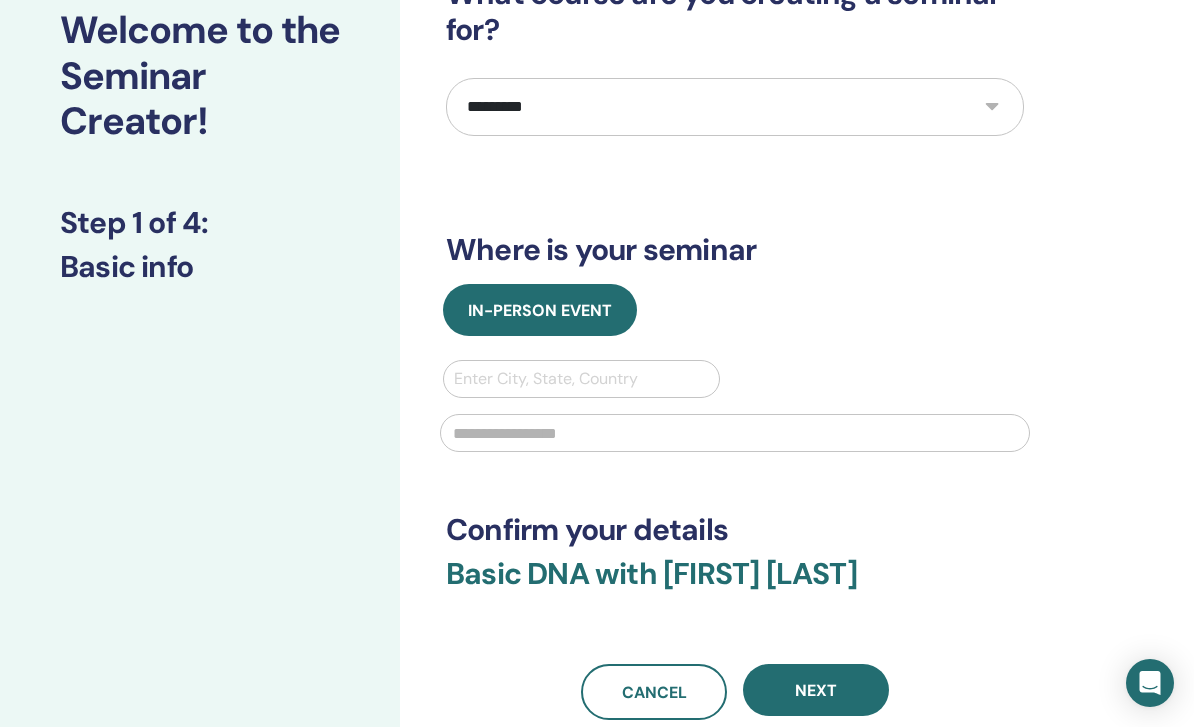 scroll, scrollTop: 134, scrollLeft: 0, axis: vertical 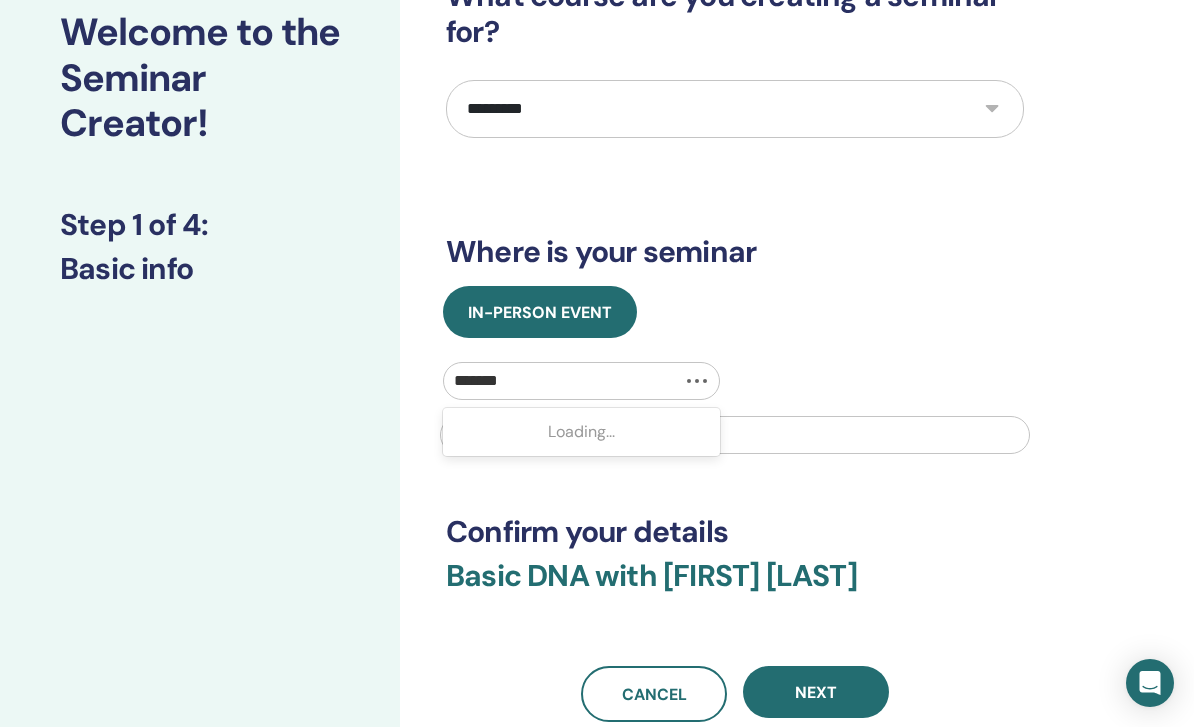 type on "*******" 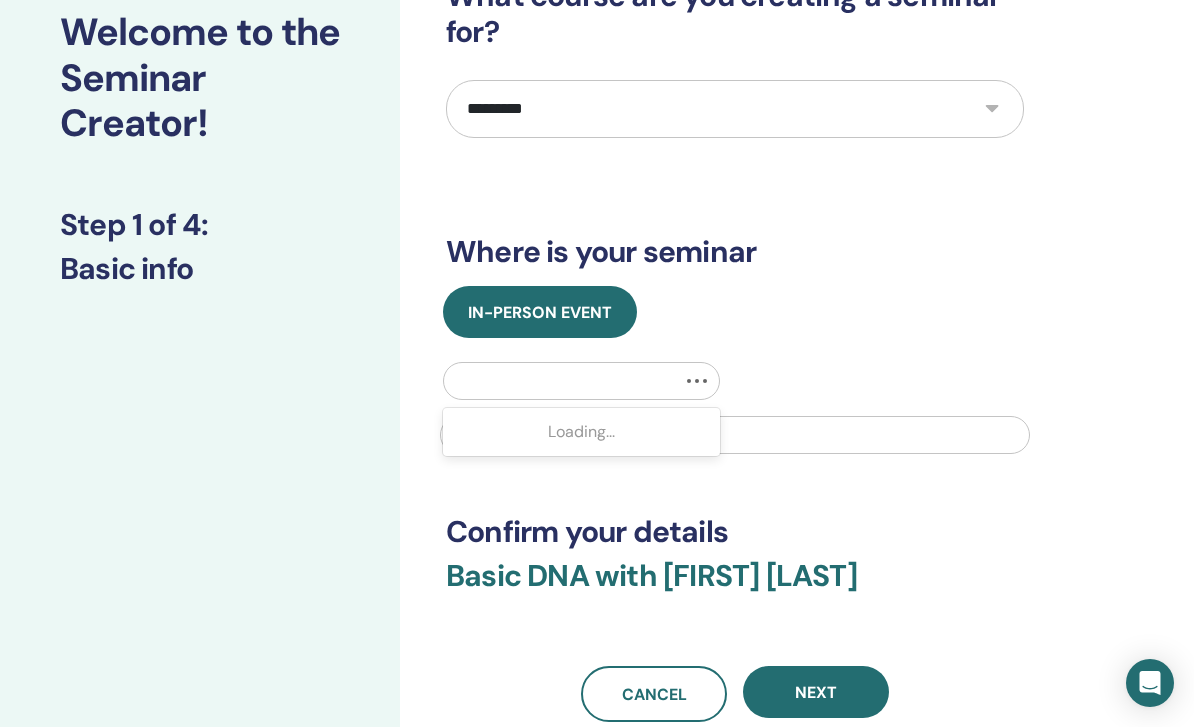 click at bounding box center (735, 435) 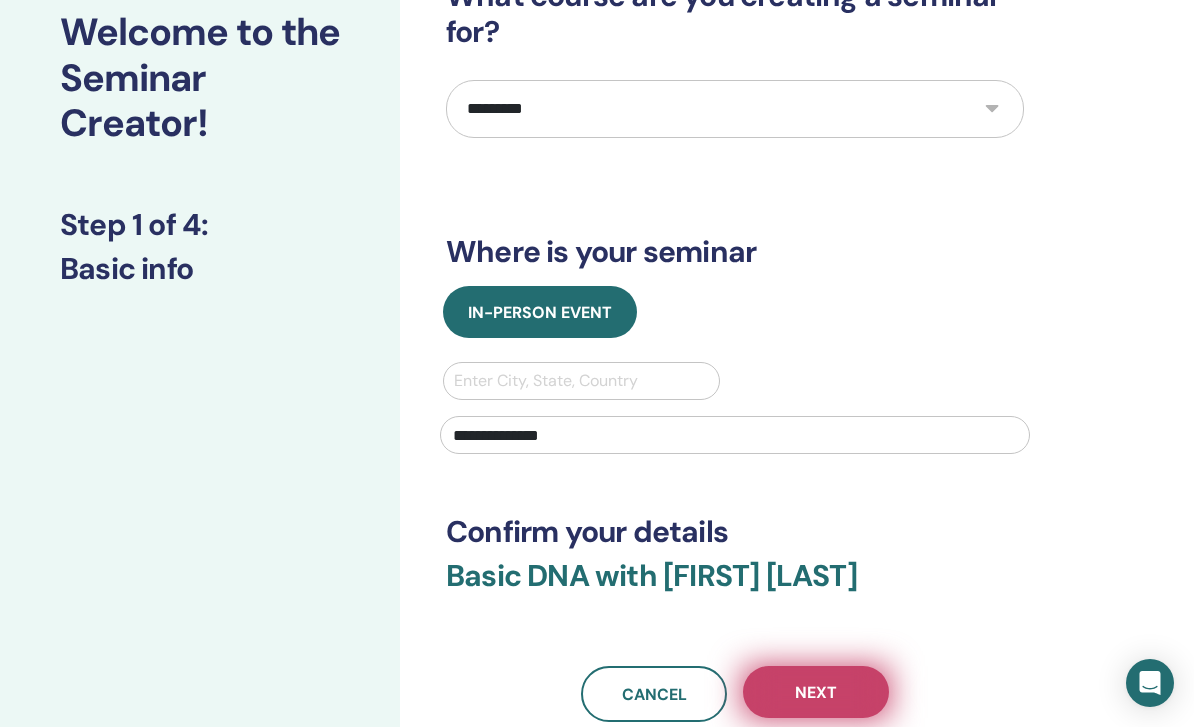 type on "**********" 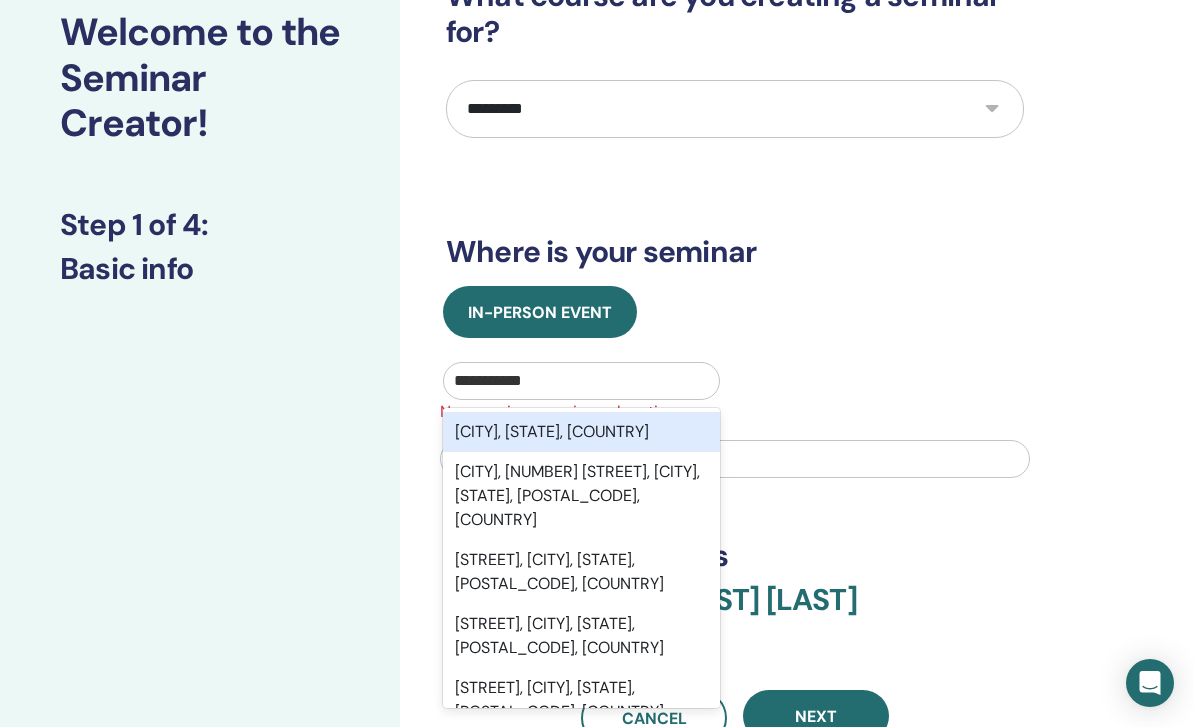 click on "Manning, AB, CAN" at bounding box center [581, 432] 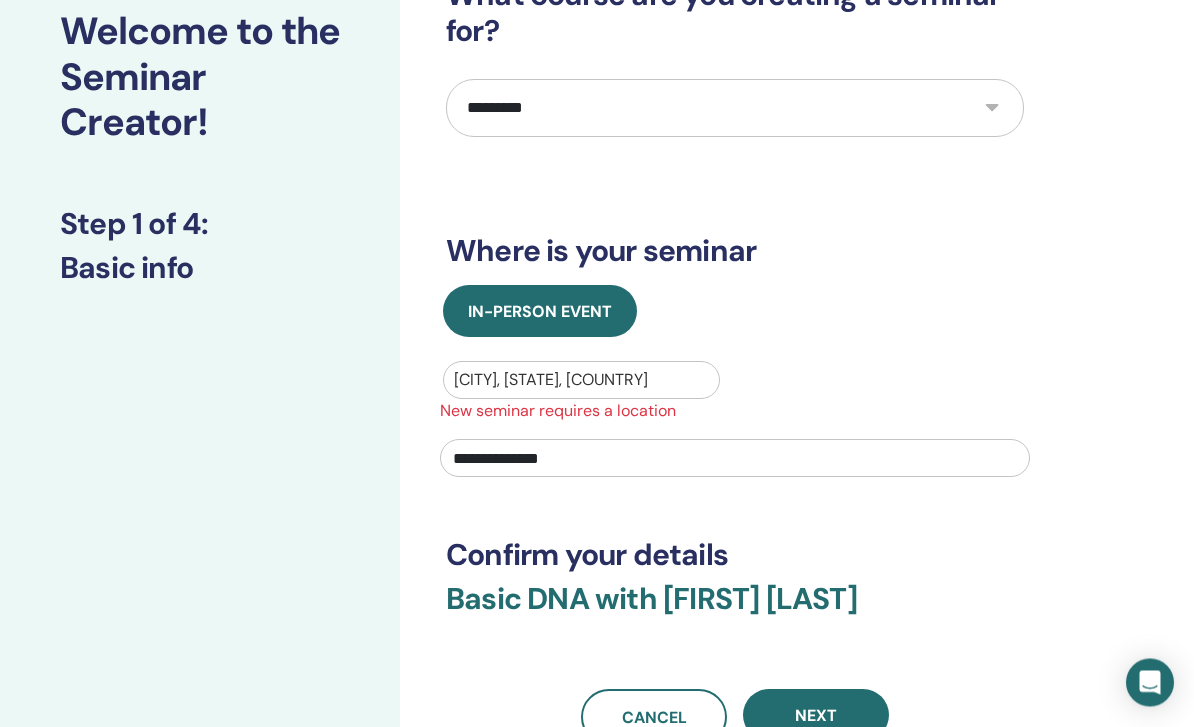 scroll, scrollTop: 135, scrollLeft: 0, axis: vertical 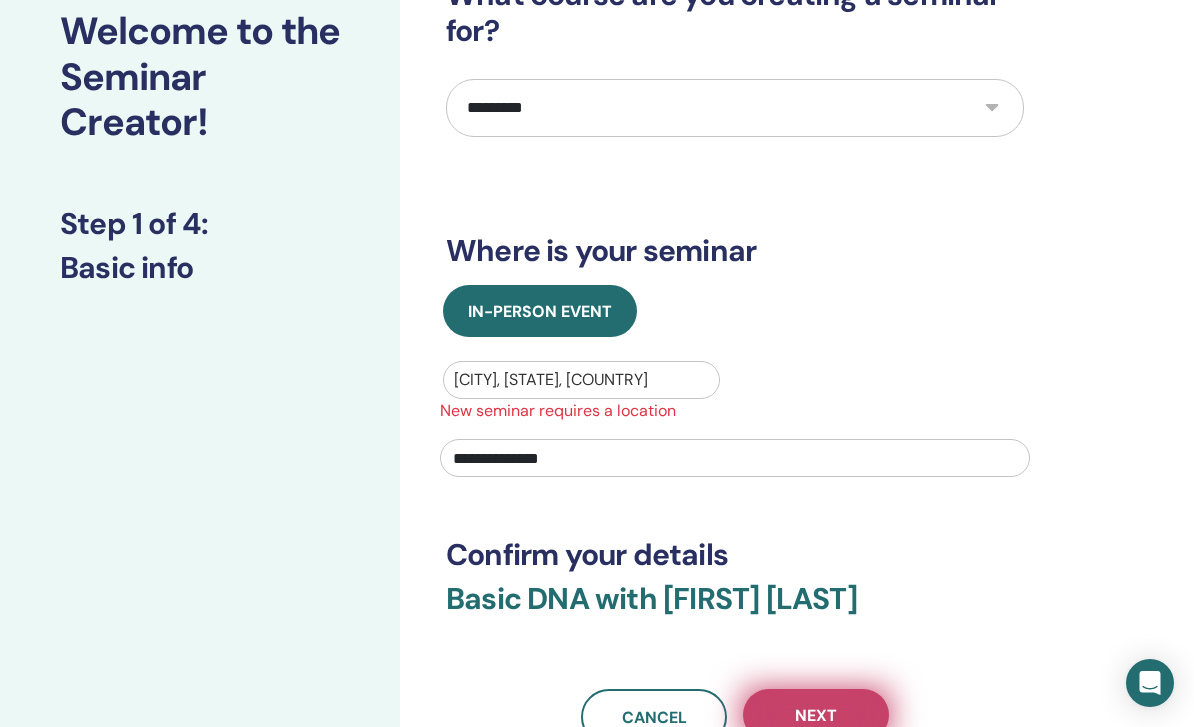 click on "Next" at bounding box center (816, 715) 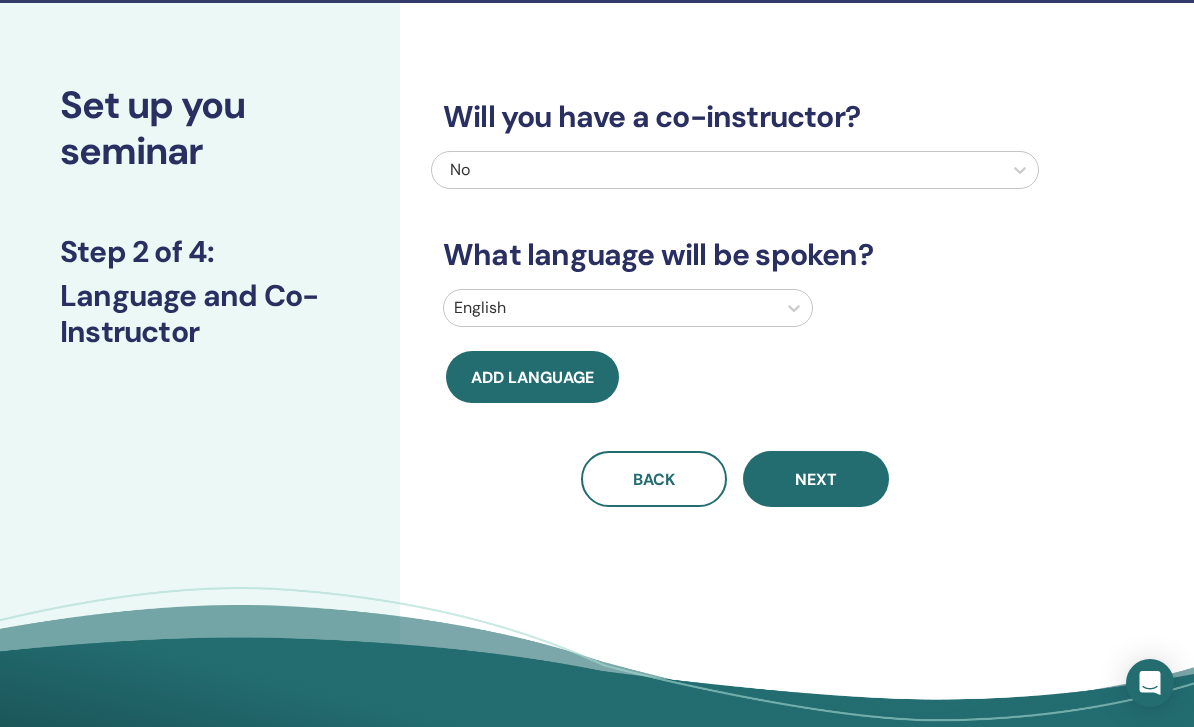 scroll, scrollTop: 62, scrollLeft: 0, axis: vertical 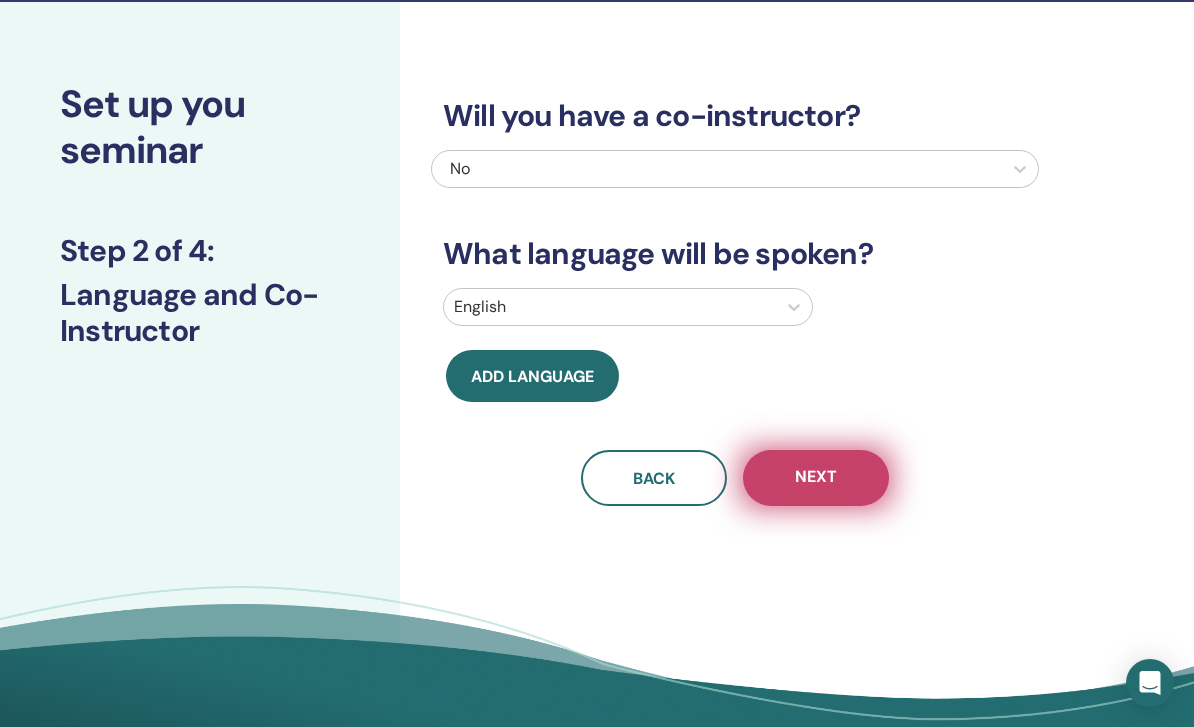 click on "Next" at bounding box center [816, 478] 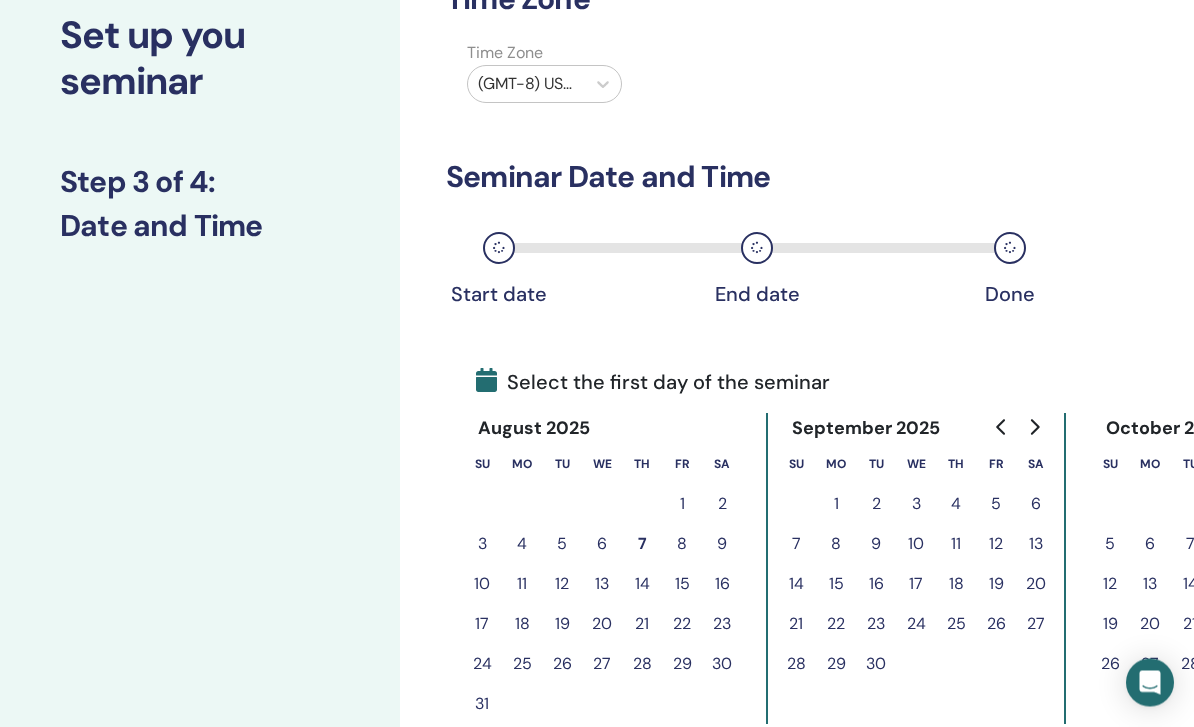 scroll, scrollTop: 131, scrollLeft: 0, axis: vertical 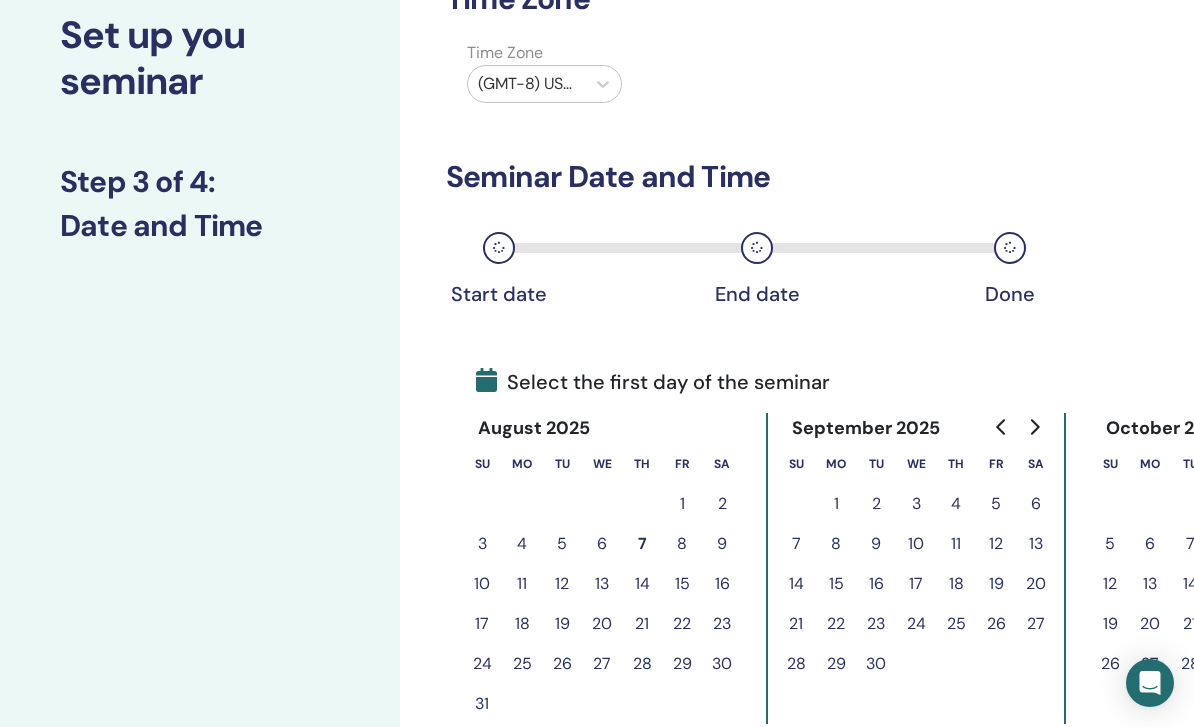 click on "8" at bounding box center [682, 544] 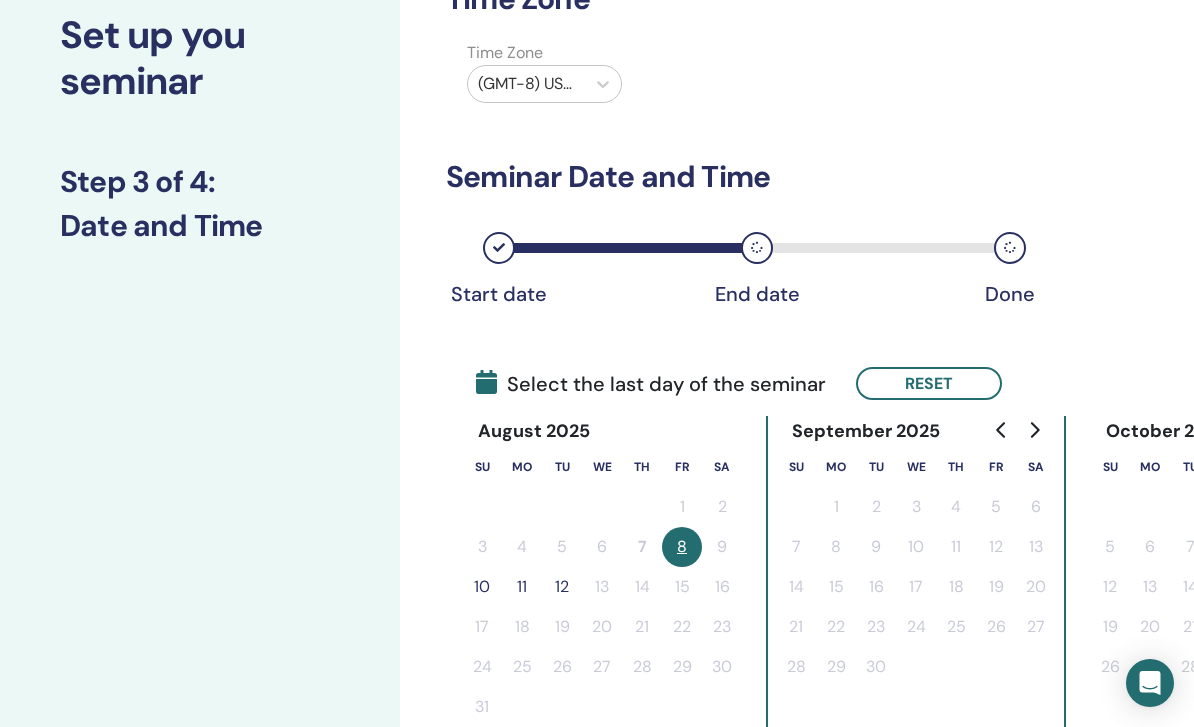 click on "10" at bounding box center (482, 587) 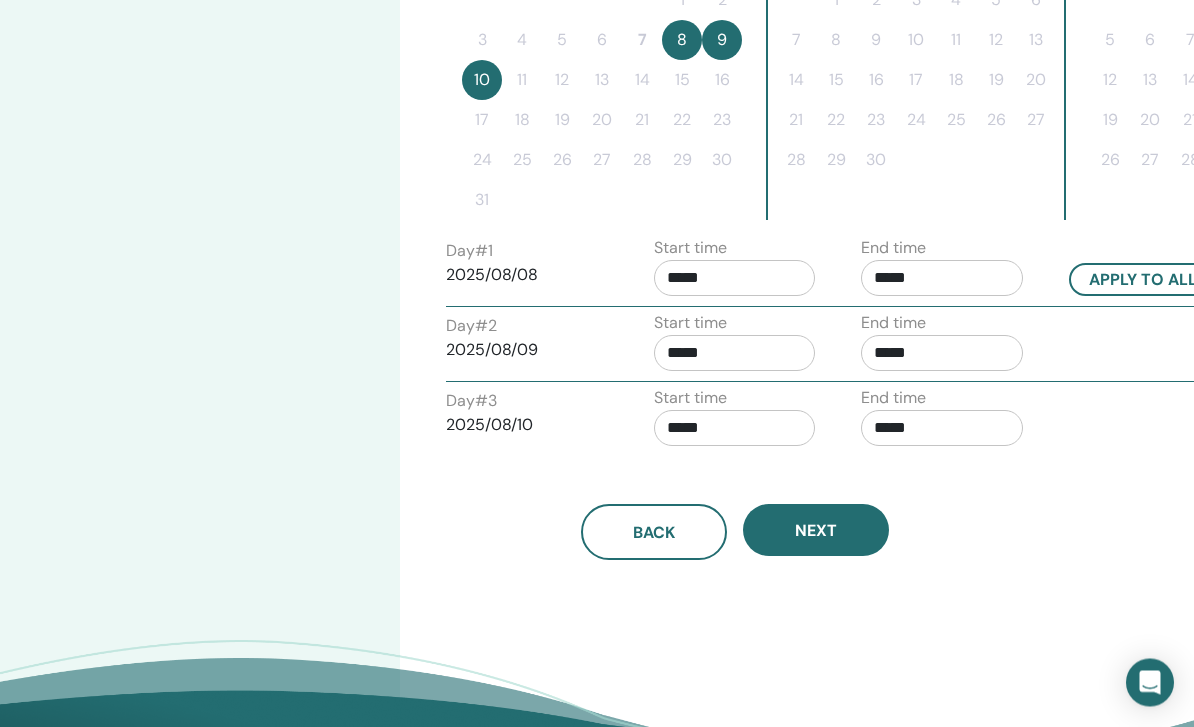 scroll, scrollTop: 638, scrollLeft: 0, axis: vertical 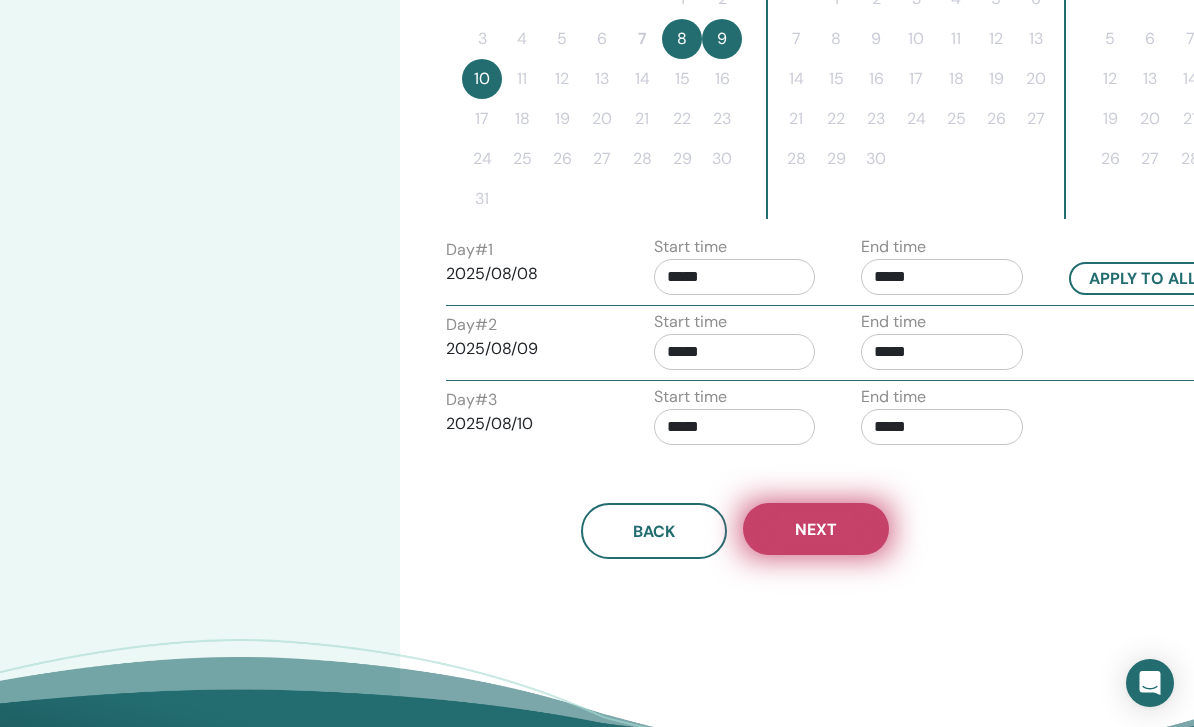 click on "Next" at bounding box center [816, 529] 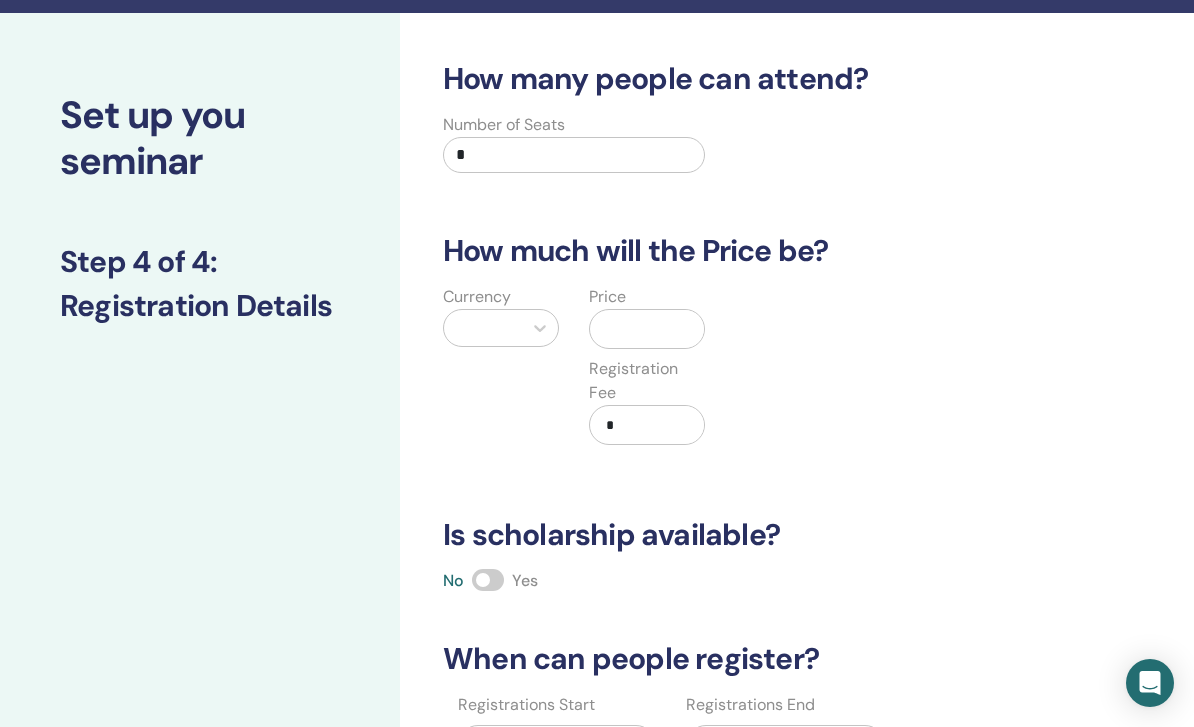 scroll, scrollTop: 56, scrollLeft: 0, axis: vertical 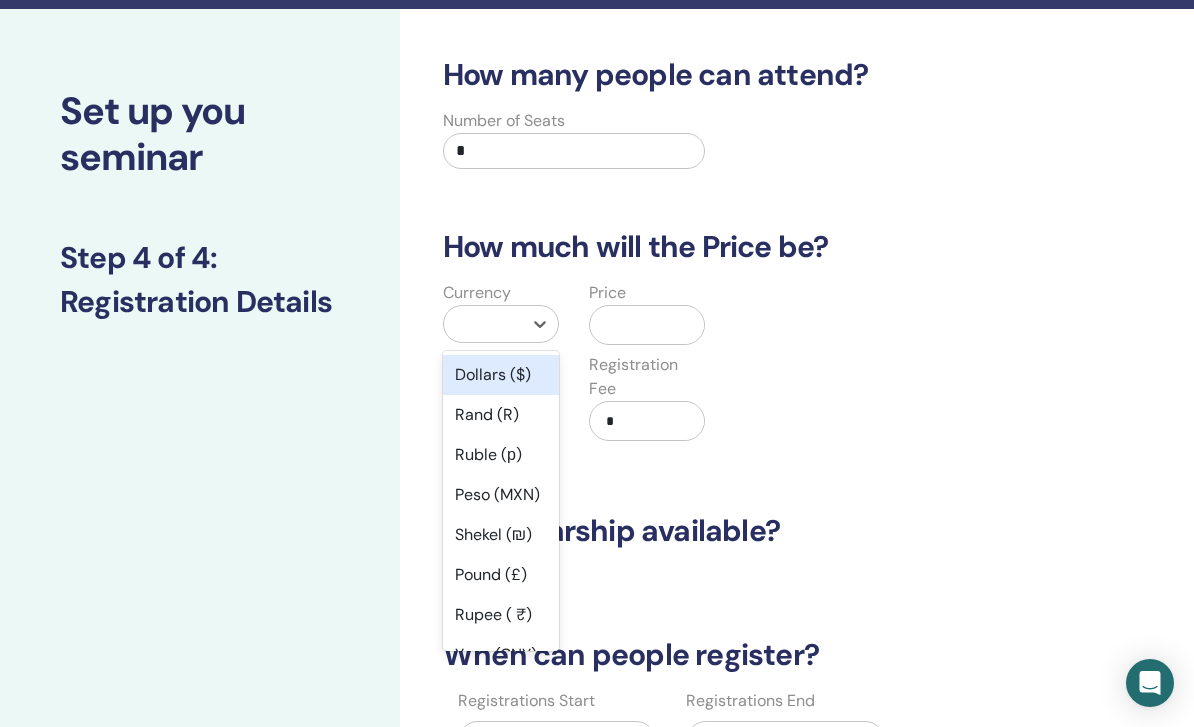 click on "Dollars ($)" at bounding box center [501, 375] 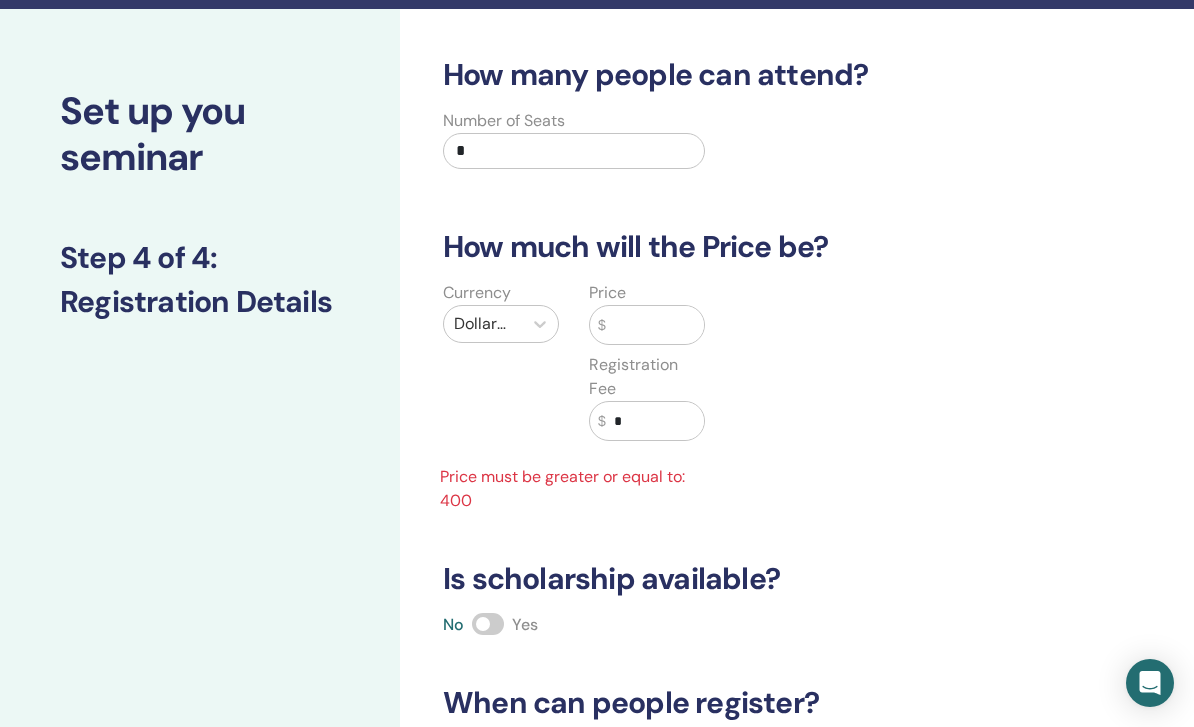 click at bounding box center (655, 325) 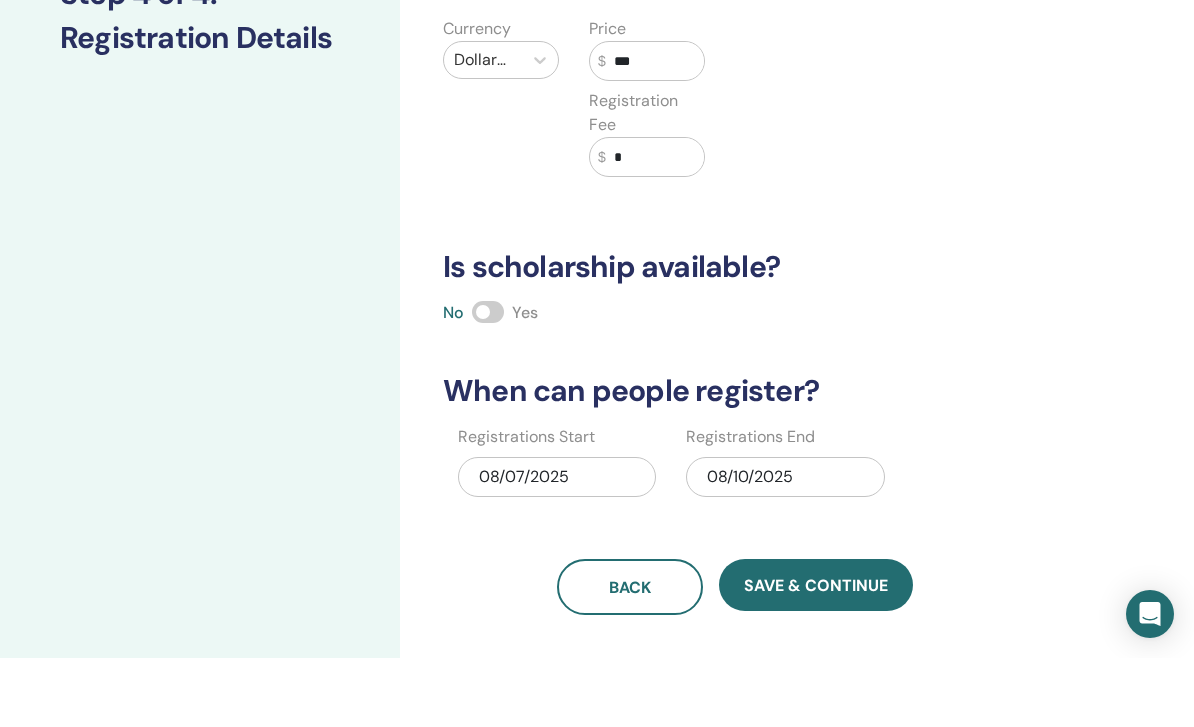 scroll, scrollTop: 338, scrollLeft: 0, axis: vertical 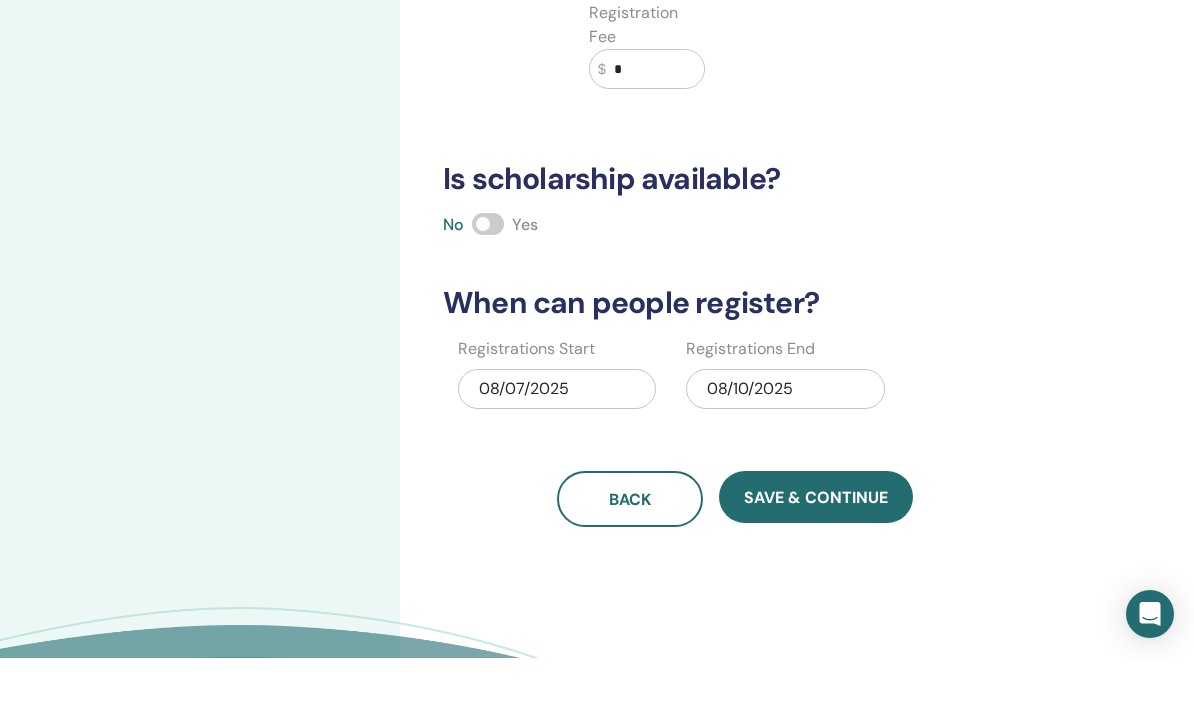type on "***" 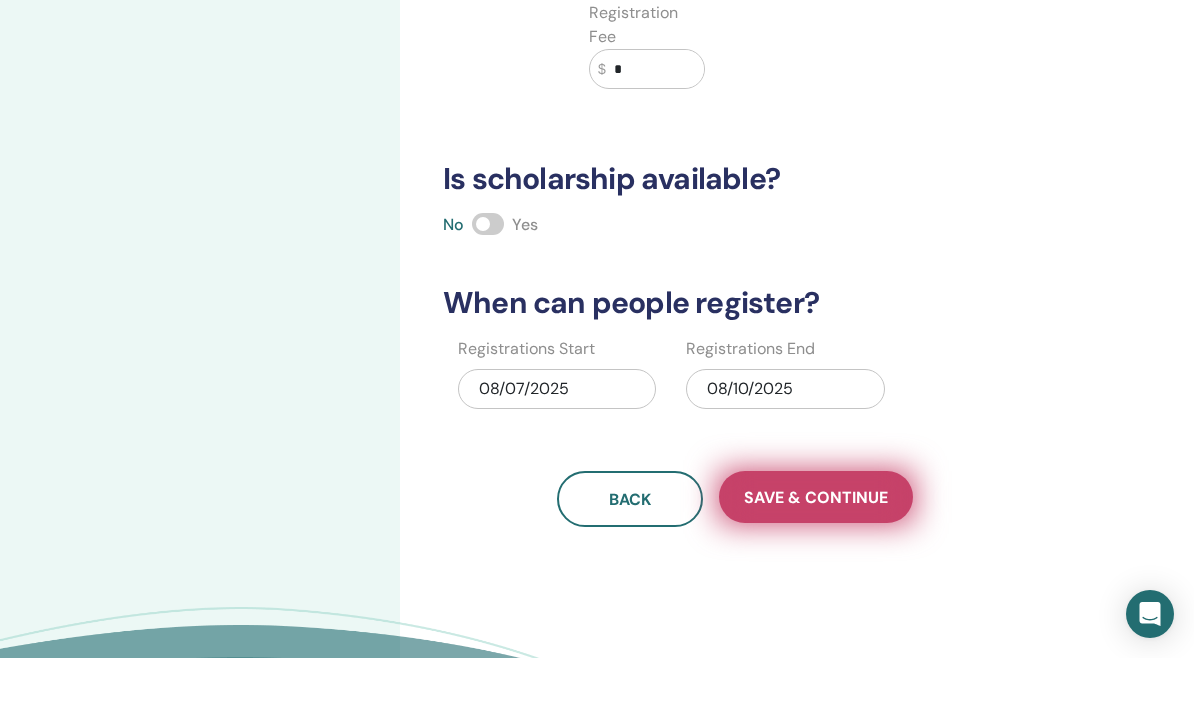 click on "Save & Continue" at bounding box center (816, 566) 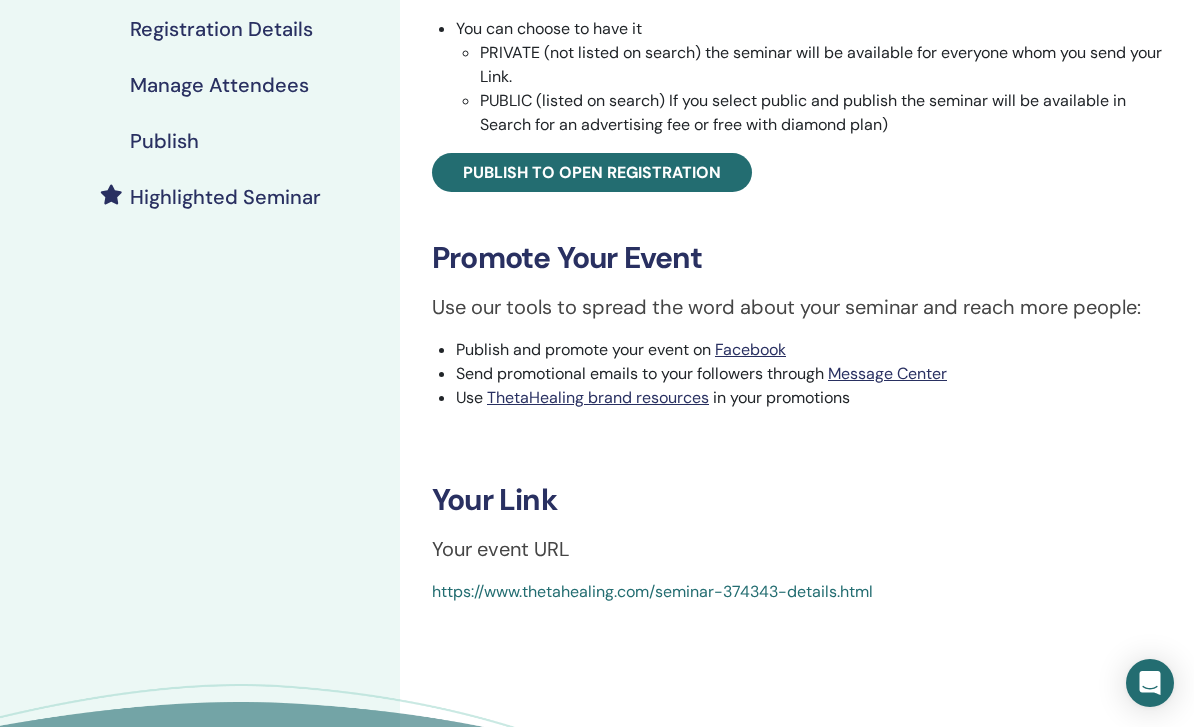 scroll, scrollTop: 403, scrollLeft: 0, axis: vertical 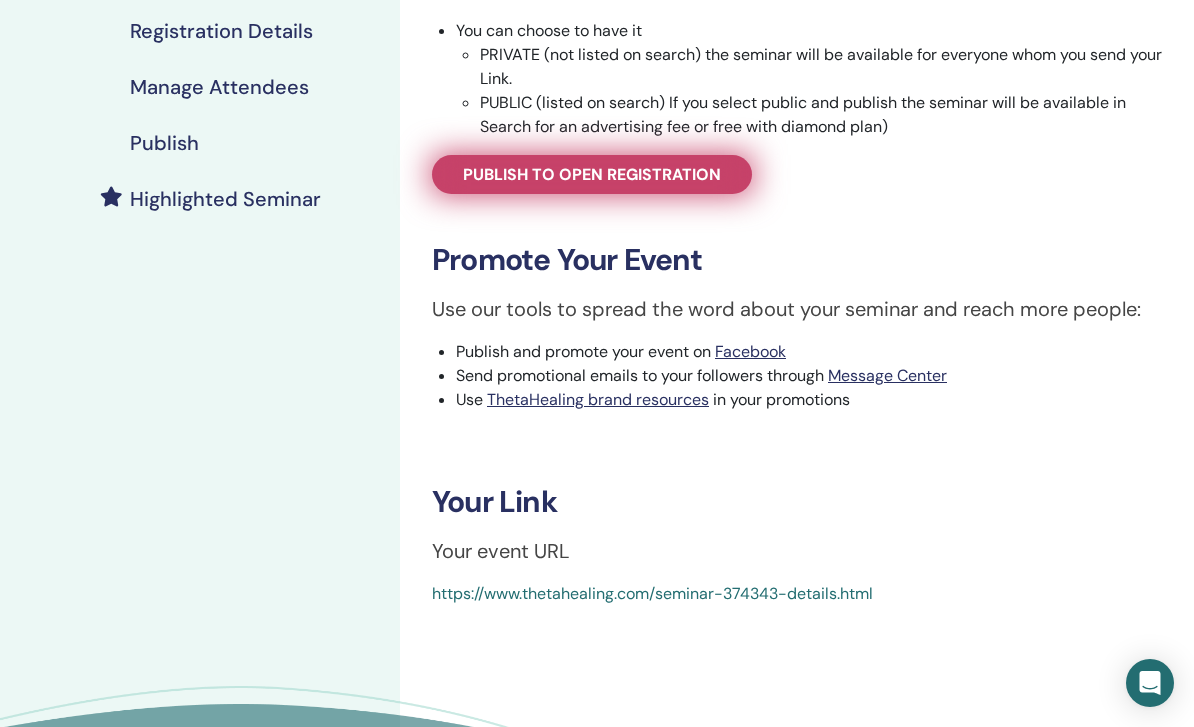 click on "Publish to open registration" at bounding box center (592, 174) 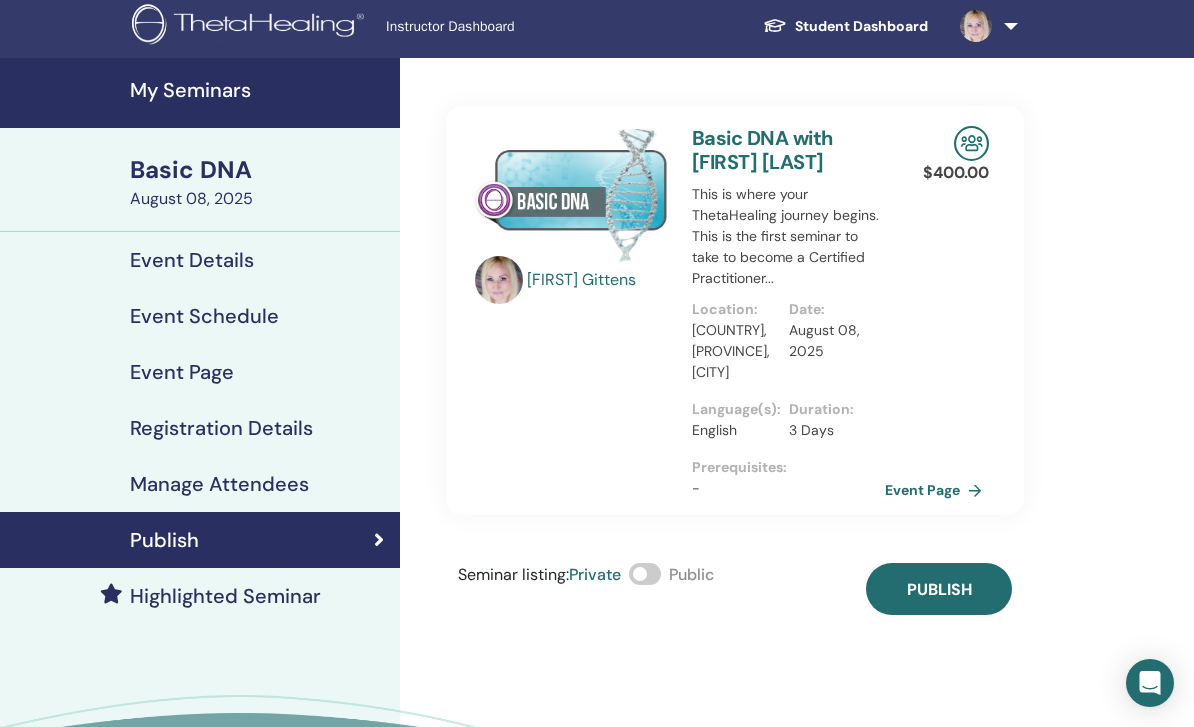 scroll, scrollTop: 10, scrollLeft: 0, axis: vertical 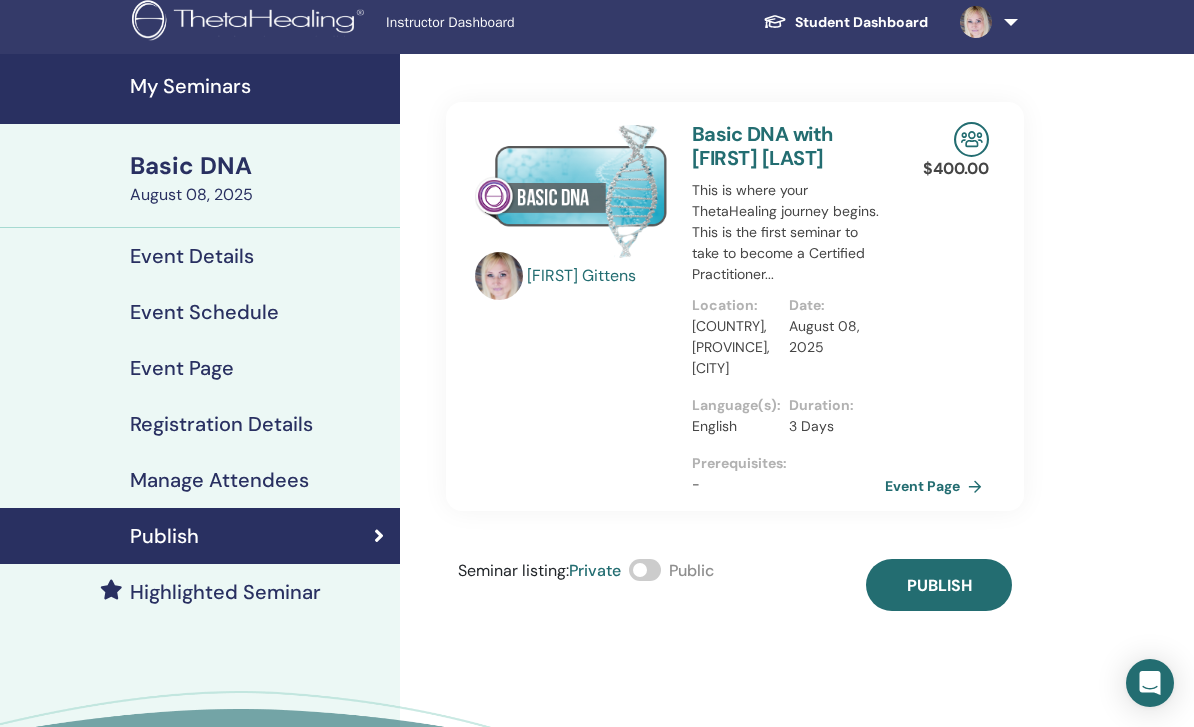 click on "Registration Details" at bounding box center (221, 424) 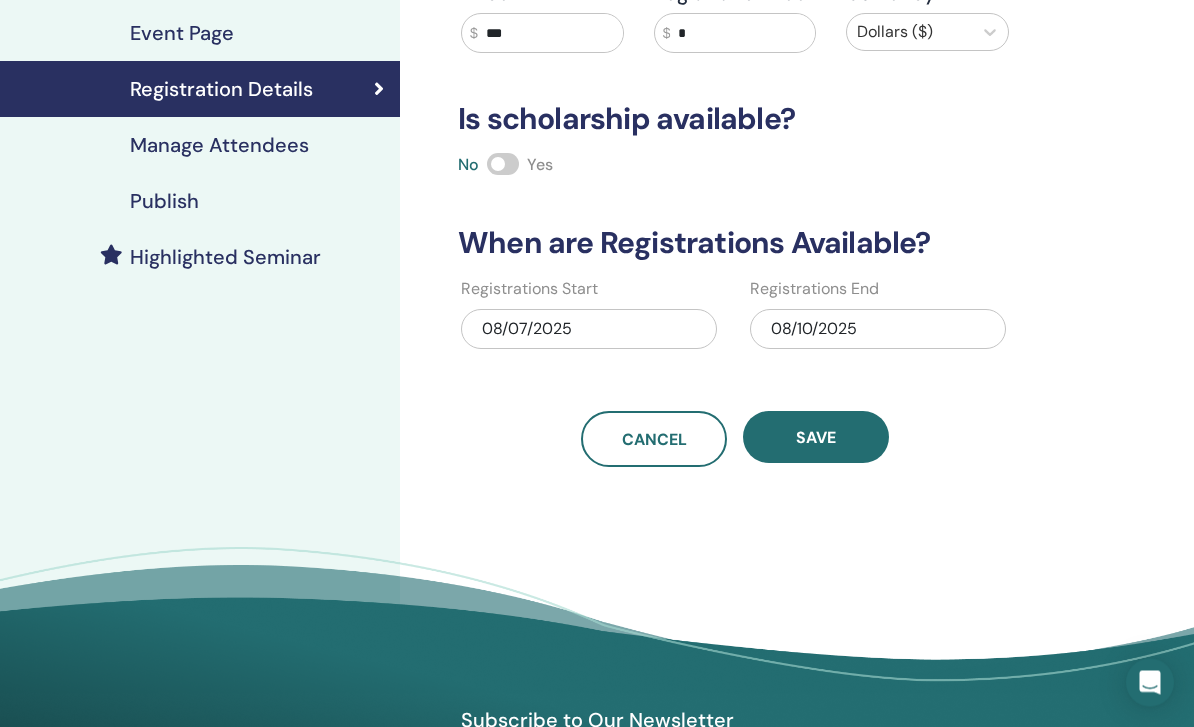 scroll, scrollTop: 345, scrollLeft: 0, axis: vertical 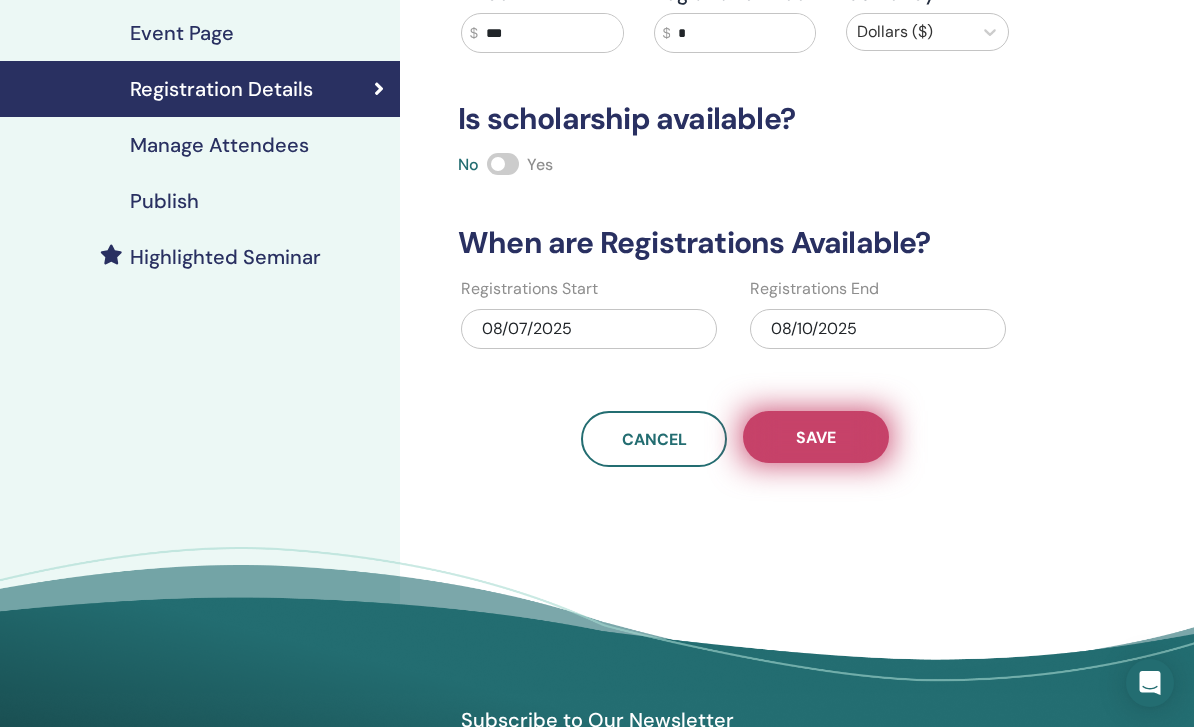 click on "Save" at bounding box center (816, 437) 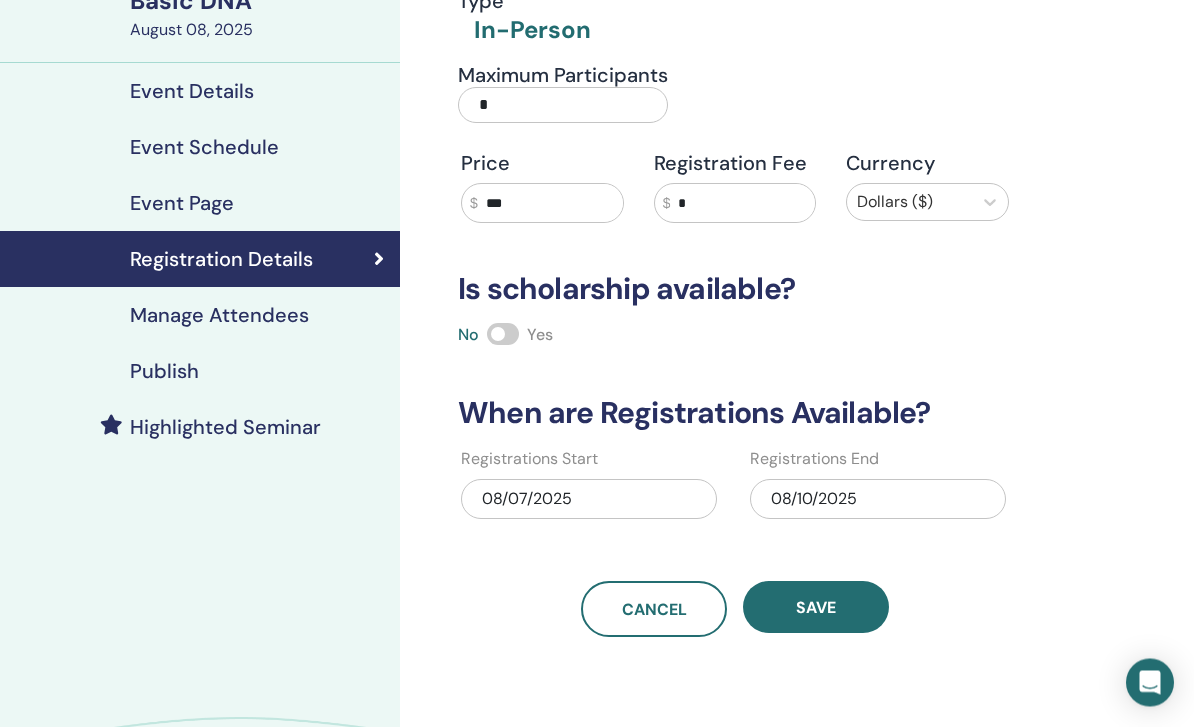 scroll, scrollTop: 346, scrollLeft: 0, axis: vertical 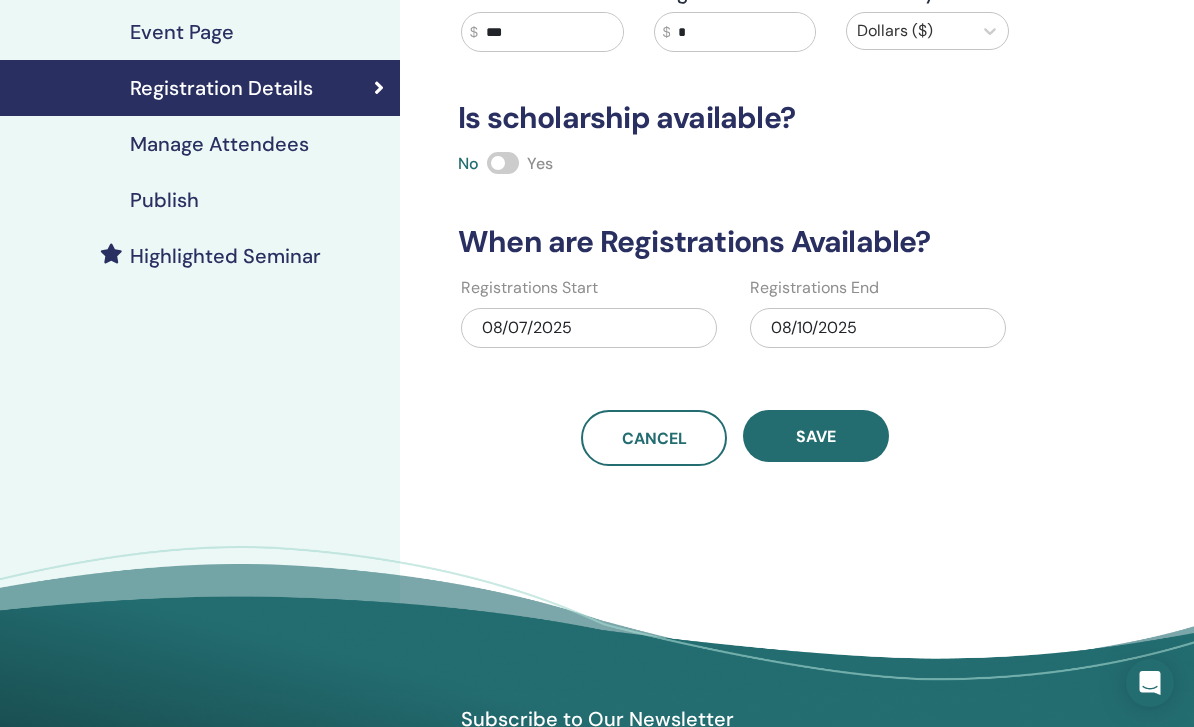 click on "Save" at bounding box center [816, 436] 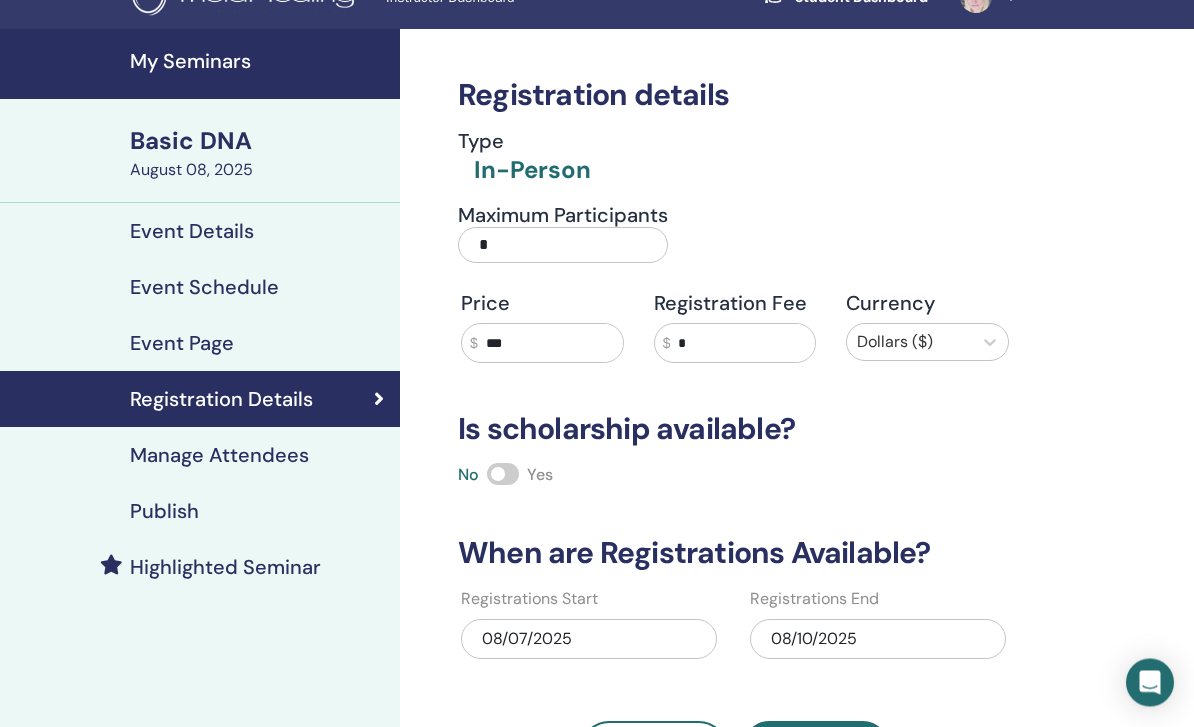 click on "Manage Attendees" at bounding box center (219, 456) 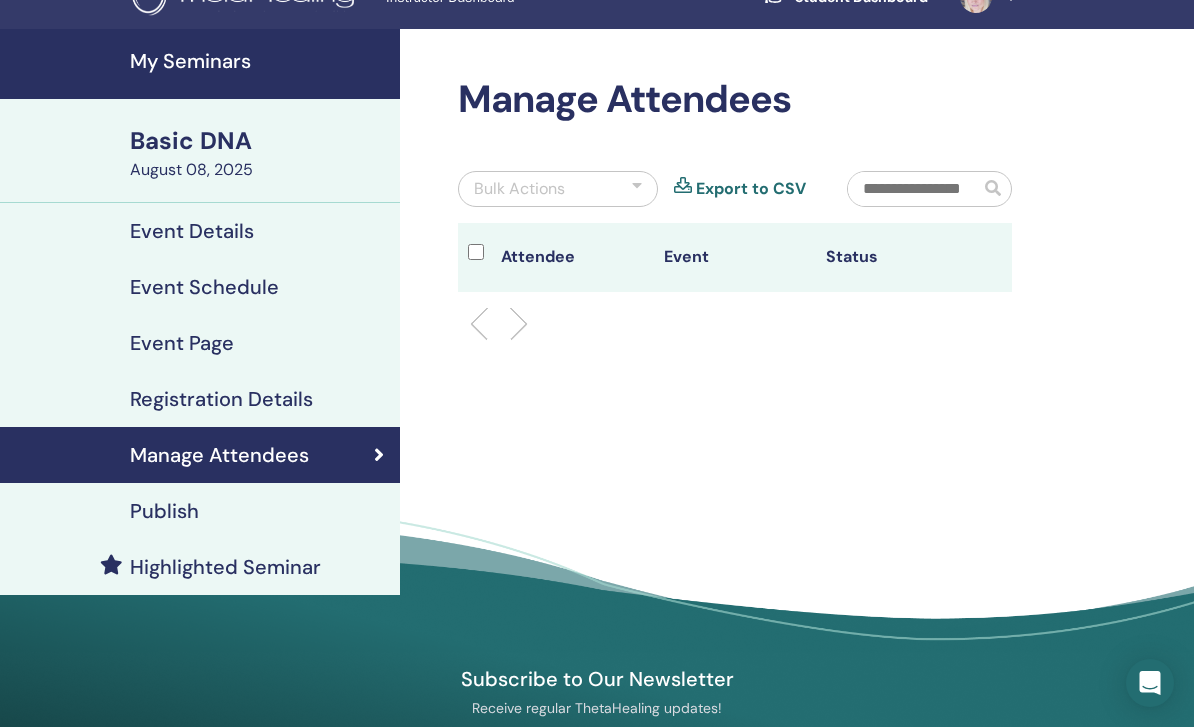 click on "Event Details" at bounding box center (192, 231) 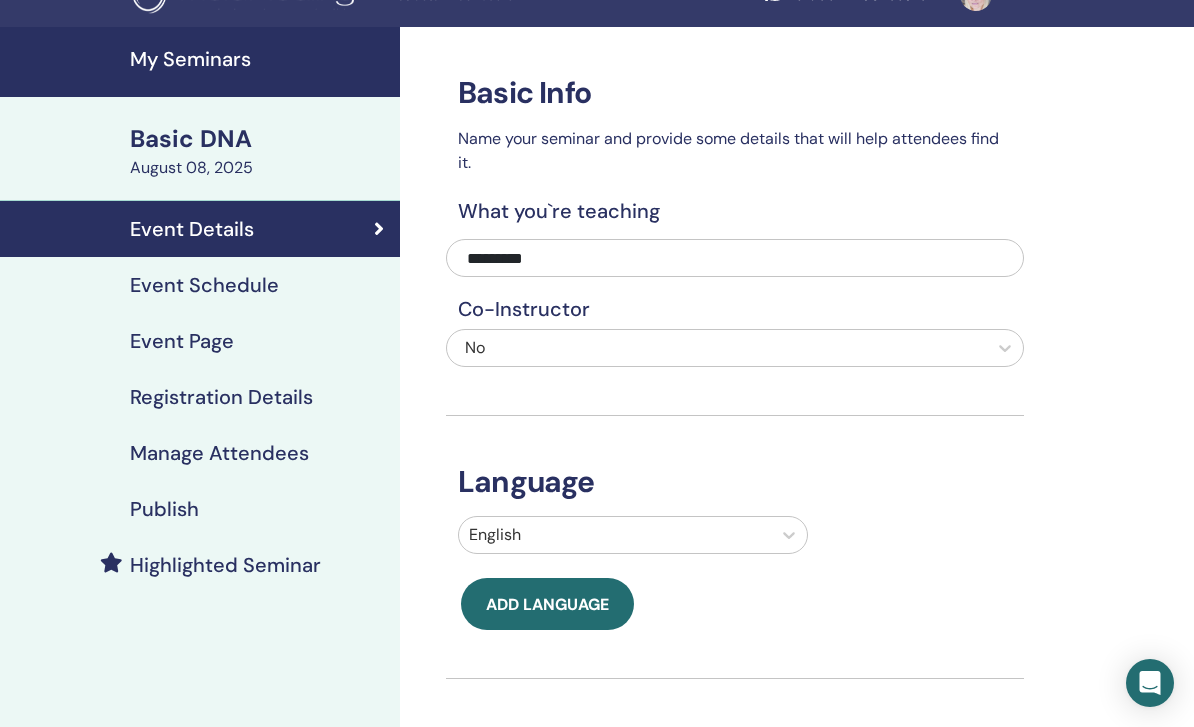 scroll, scrollTop: 22, scrollLeft: 0, axis: vertical 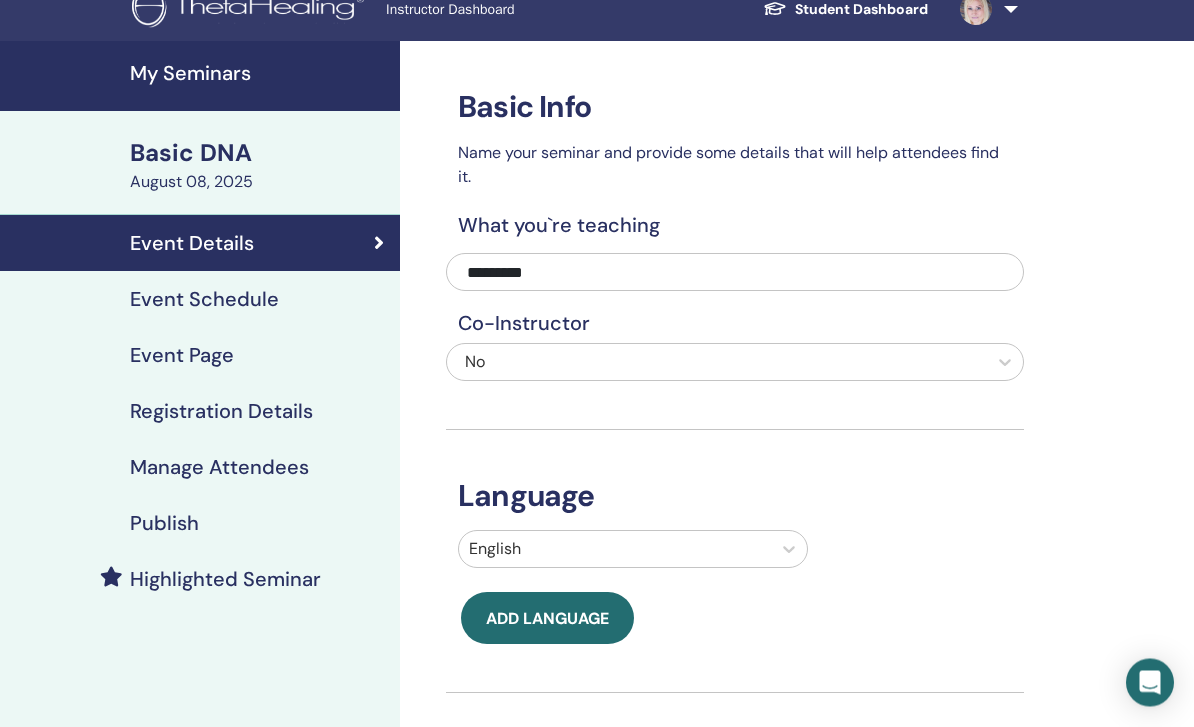 click on "Event Schedule" at bounding box center (204, 300) 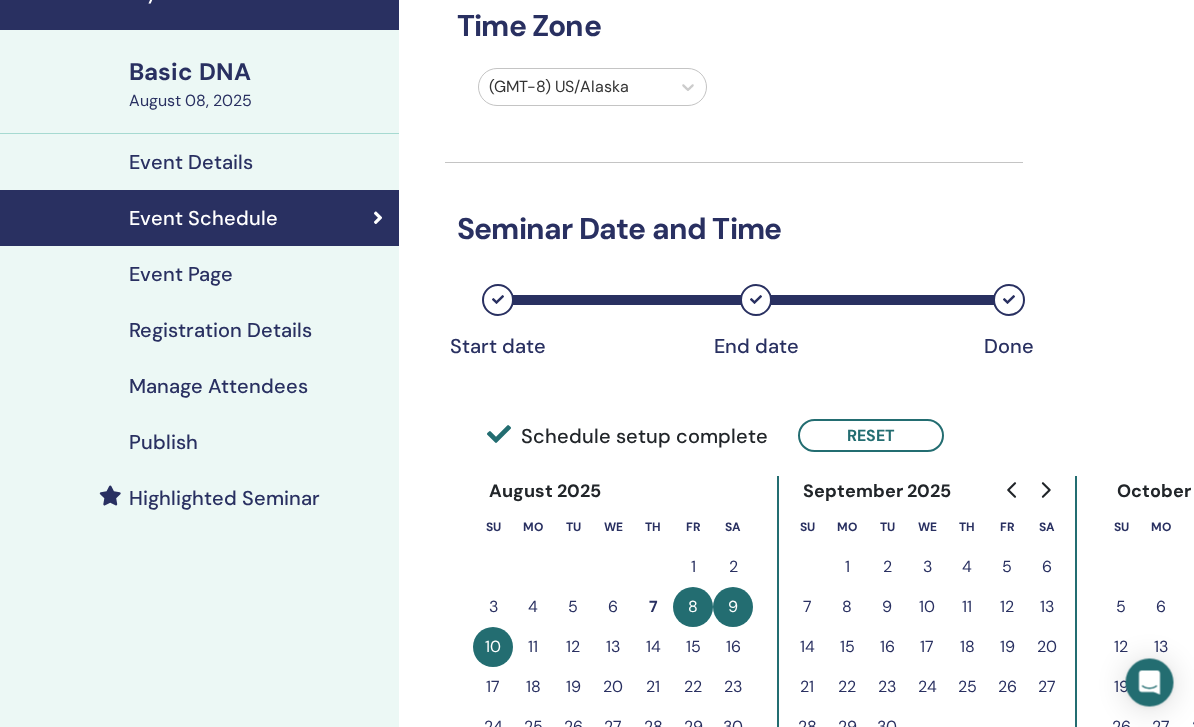 scroll, scrollTop: 104, scrollLeft: 1, axis: both 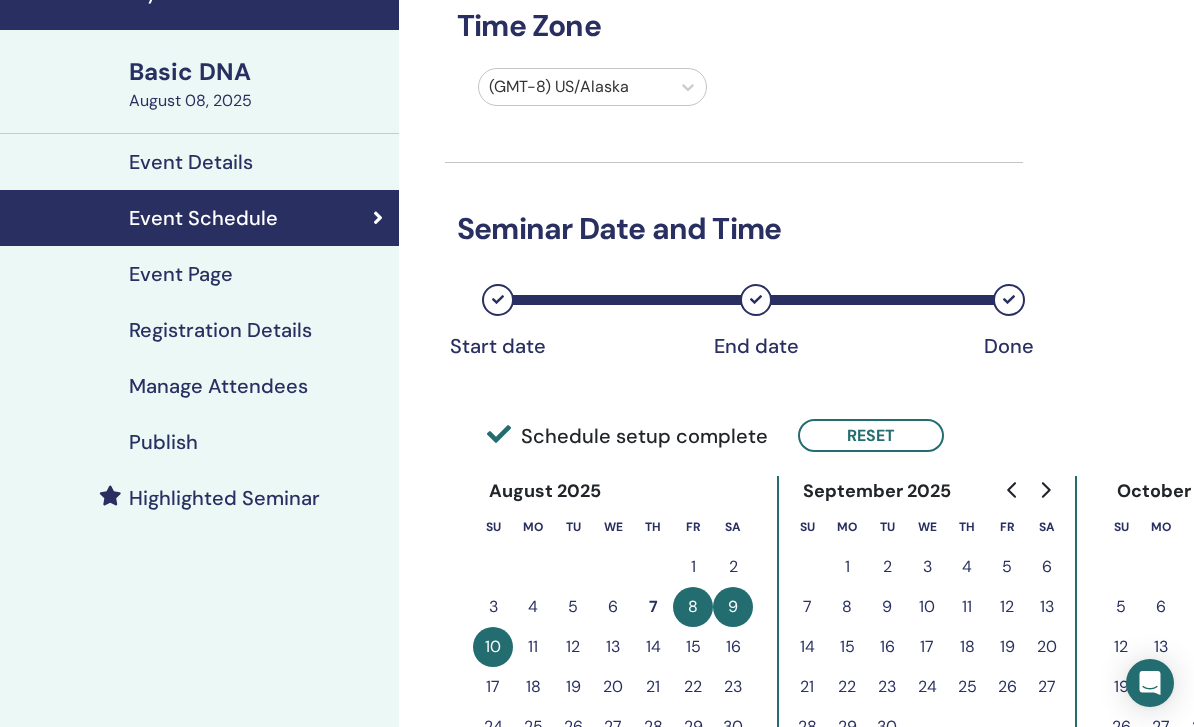 click on "Event Page" at bounding box center [181, 274] 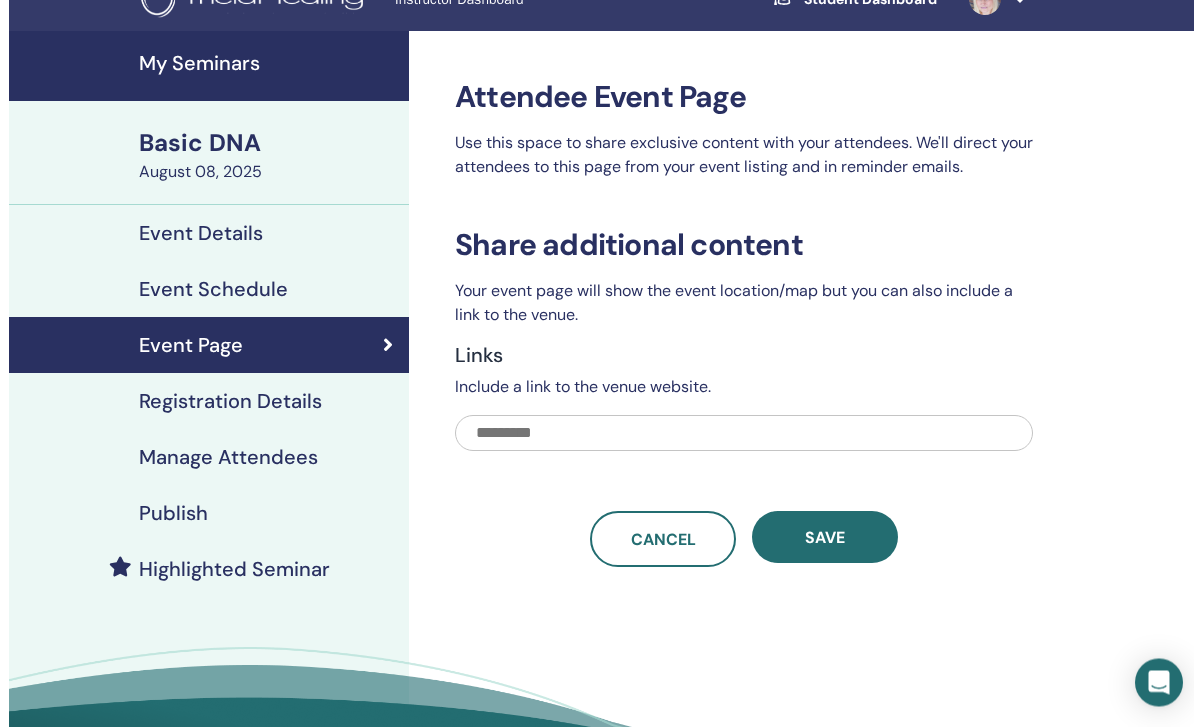 scroll, scrollTop: 37, scrollLeft: 0, axis: vertical 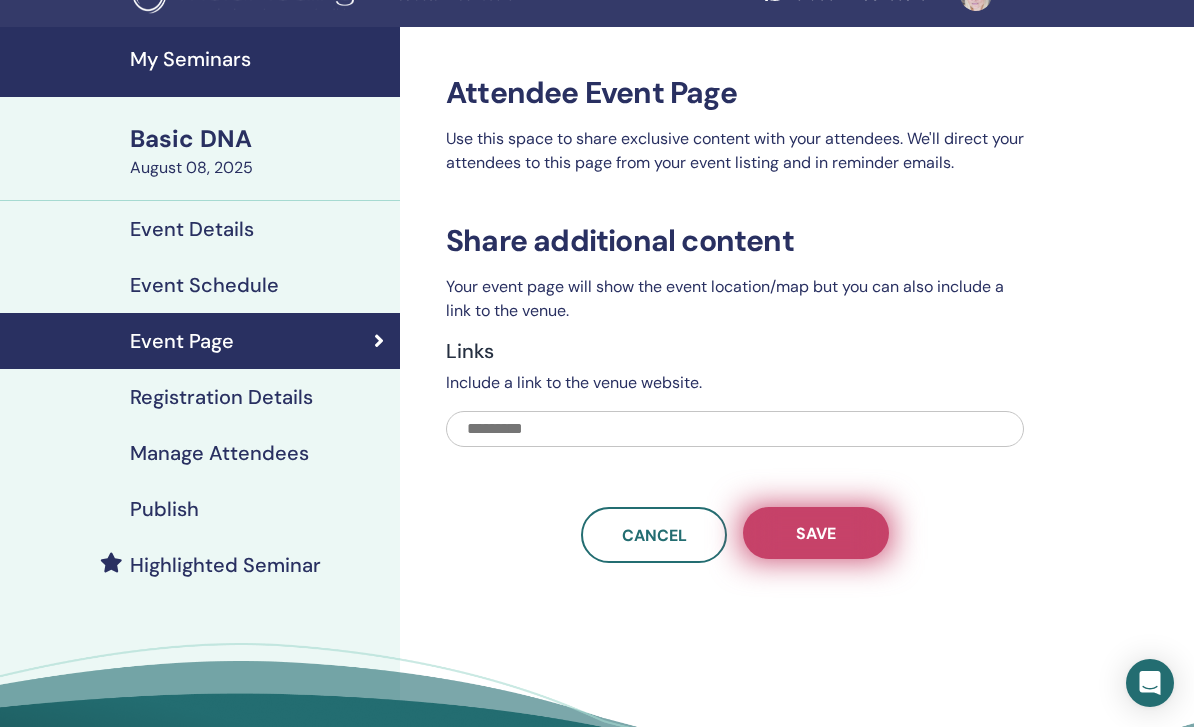click on "Save" at bounding box center (816, 533) 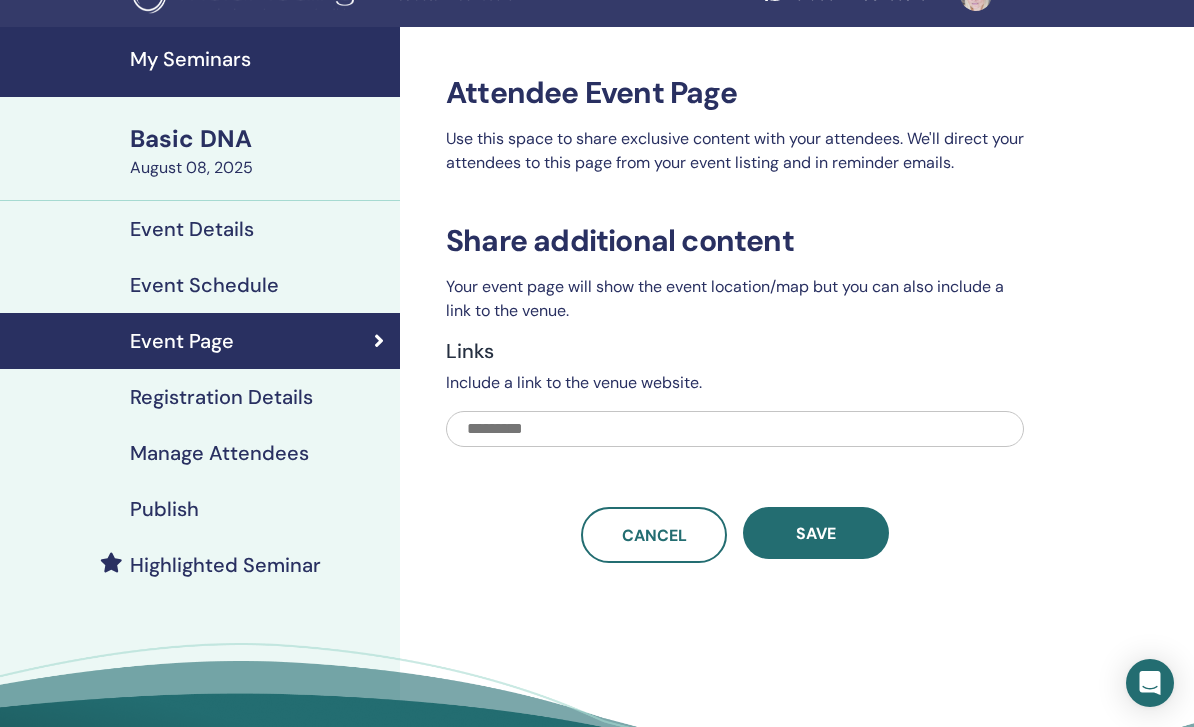 click on "Publish" at bounding box center (164, 509) 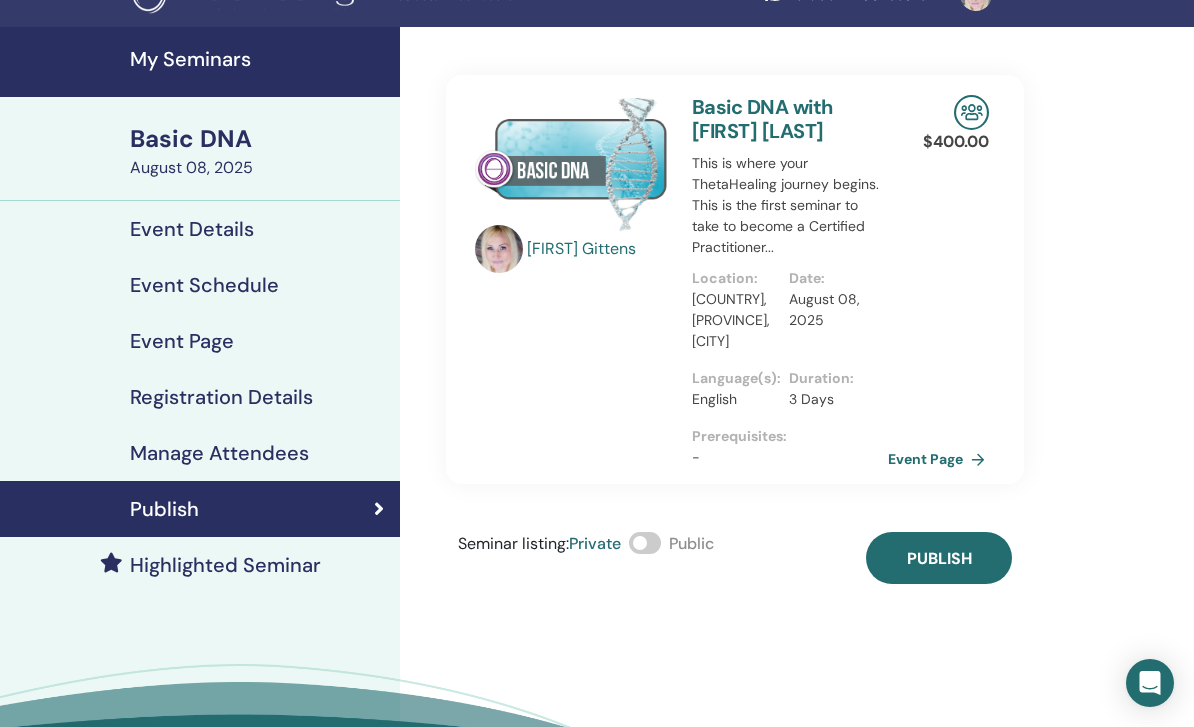 click on "Event Page" at bounding box center (940, 459) 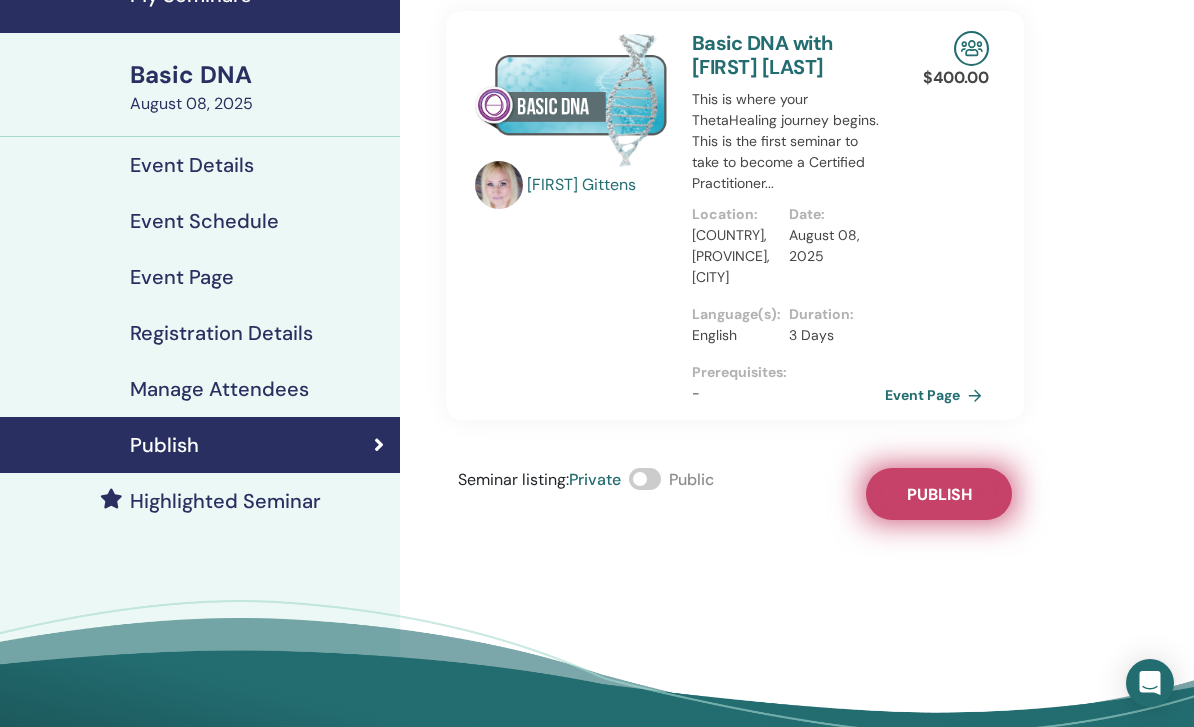 click on "Publish" at bounding box center [939, 494] 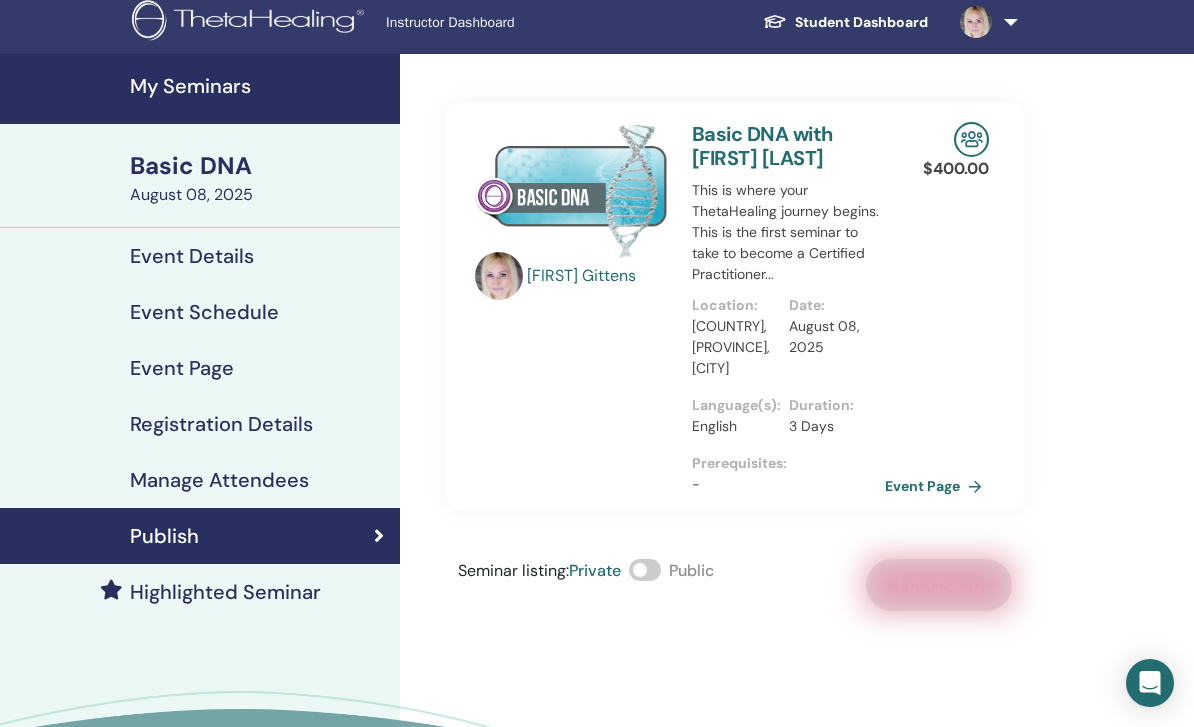 scroll, scrollTop: 0, scrollLeft: 0, axis: both 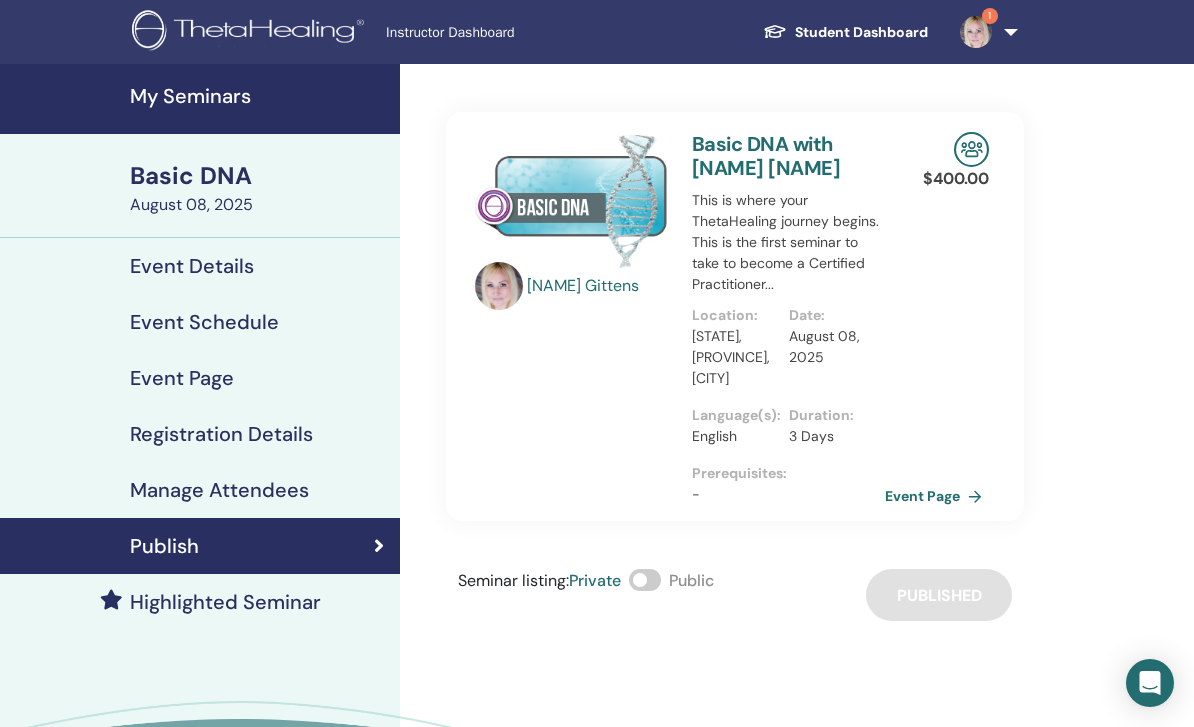 click on "Basic DNA" at bounding box center [259, 176] 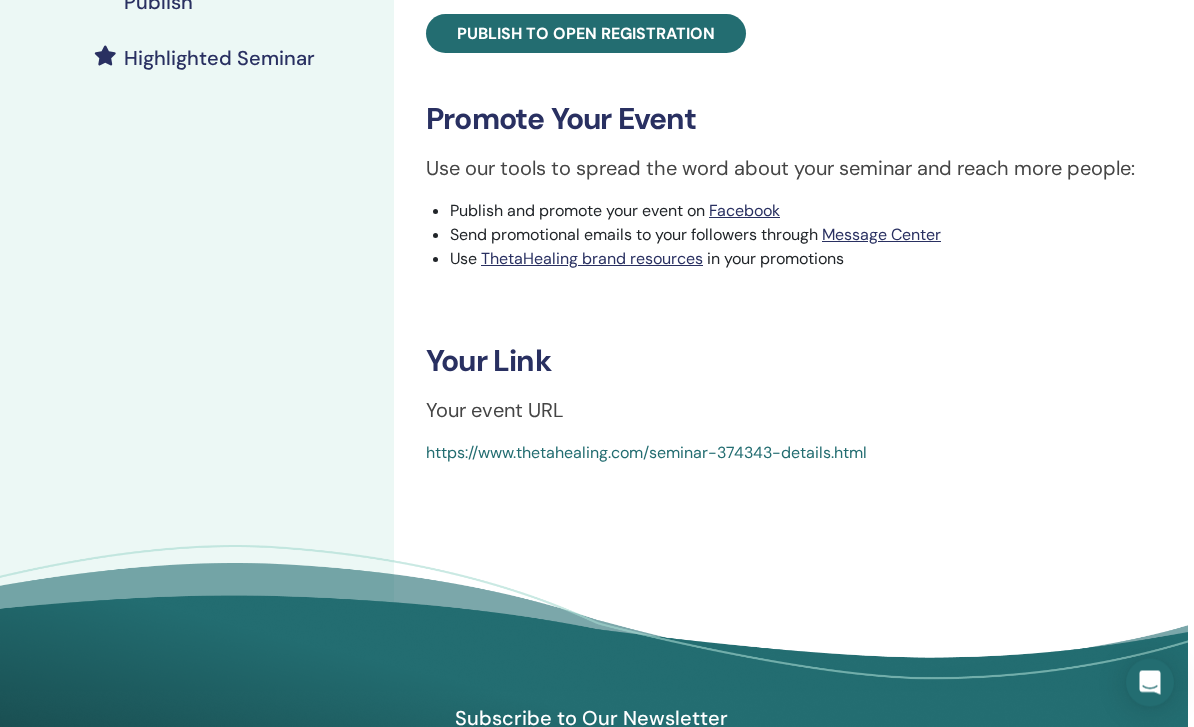 scroll, scrollTop: 544, scrollLeft: 6, axis: both 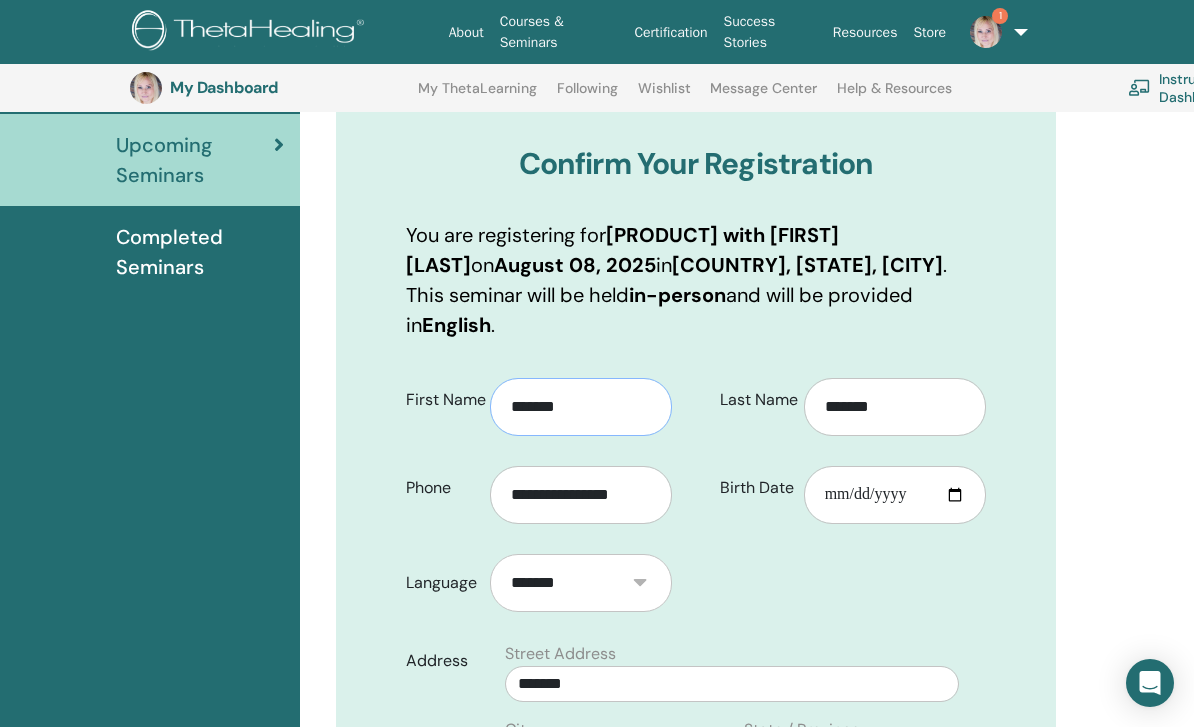 click on "*******" at bounding box center (581, 407) 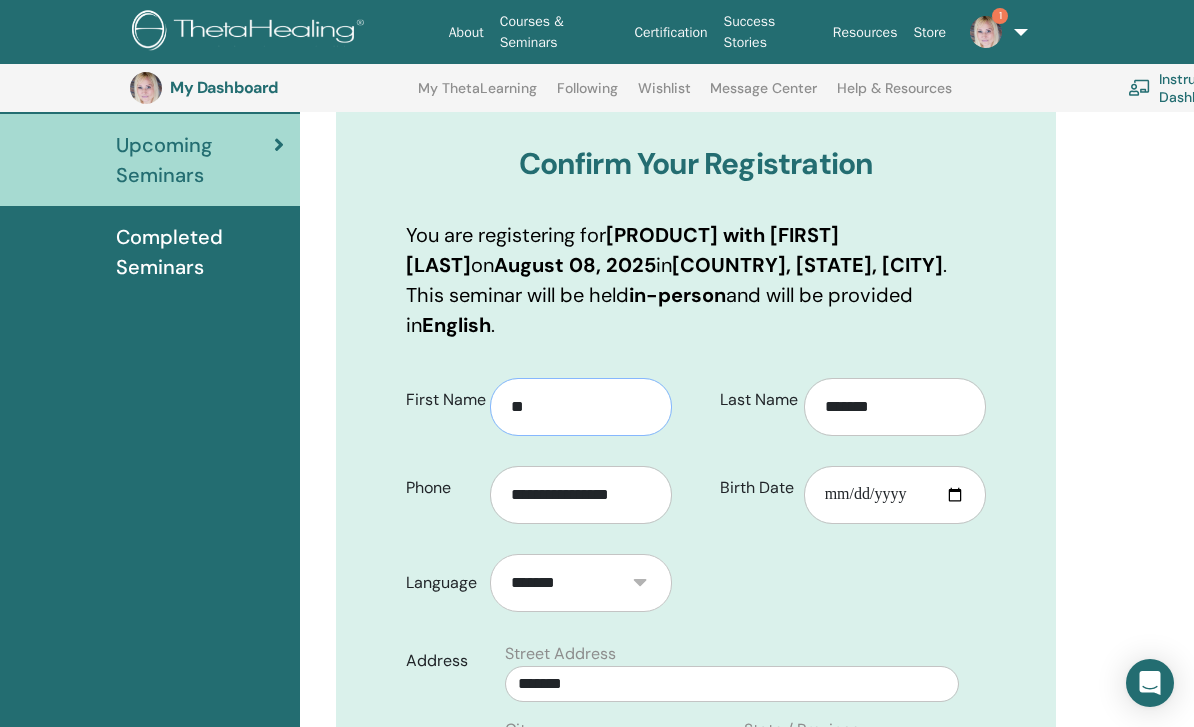 type on "*" 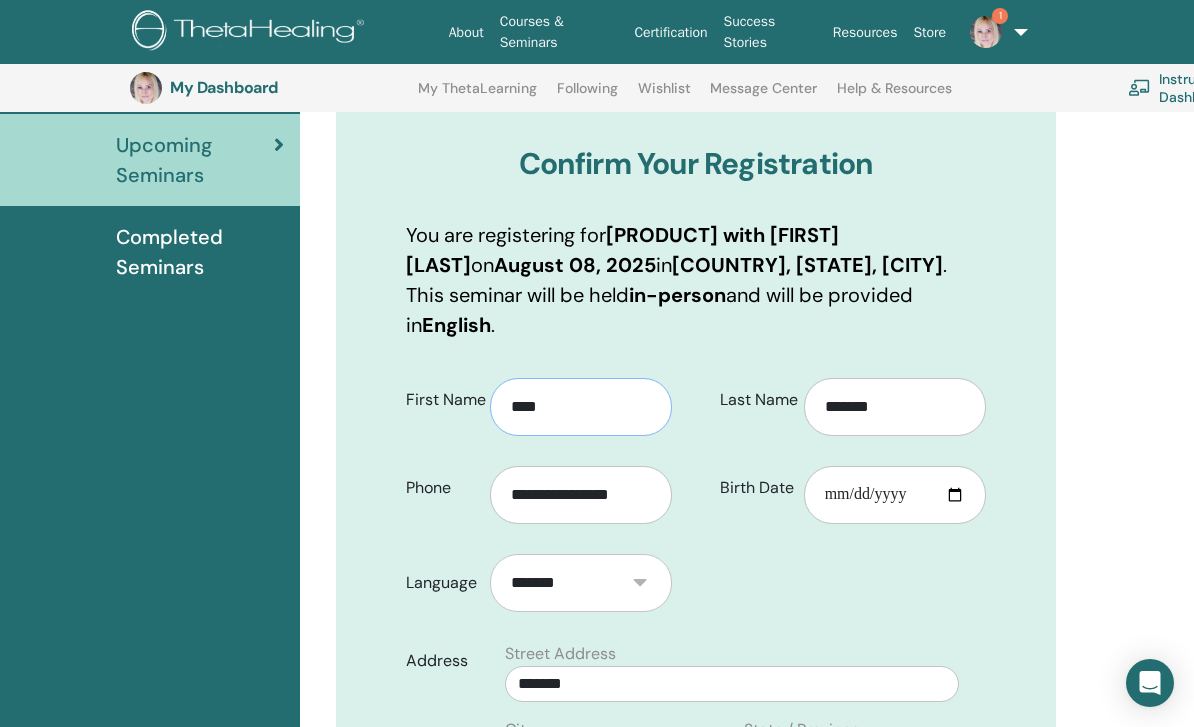 type on "****" 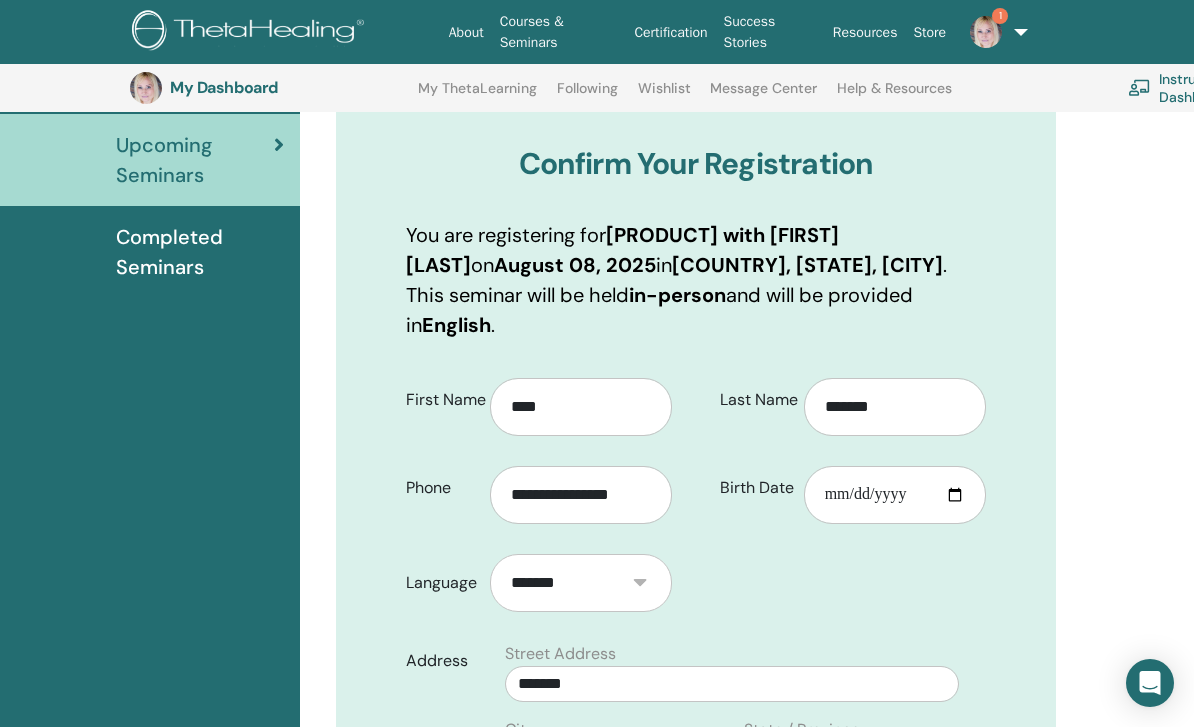click on "1" at bounding box center [993, 32] 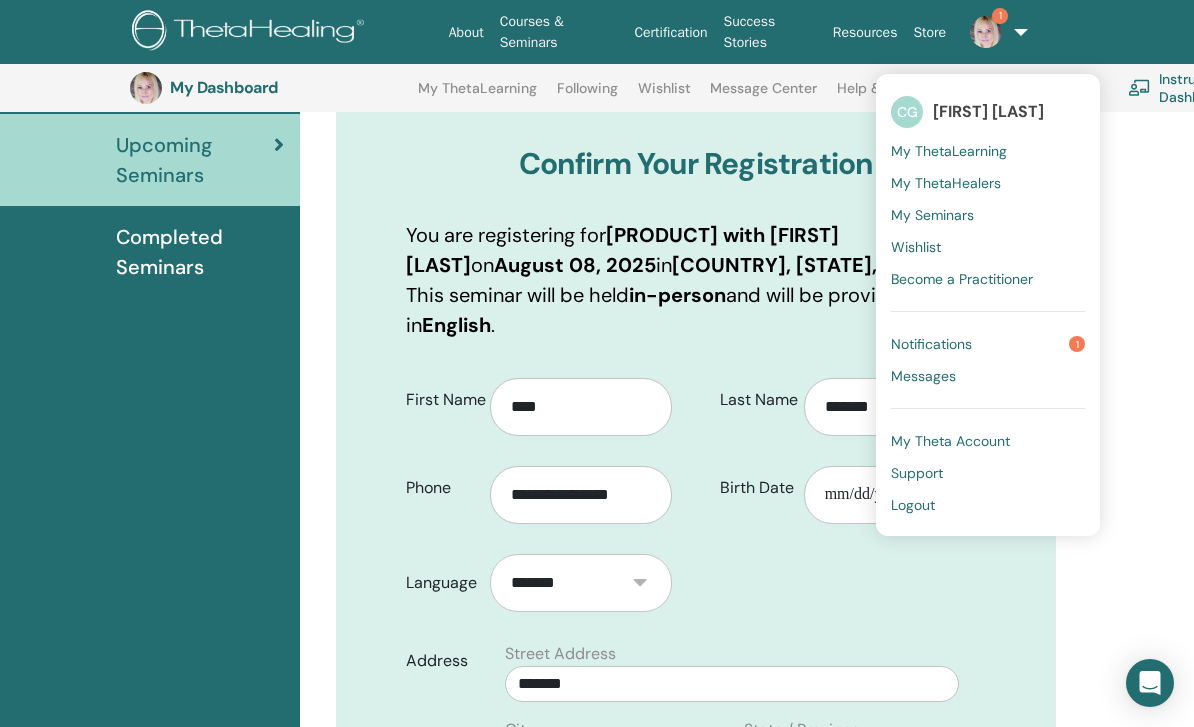 click on "Logout" at bounding box center [913, 505] 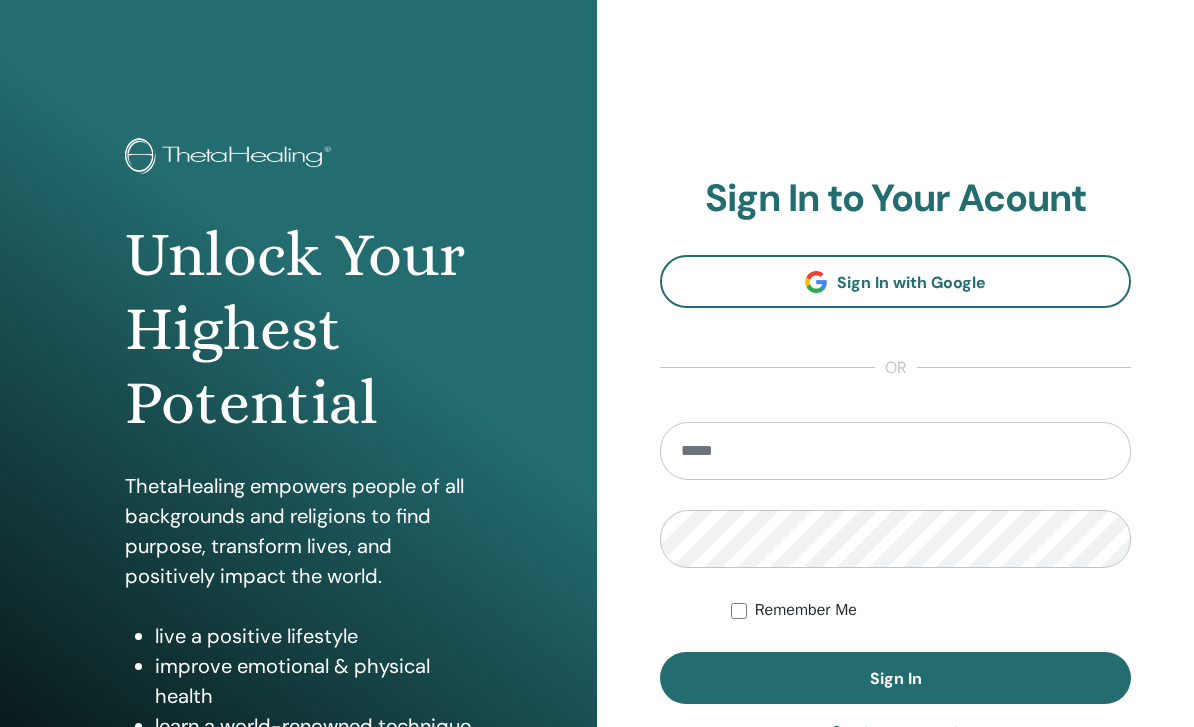 scroll, scrollTop: 0, scrollLeft: 0, axis: both 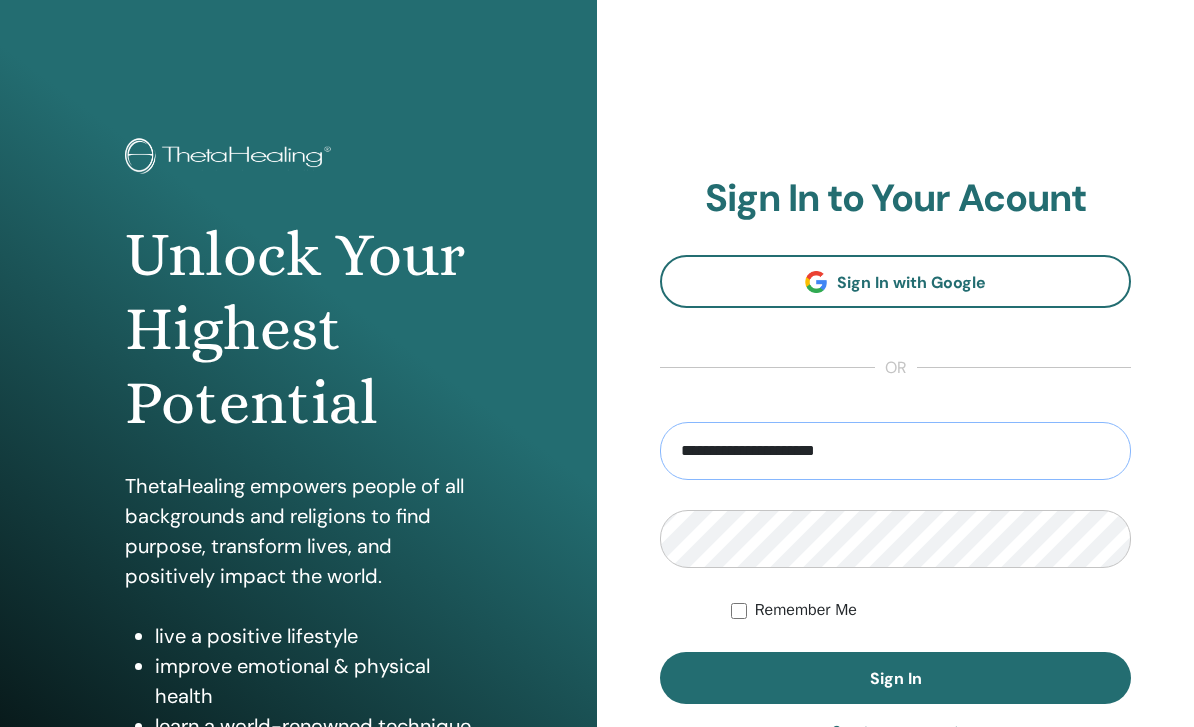type on "**********" 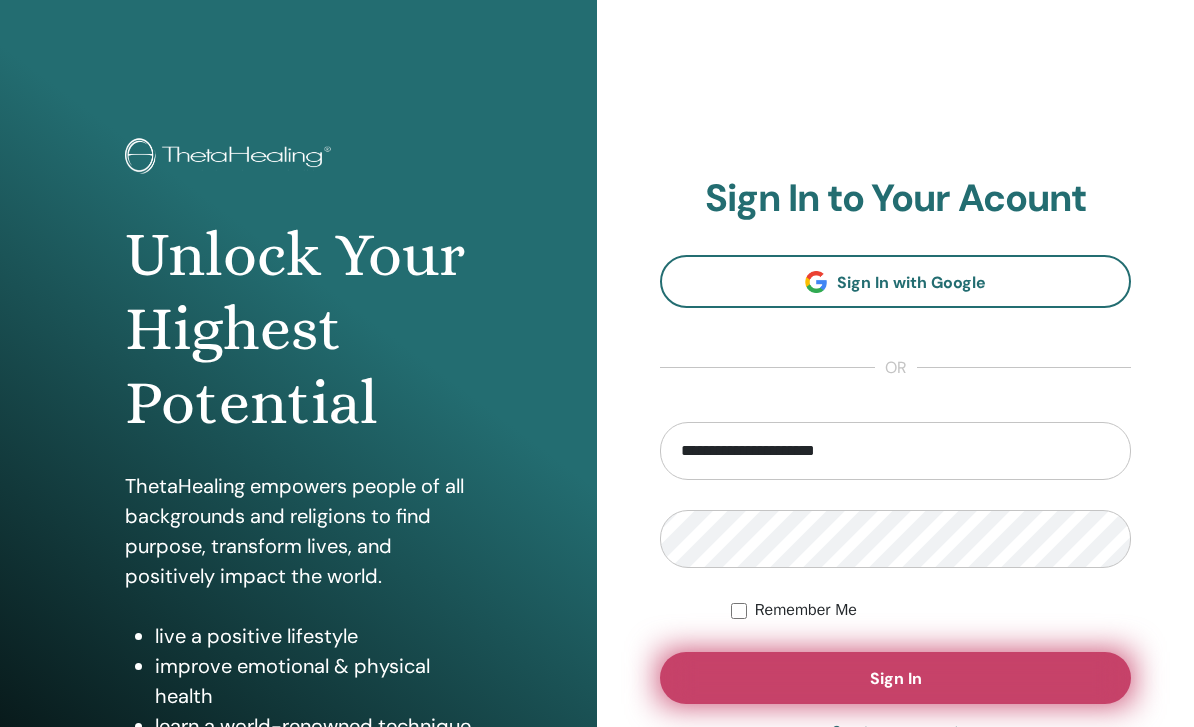 click on "Sign In" at bounding box center [895, 678] 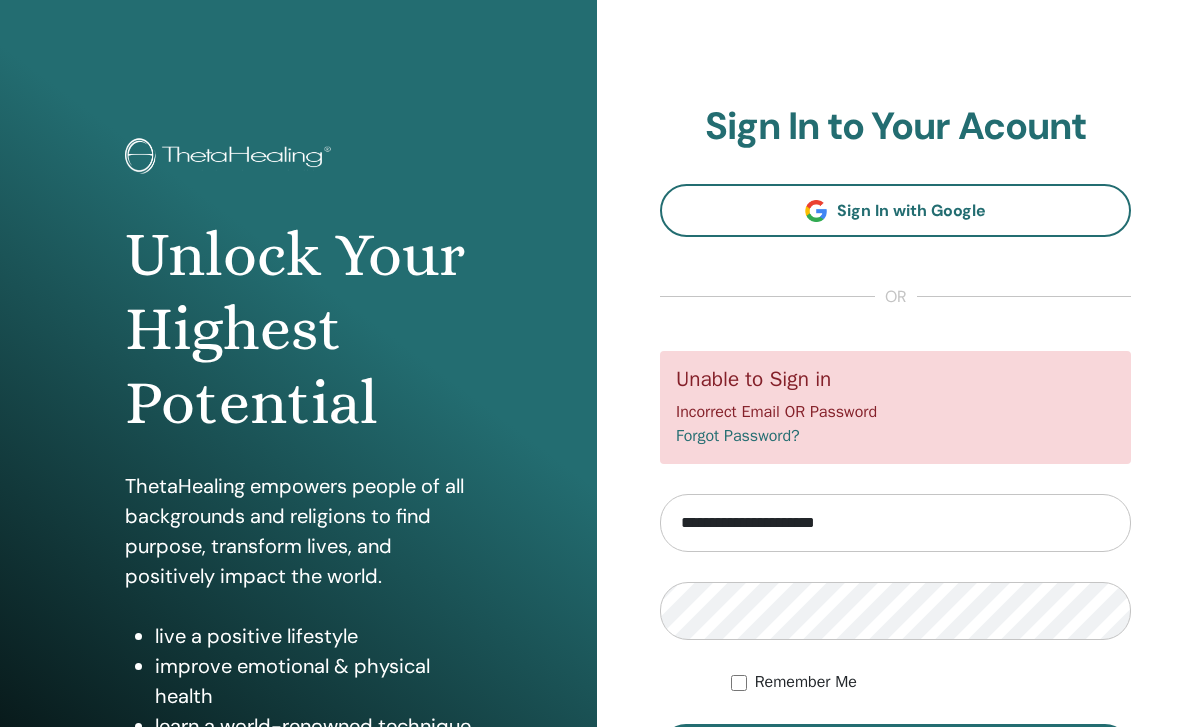 scroll, scrollTop: 0, scrollLeft: 0, axis: both 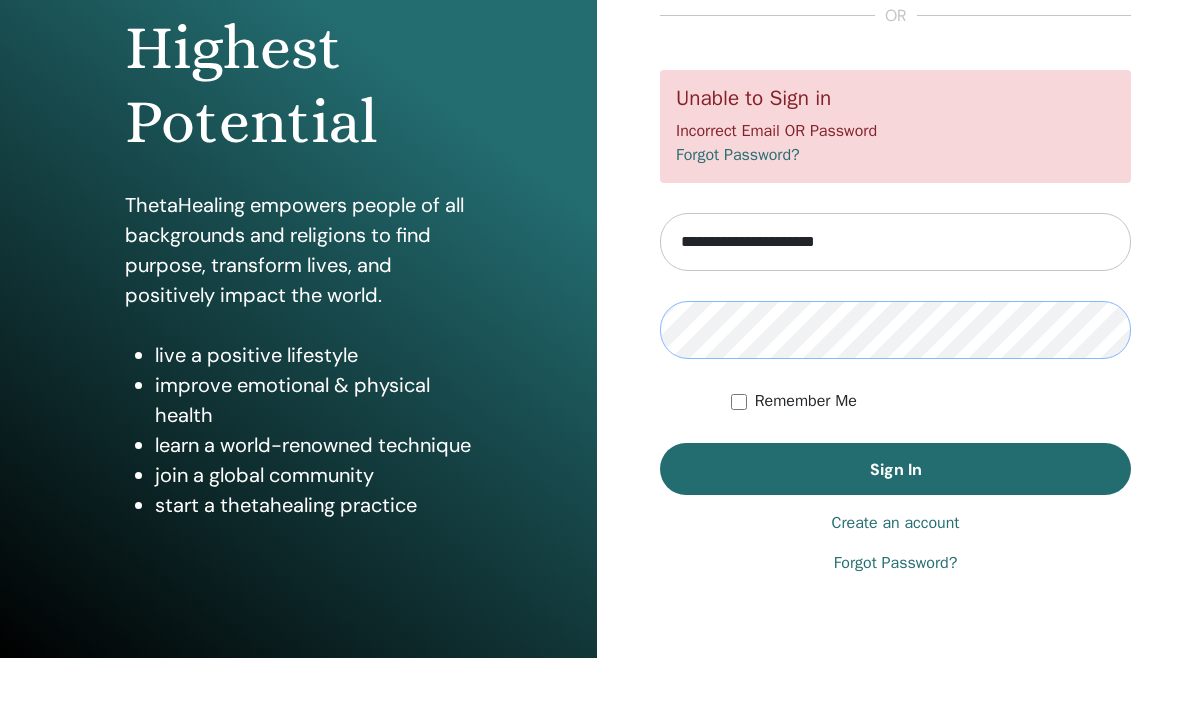 click on "Sign In" at bounding box center (895, 538) 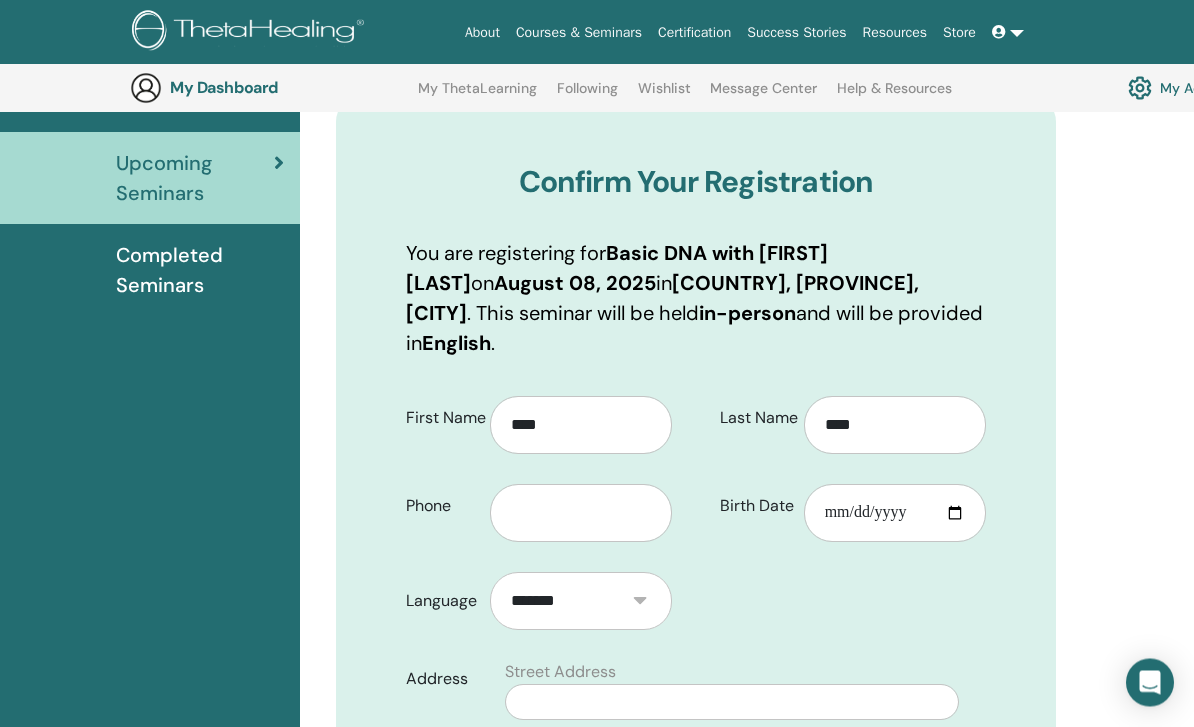 scroll, scrollTop: 208, scrollLeft: 0, axis: vertical 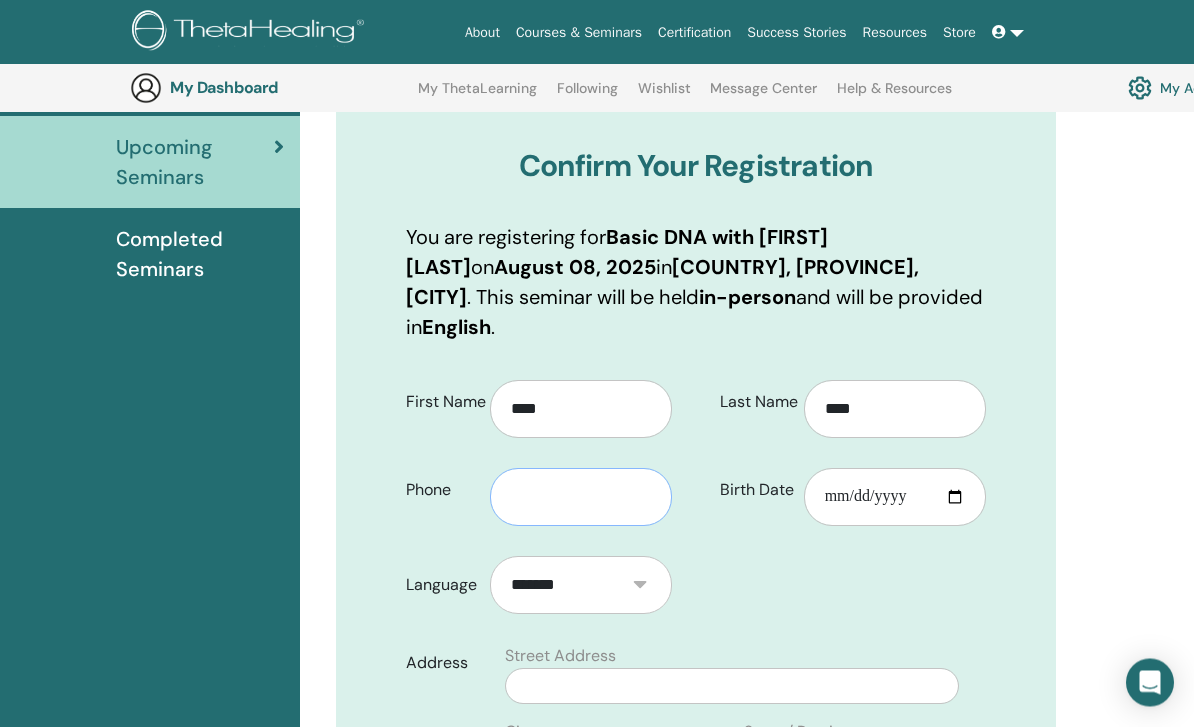 click at bounding box center (581, 498) 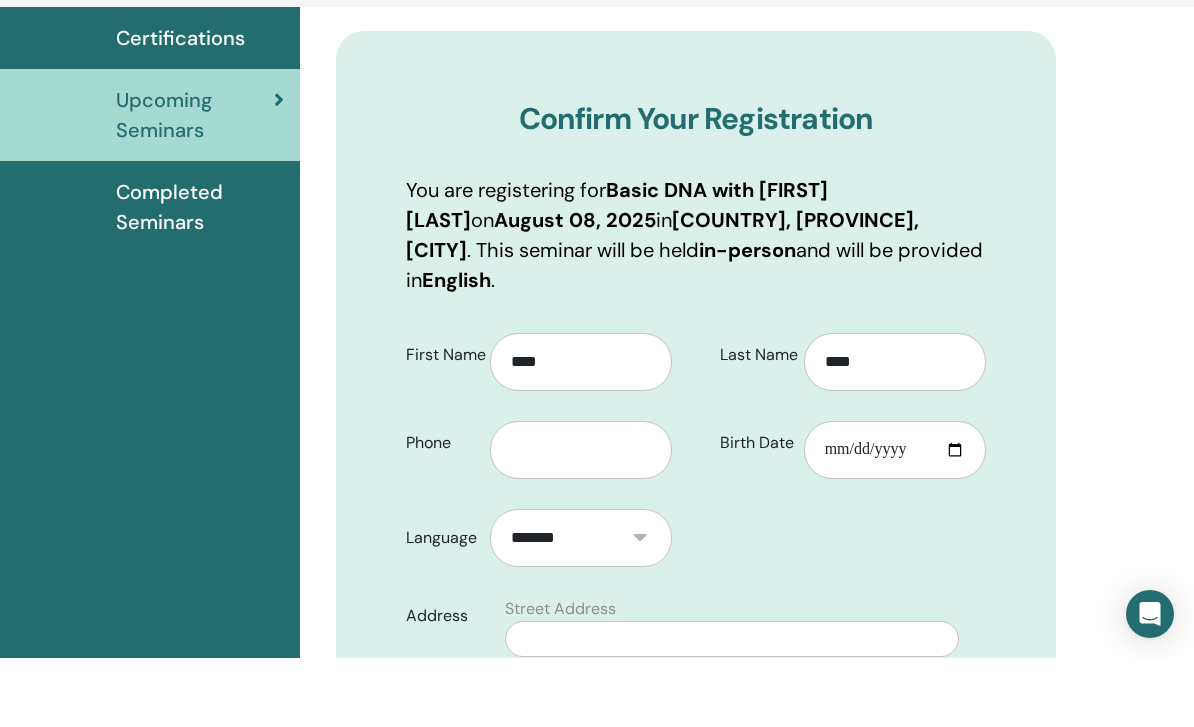 scroll, scrollTop: 0, scrollLeft: 0, axis: both 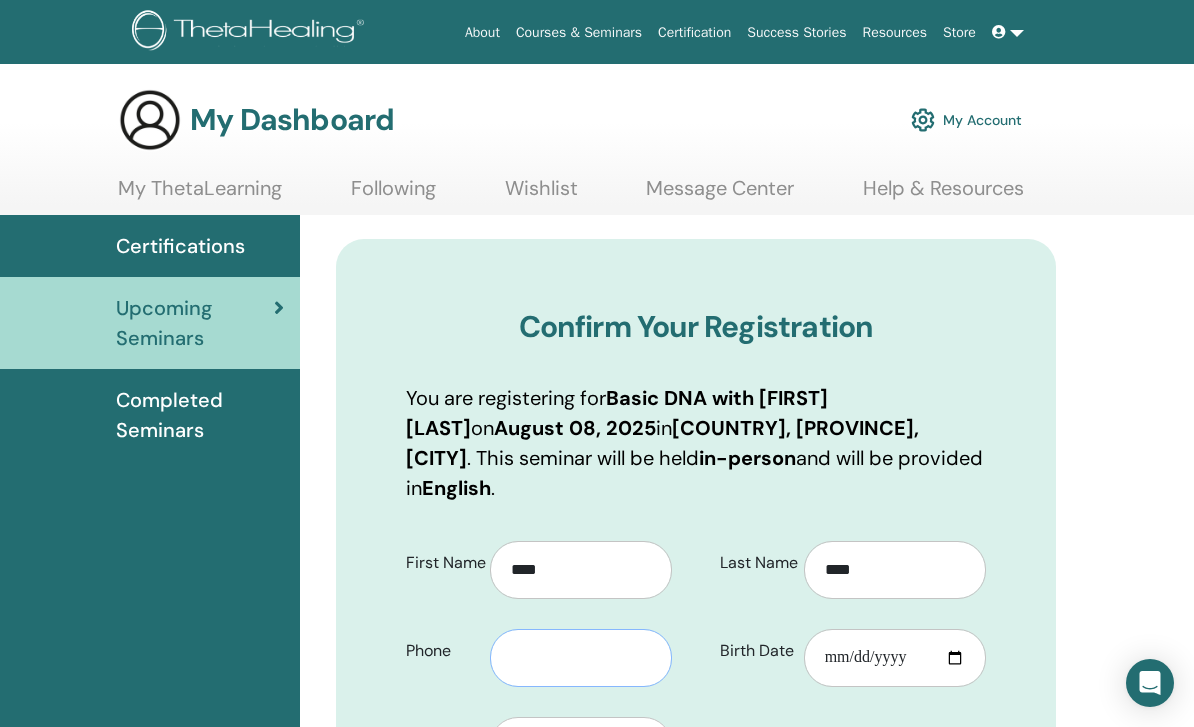 paste on "**********" 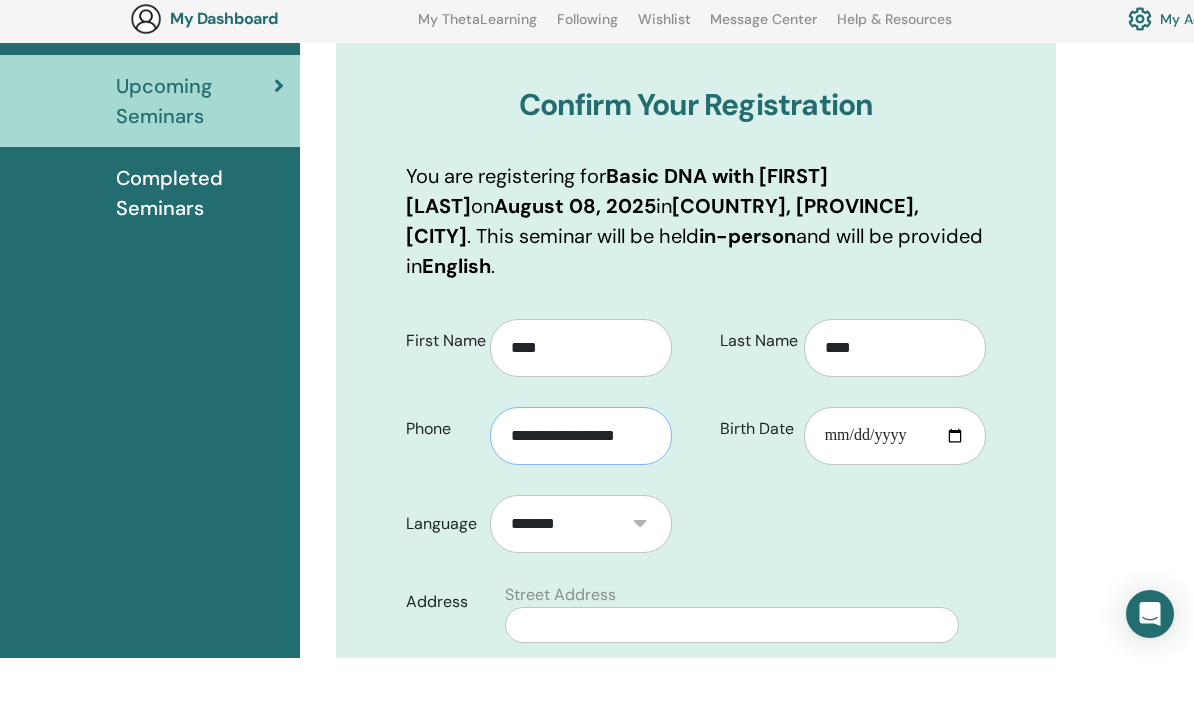 scroll, scrollTop: 204, scrollLeft: 0, axis: vertical 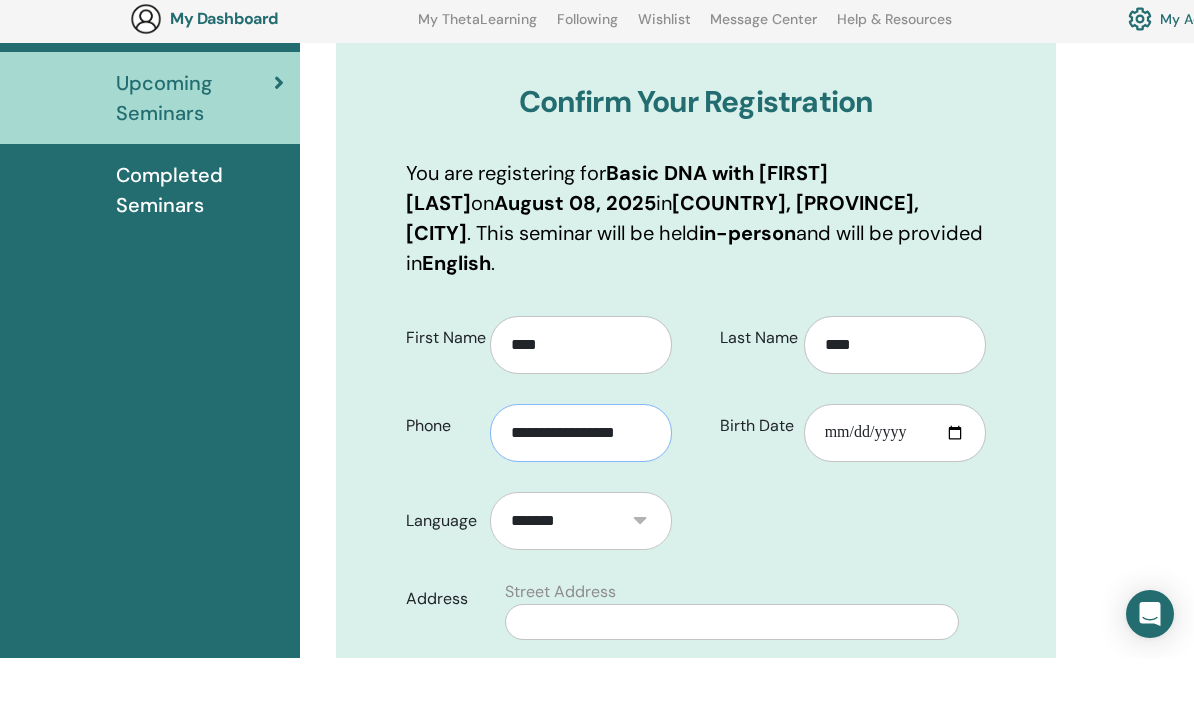 type on "**********" 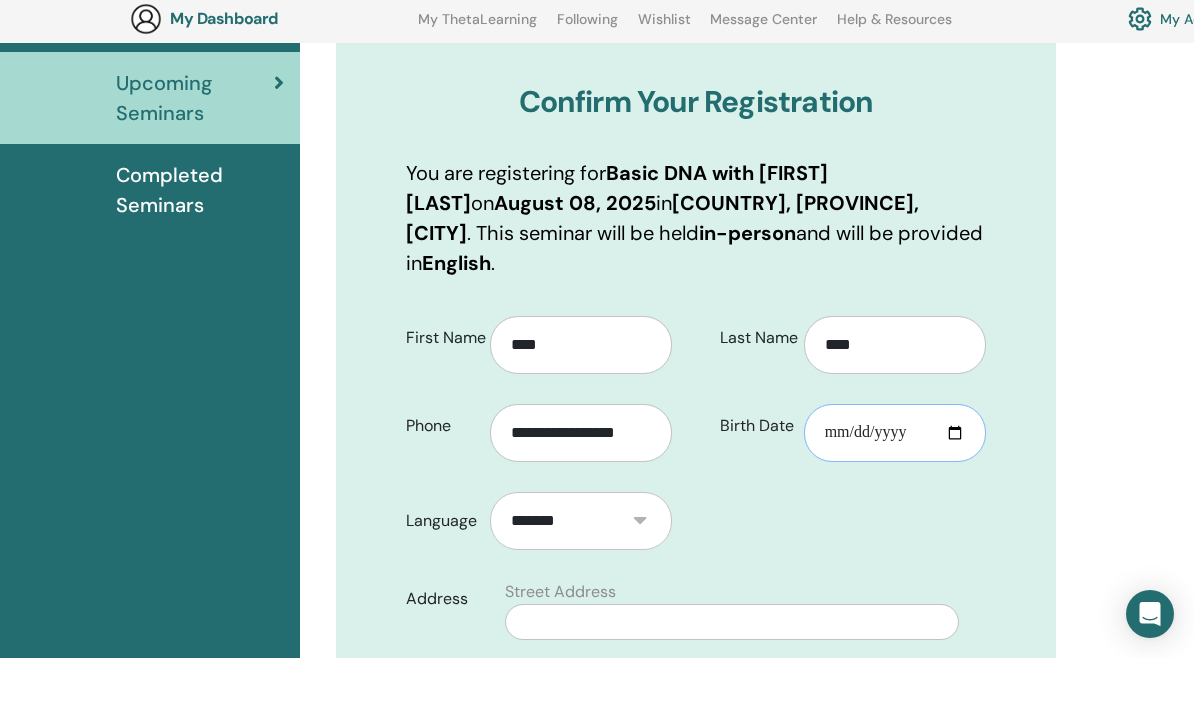 click on "Birth Date" at bounding box center (895, 502) 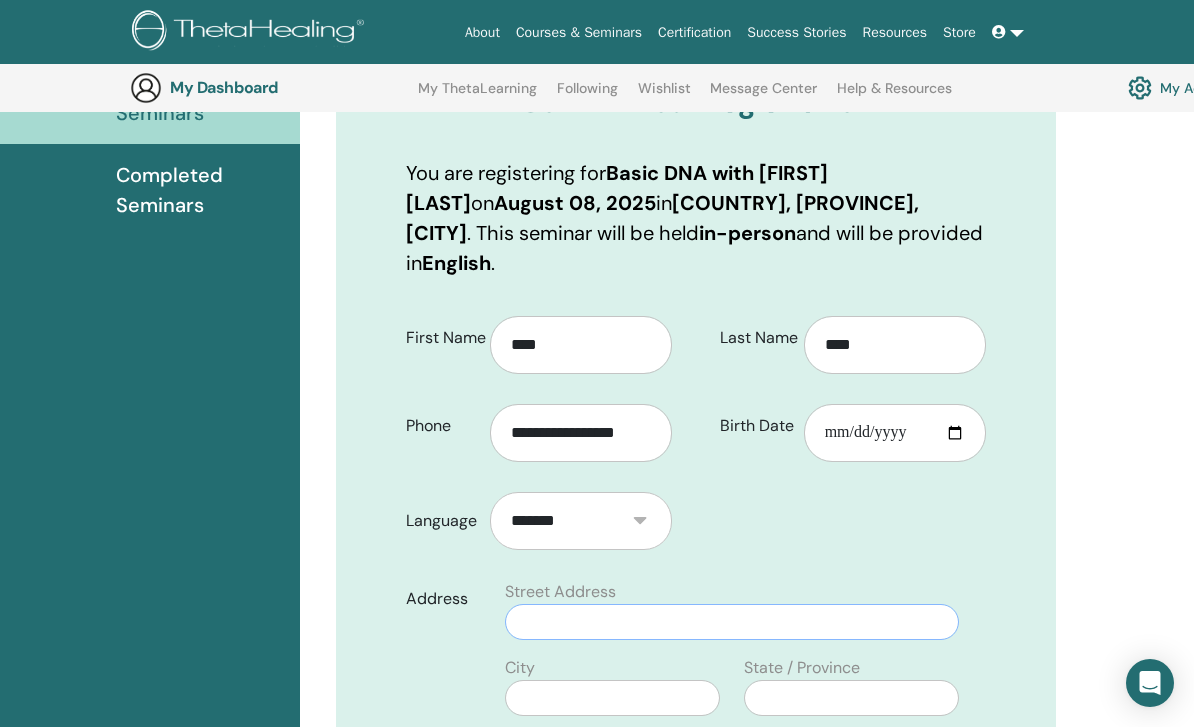 click at bounding box center (732, 622) 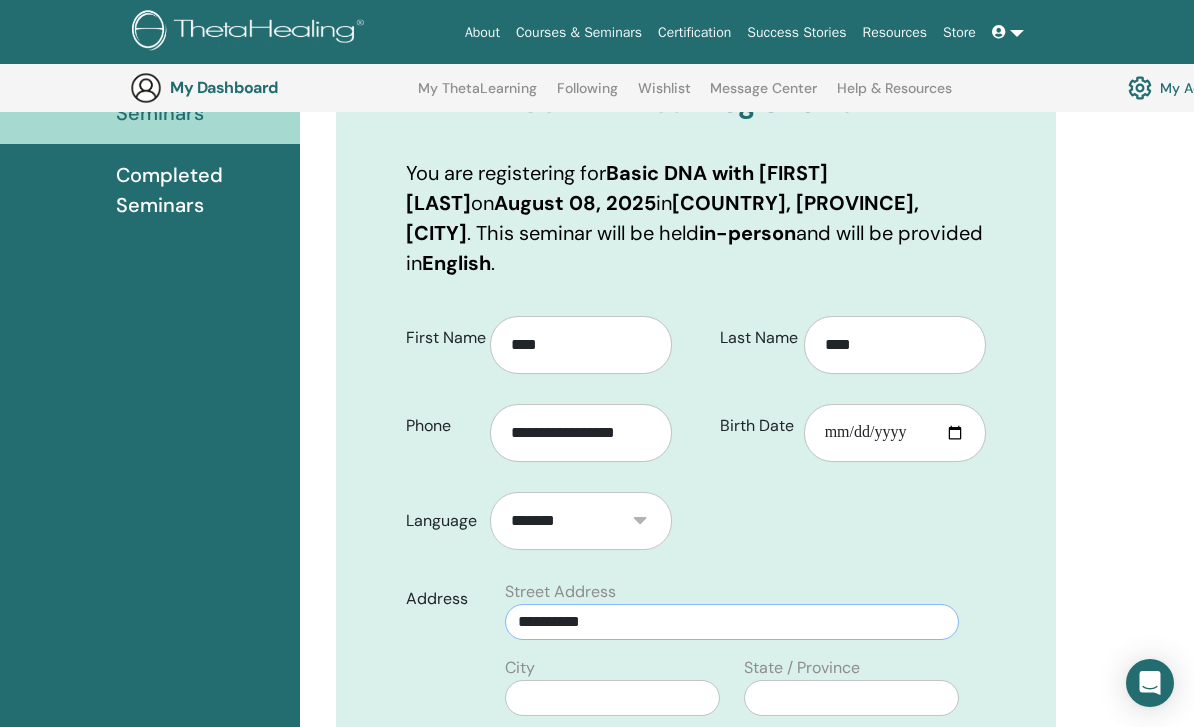 type on "**********" 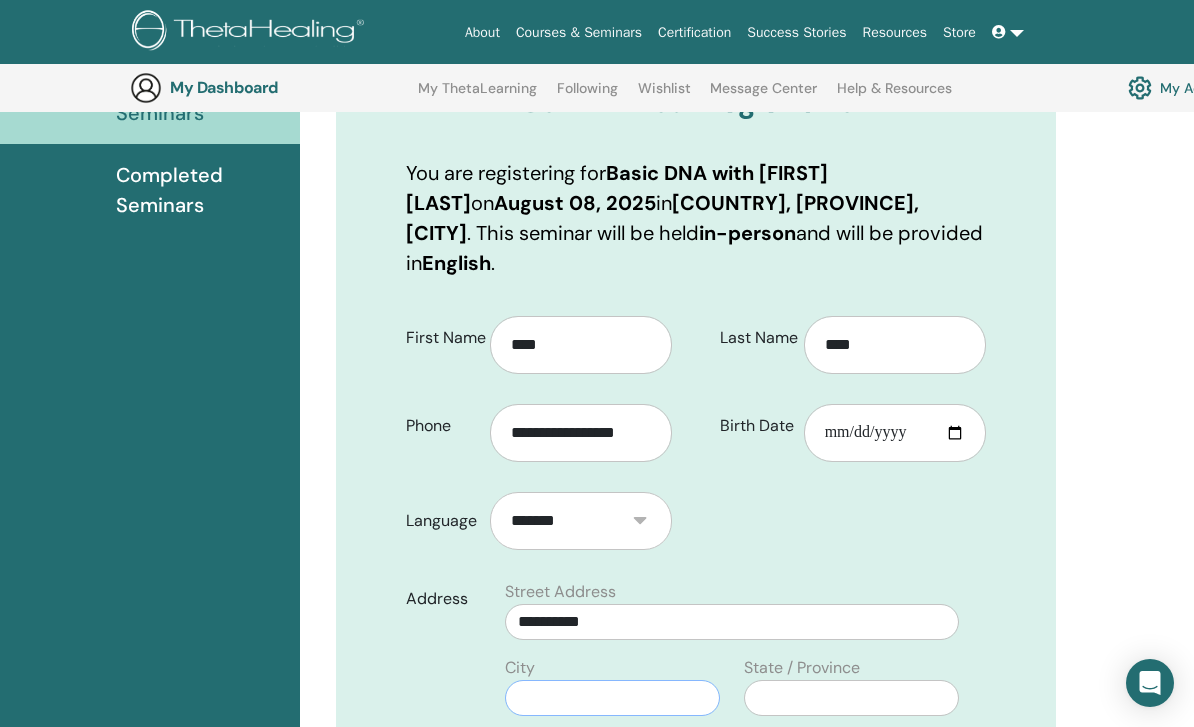 click at bounding box center [612, 698] 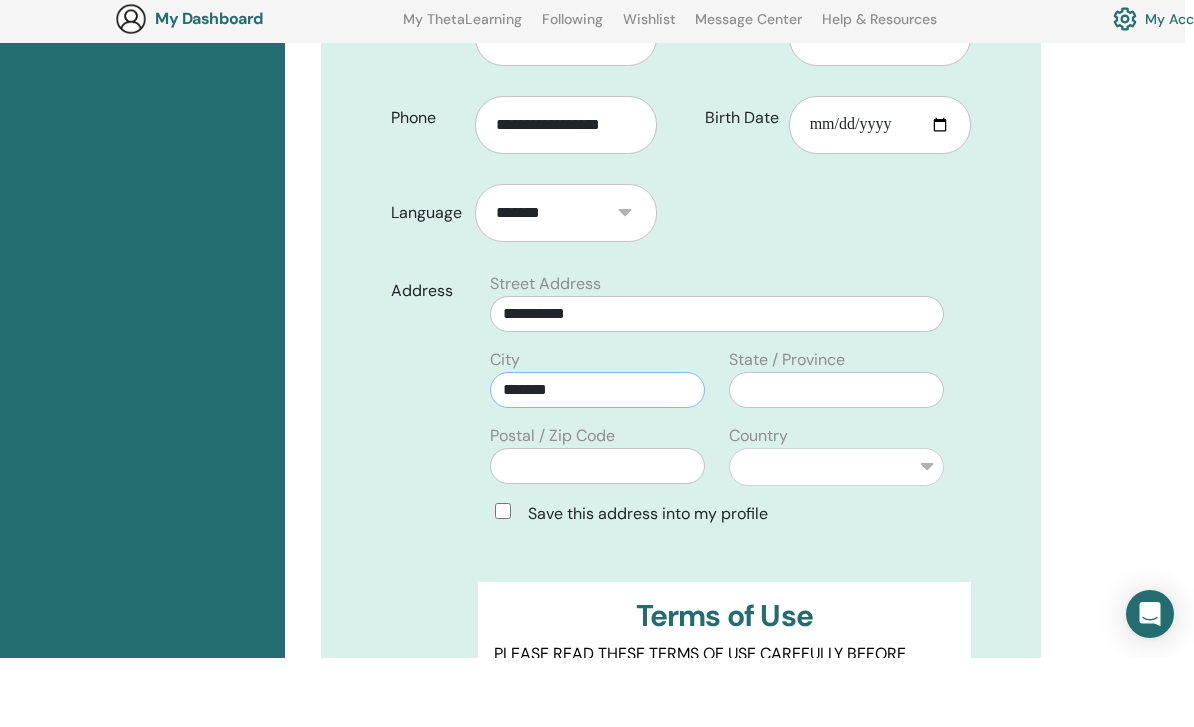 type on "*******" 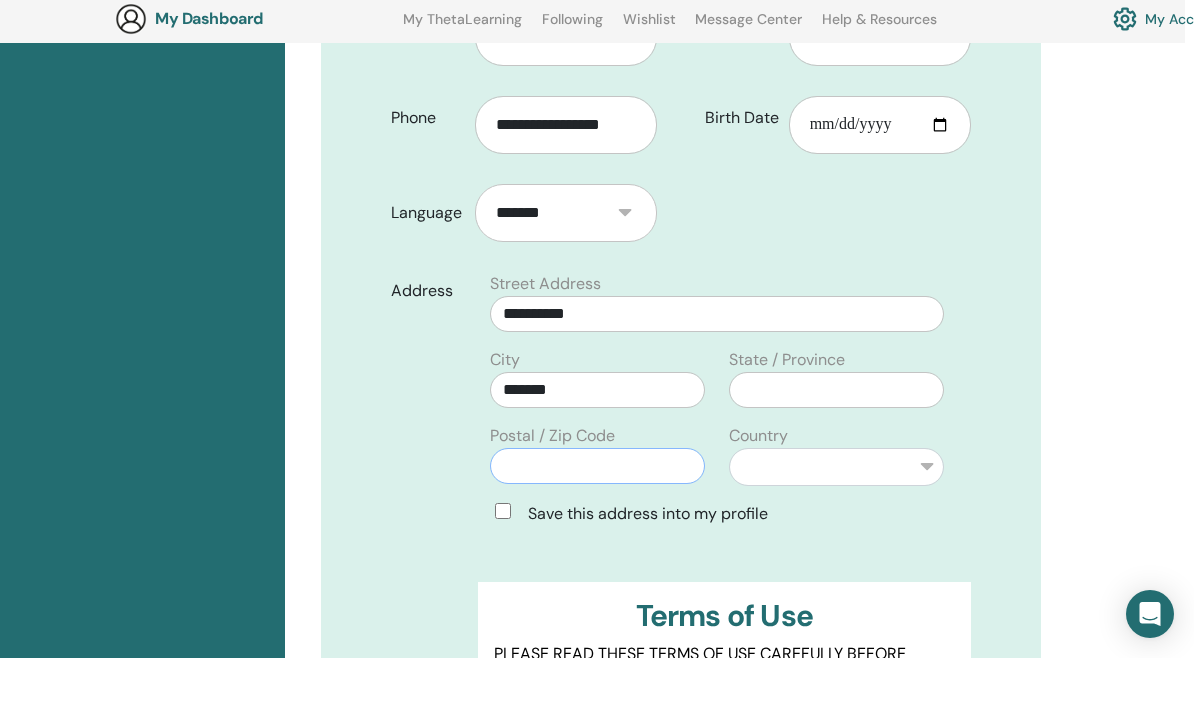 type on "******" 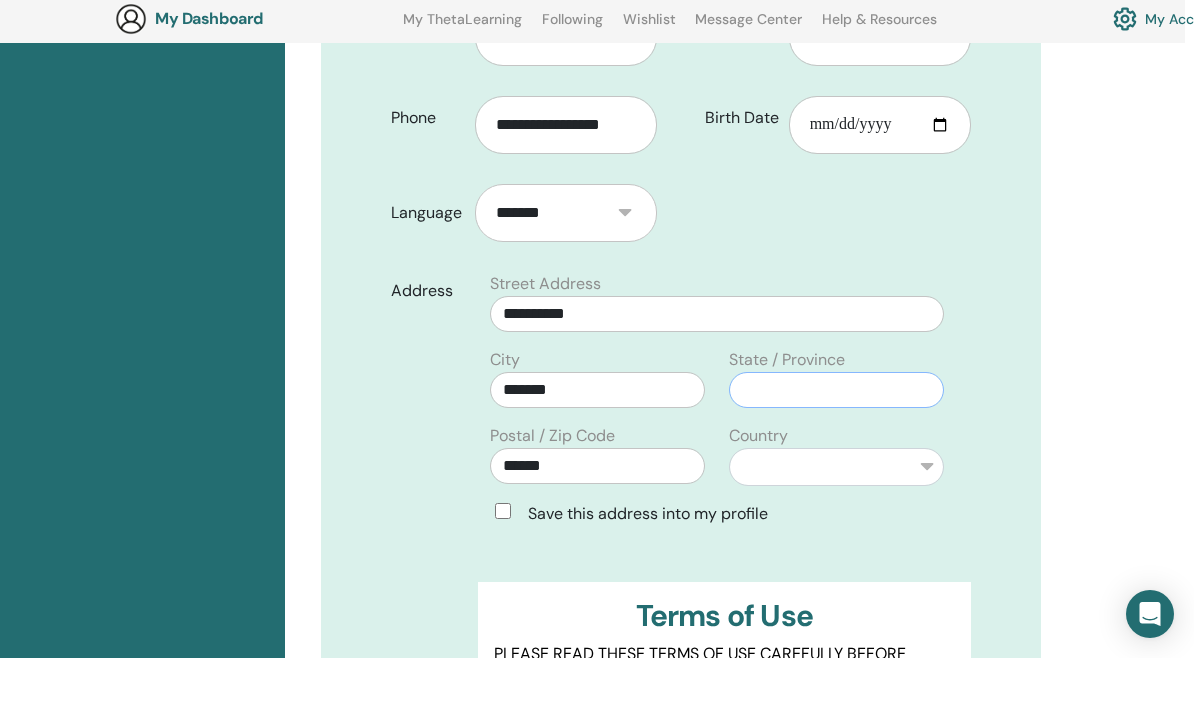 click at bounding box center [836, 459] 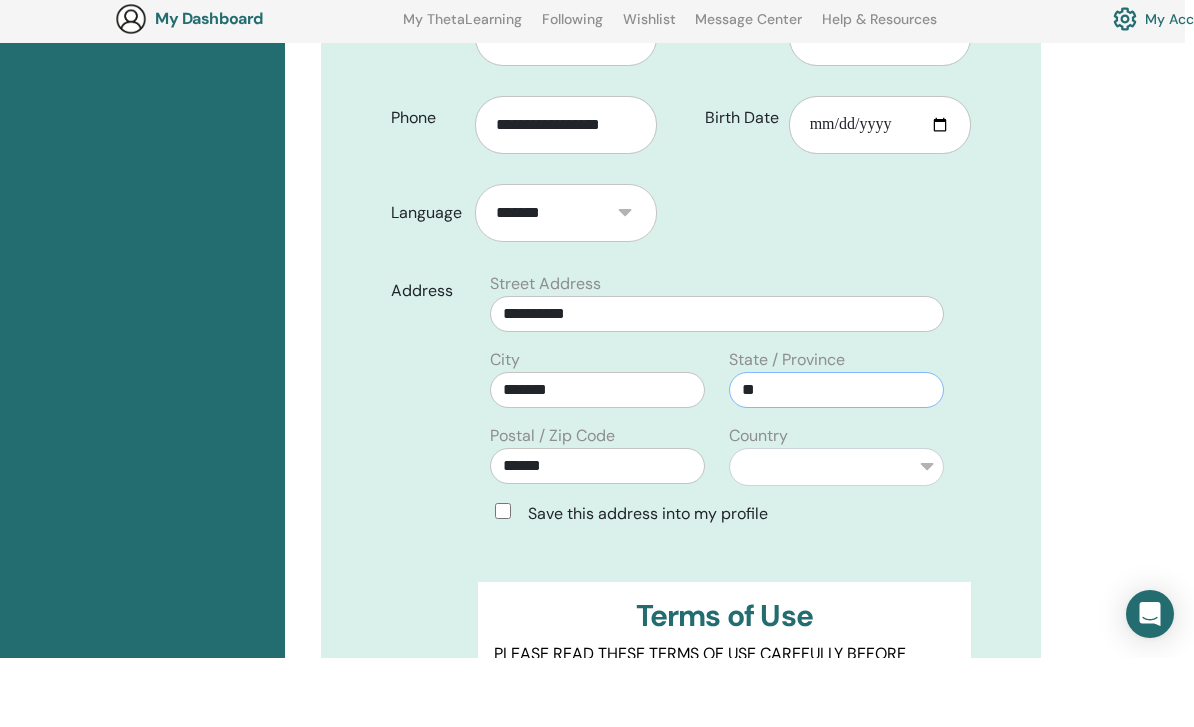 type on "**" 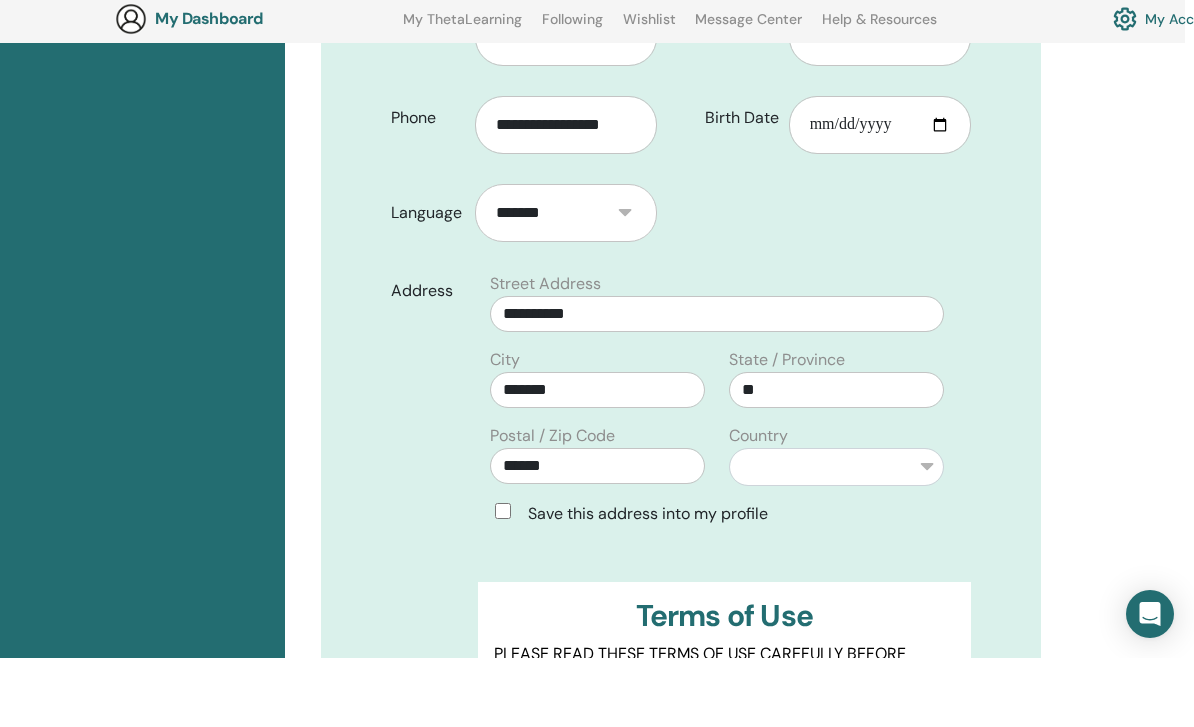 click on "Save this address into my profile" at bounding box center [717, 583] 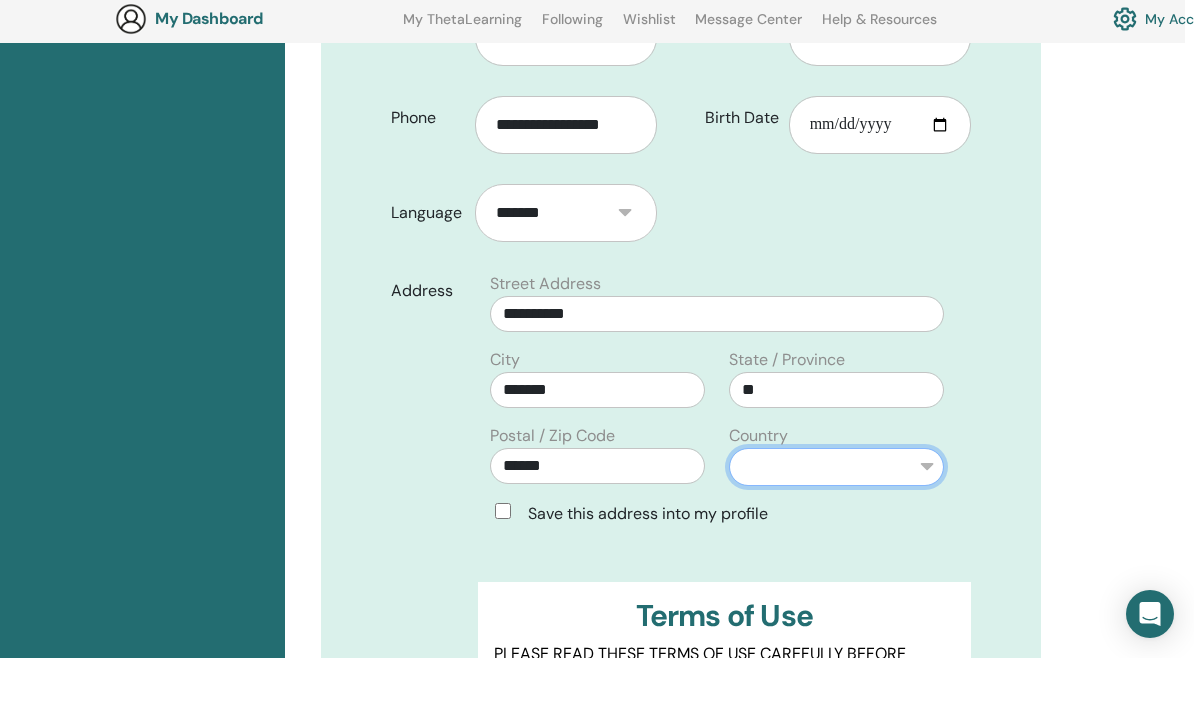 click on "**********" at bounding box center (836, 536) 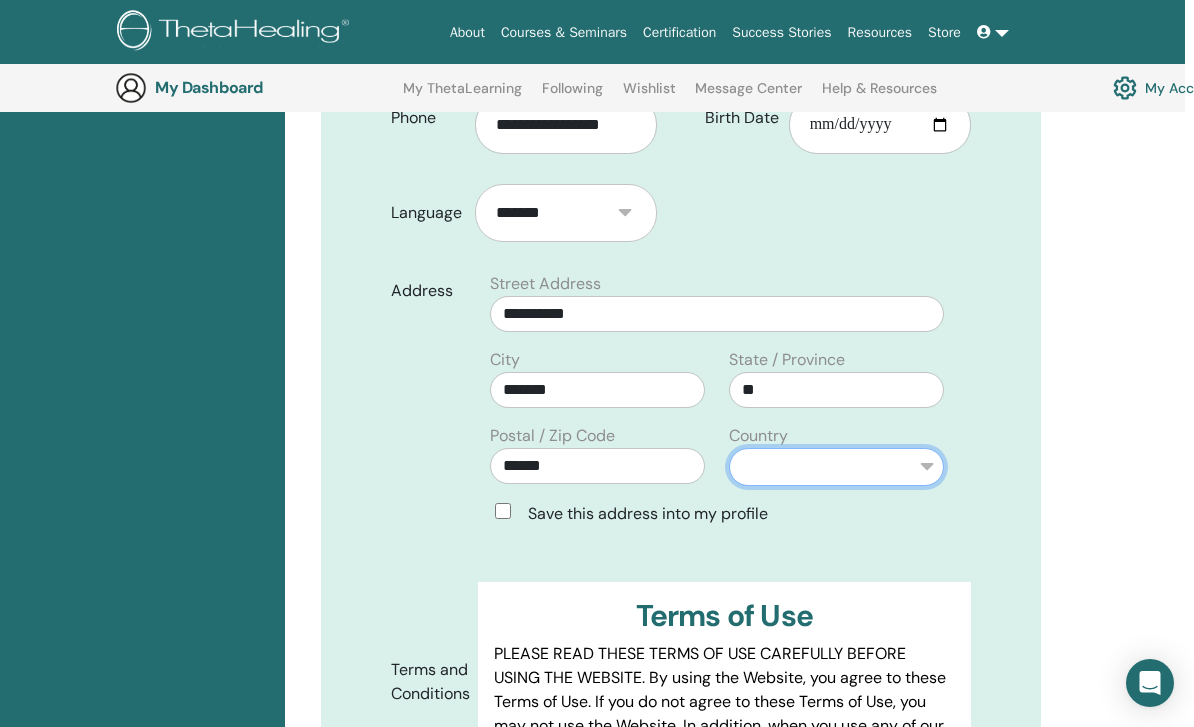 select on "*" 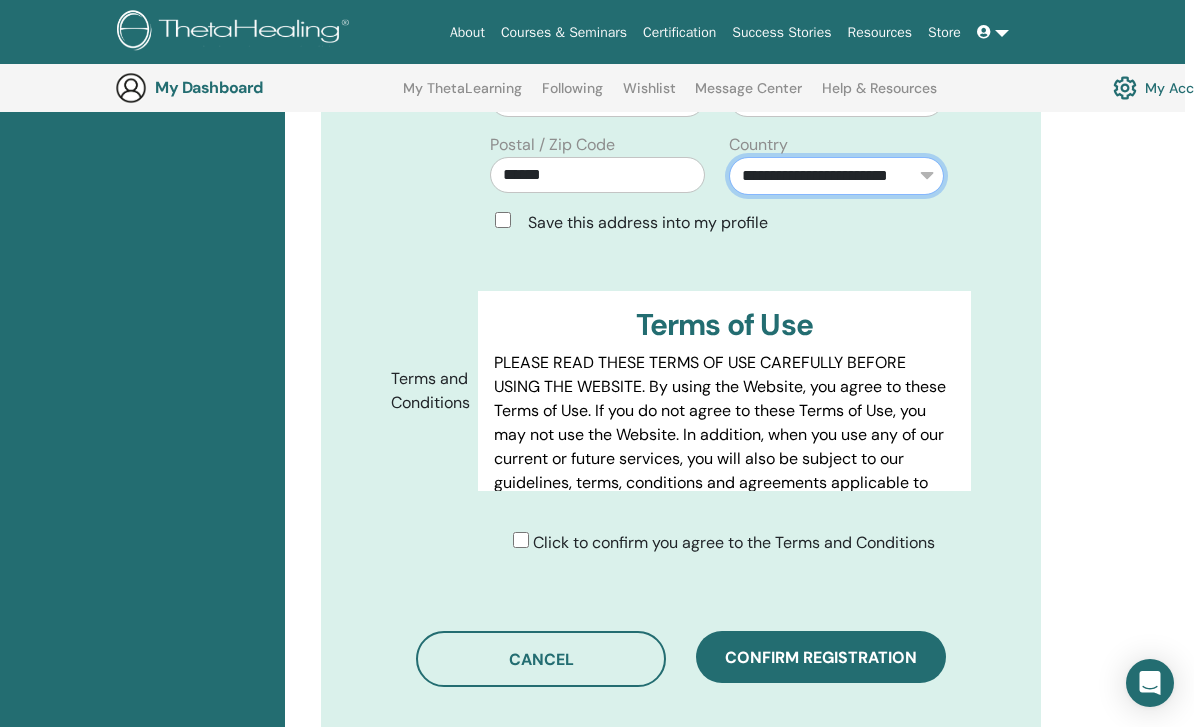 scroll, scrollTop: 965, scrollLeft: 15, axis: both 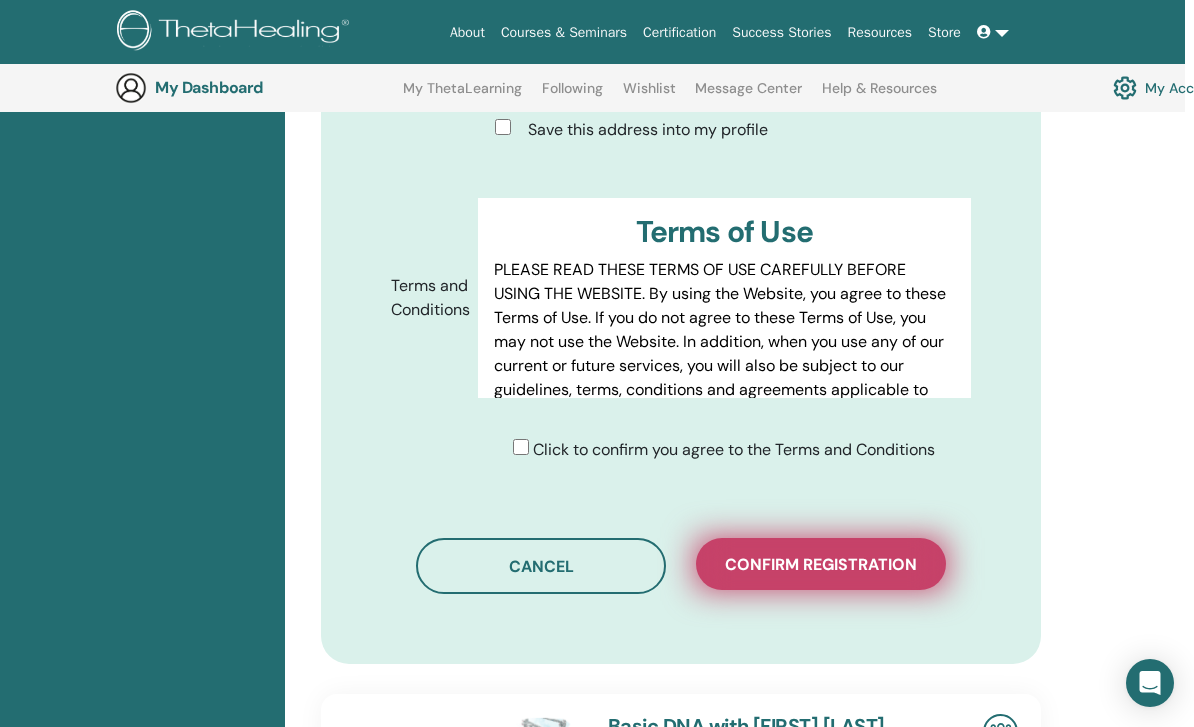 click on "Confirm registration" at bounding box center (821, 564) 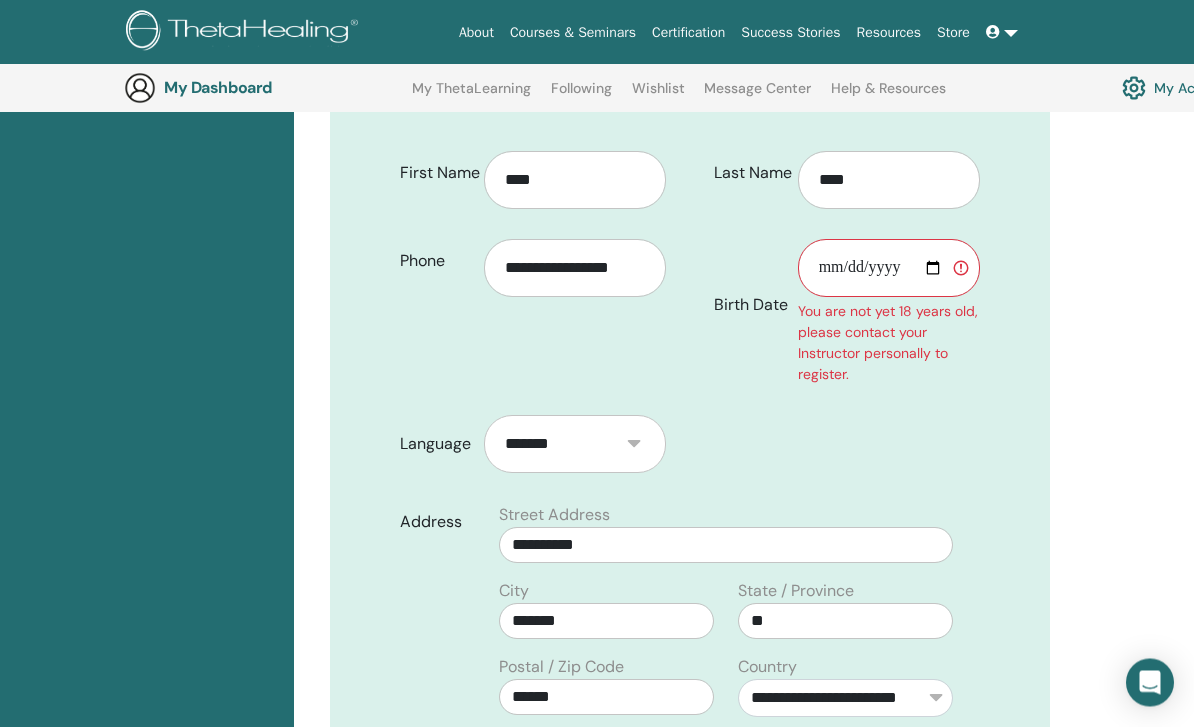 scroll, scrollTop: 425, scrollLeft: 6, axis: both 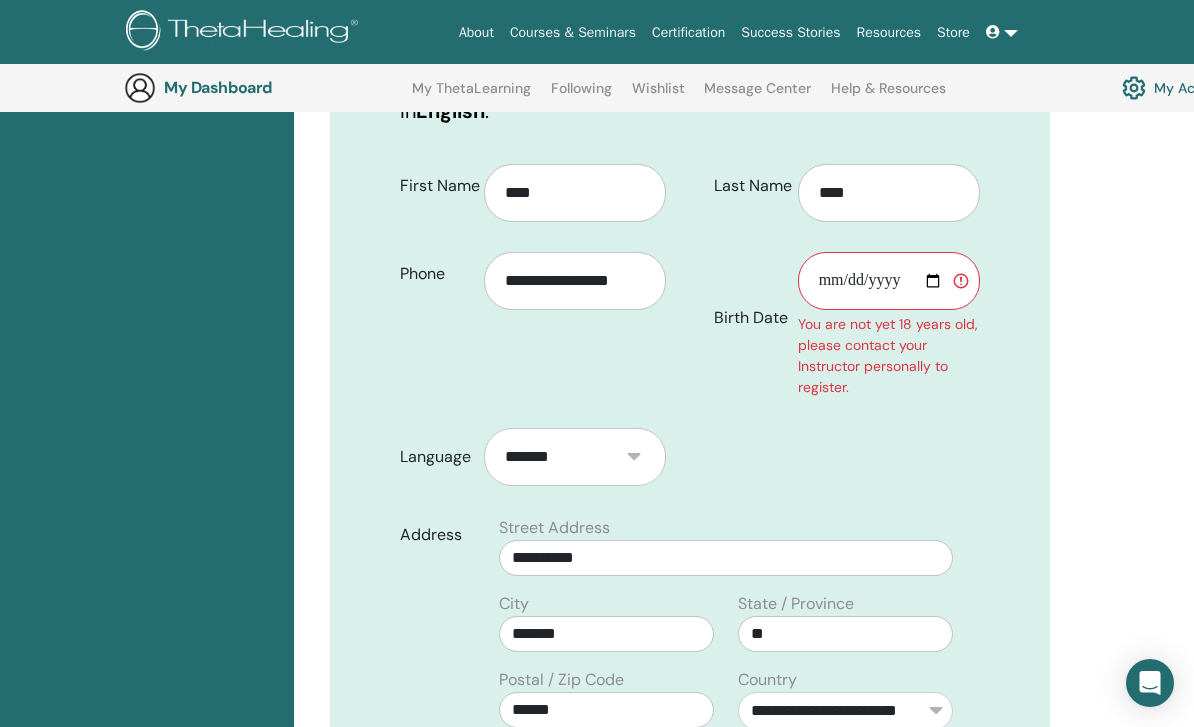 click on "**********" at bounding box center (889, 281) 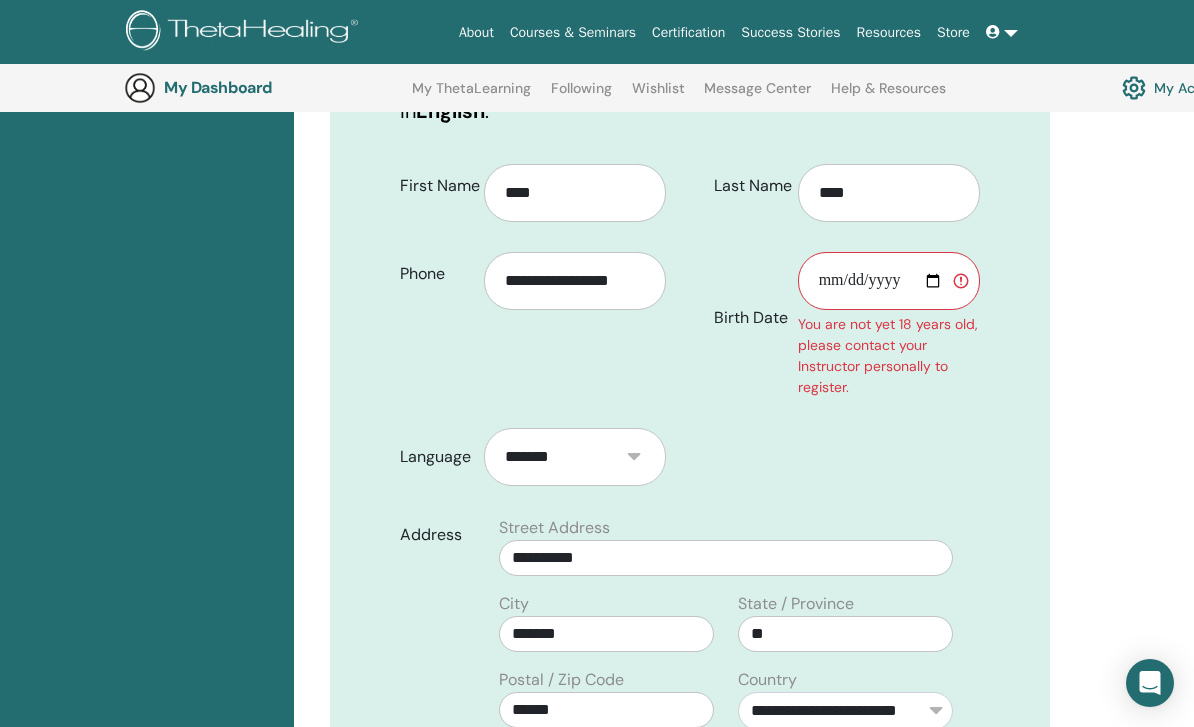 type on "**********" 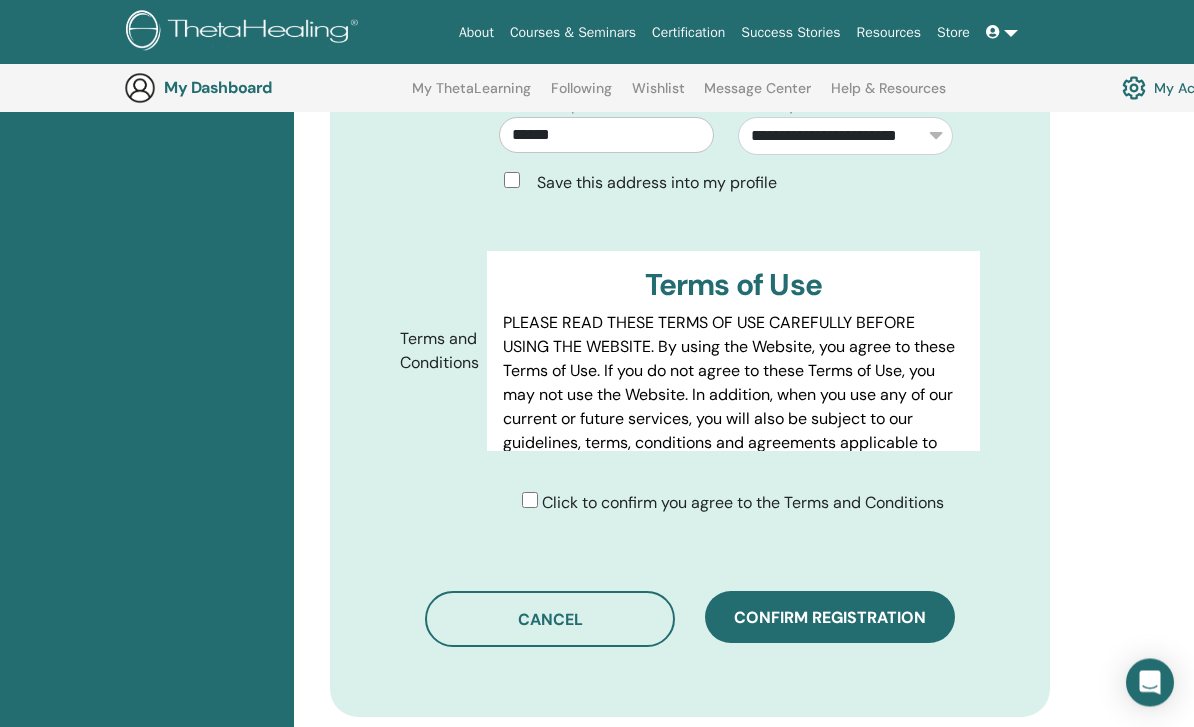 scroll, scrollTop: 1000, scrollLeft: 6, axis: both 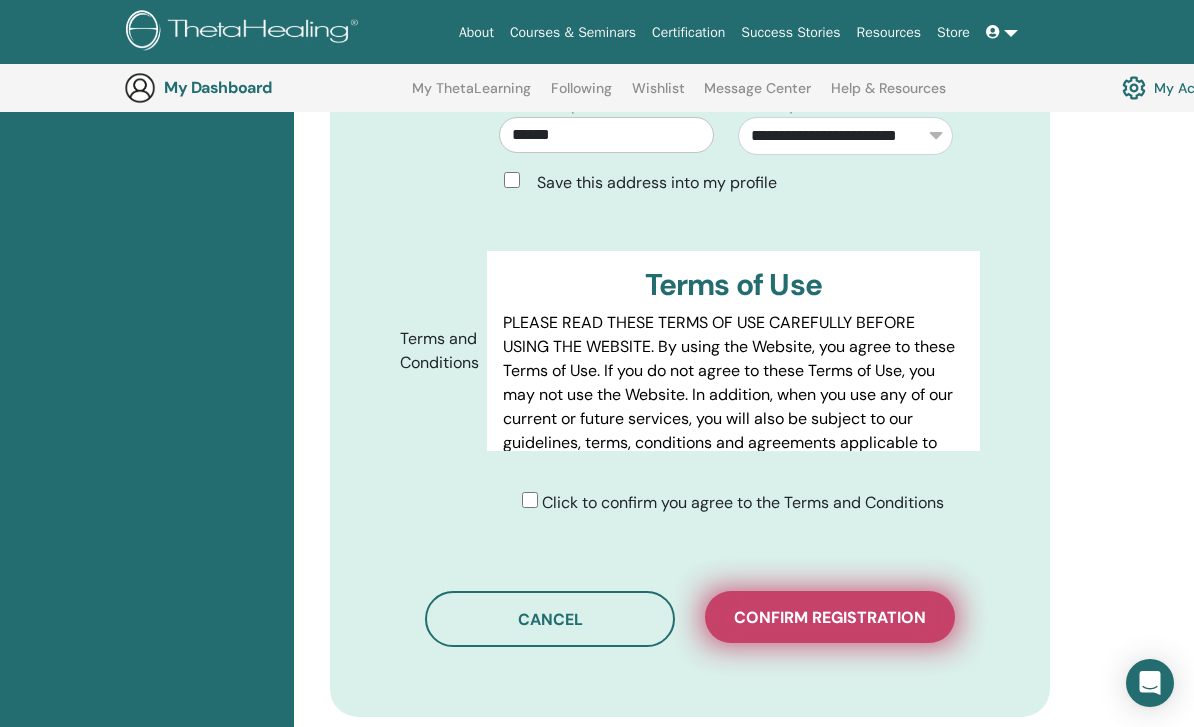 click on "Confirm registration" at bounding box center [830, 617] 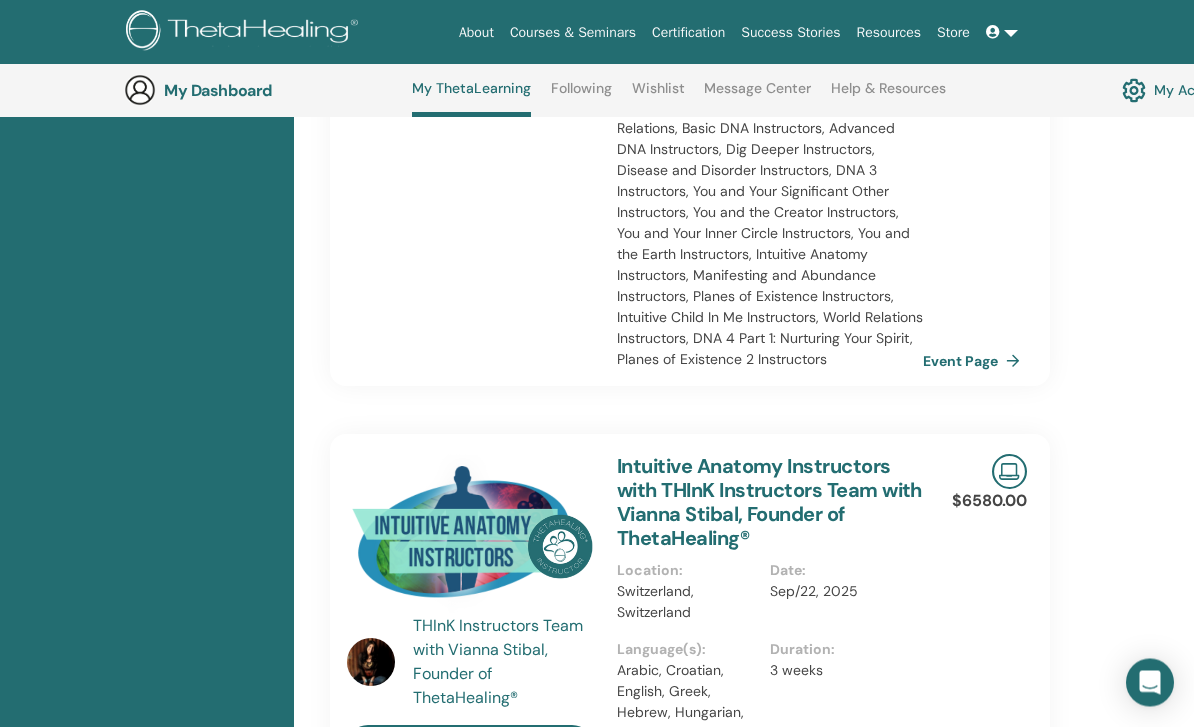 scroll, scrollTop: 1312, scrollLeft: 6, axis: both 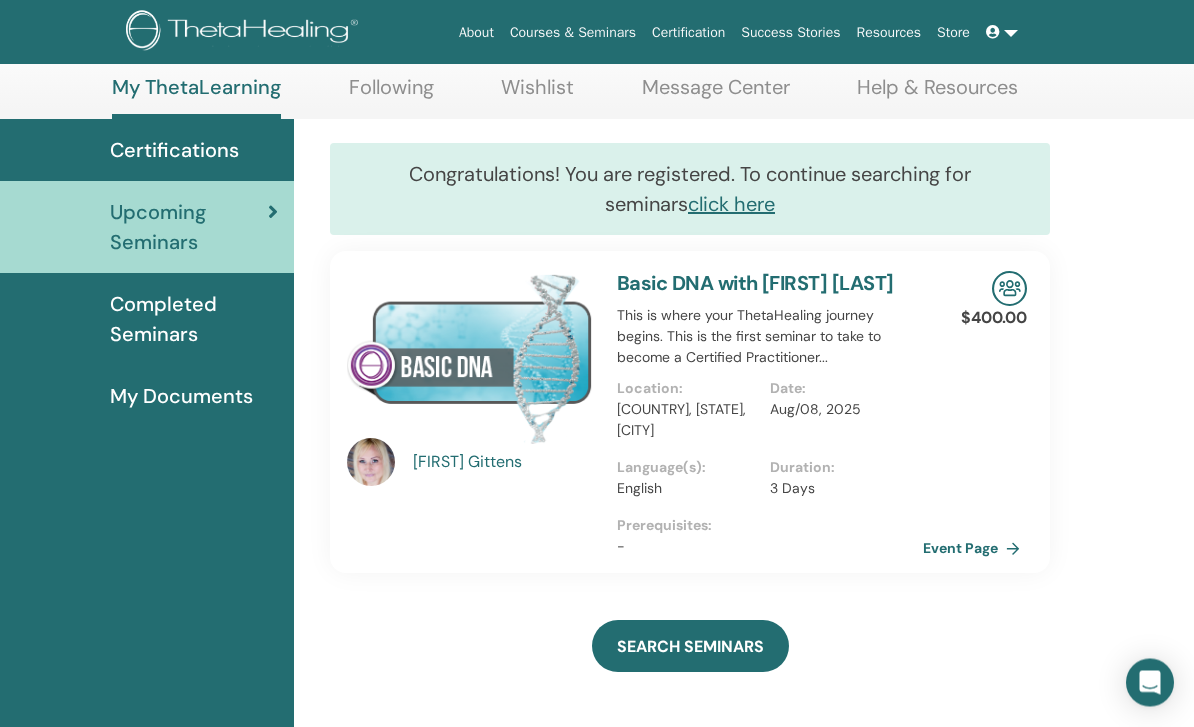 click at bounding box center [1002, 32] 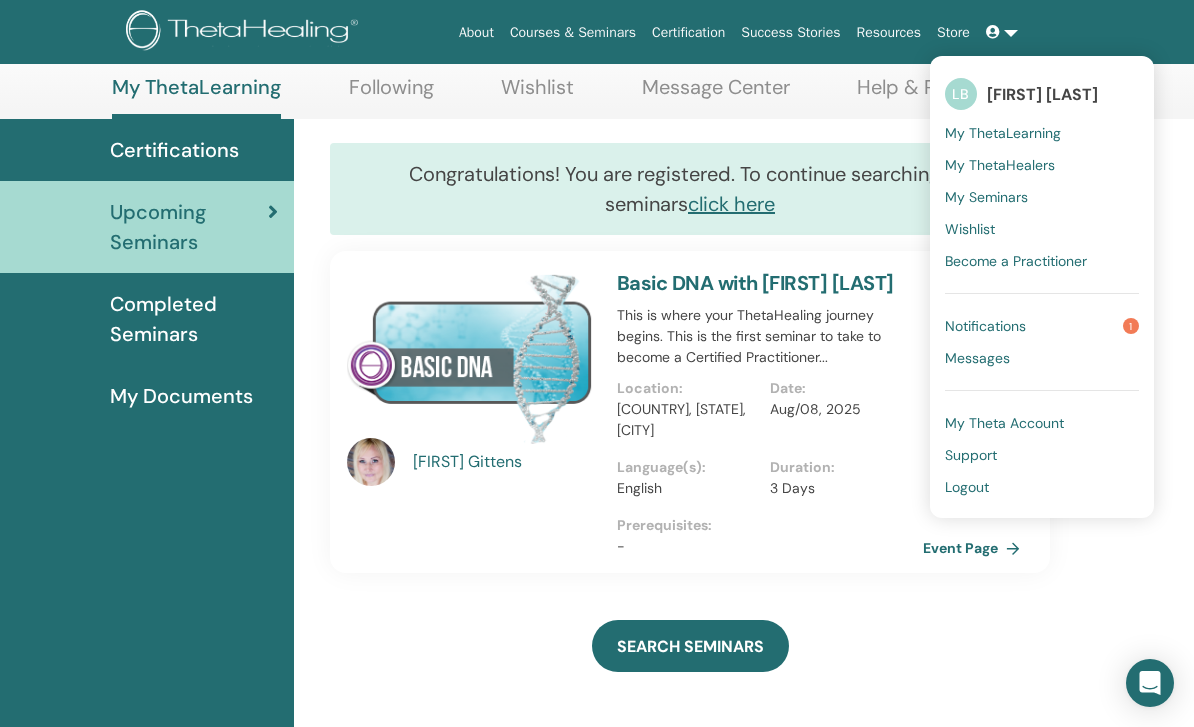 click on "Logout" at bounding box center (967, 487) 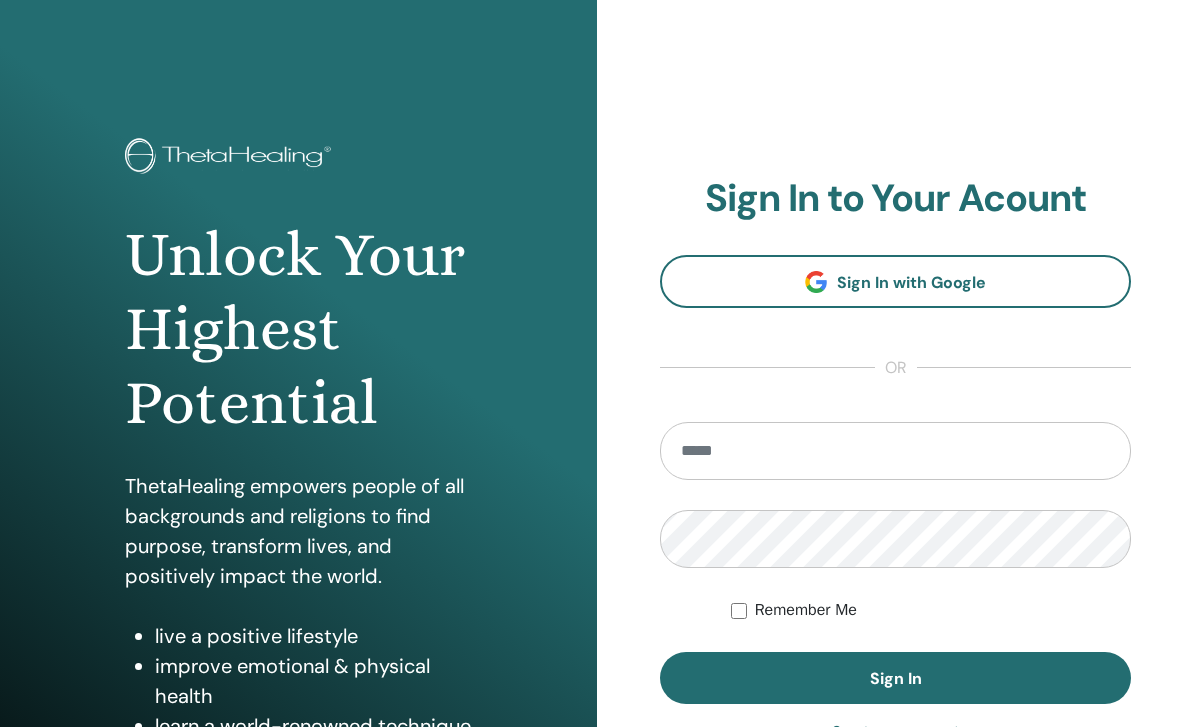 scroll, scrollTop: 32, scrollLeft: 0, axis: vertical 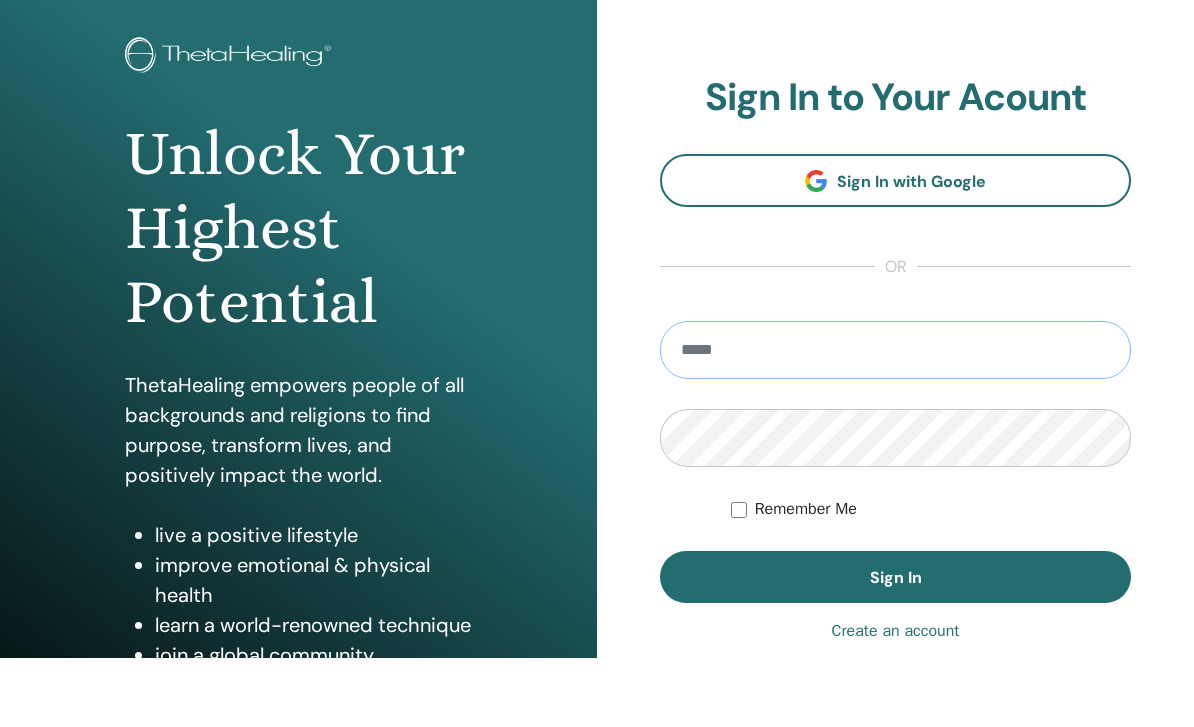 type on "**********" 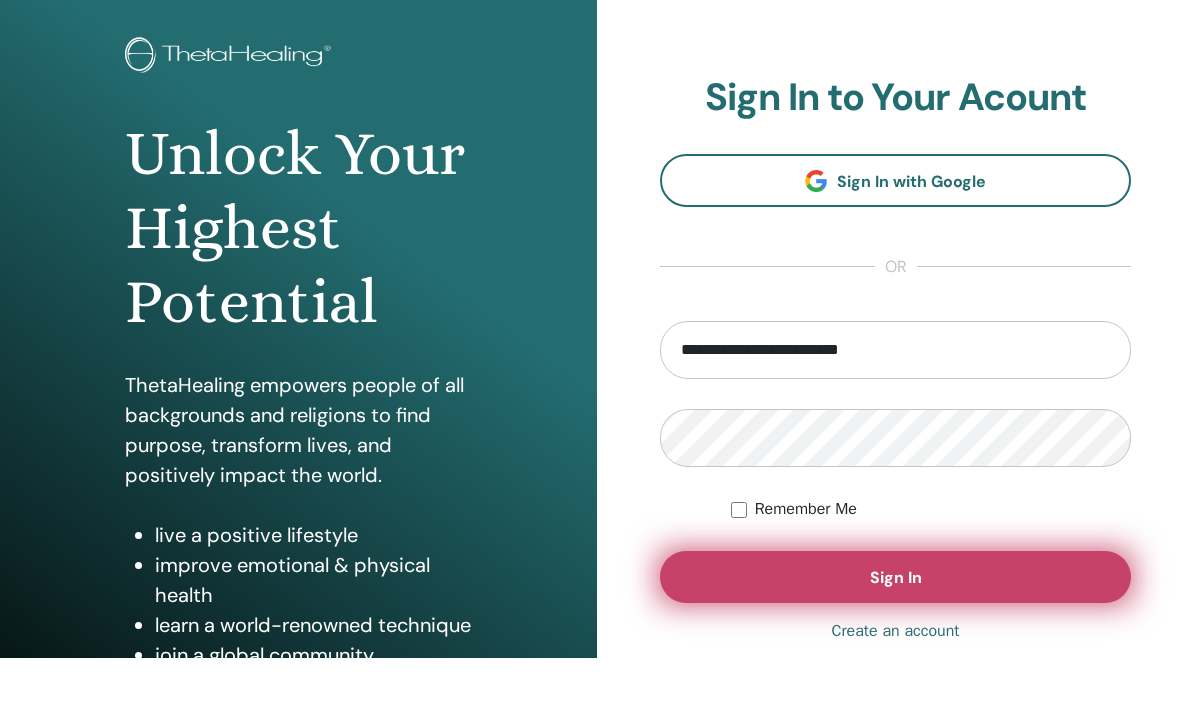 click on "Sign In" at bounding box center [895, 646] 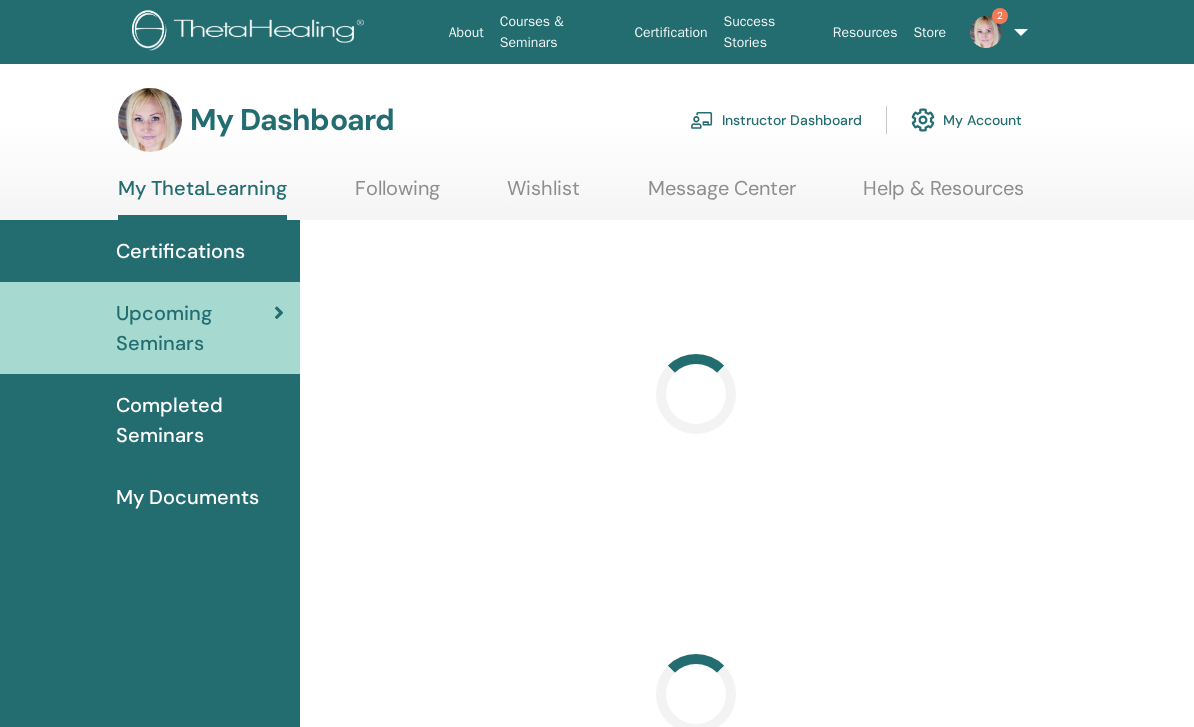 scroll, scrollTop: 0, scrollLeft: 0, axis: both 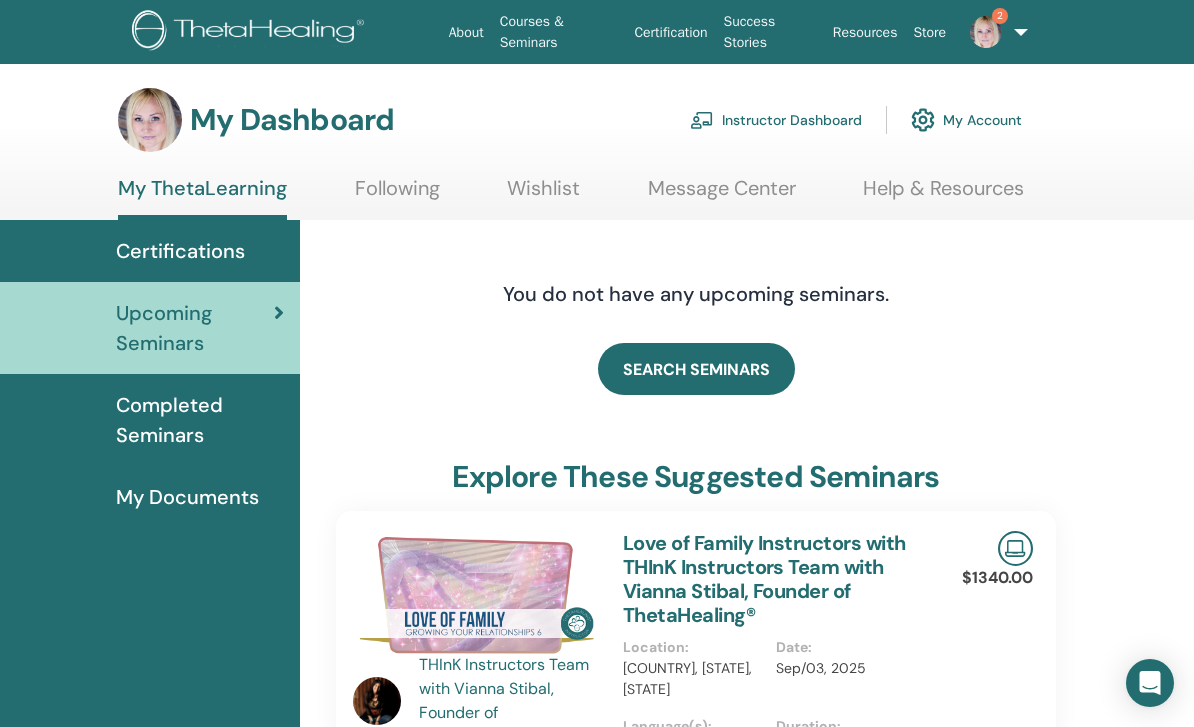 click on "Instructor Dashboard" at bounding box center (776, 120) 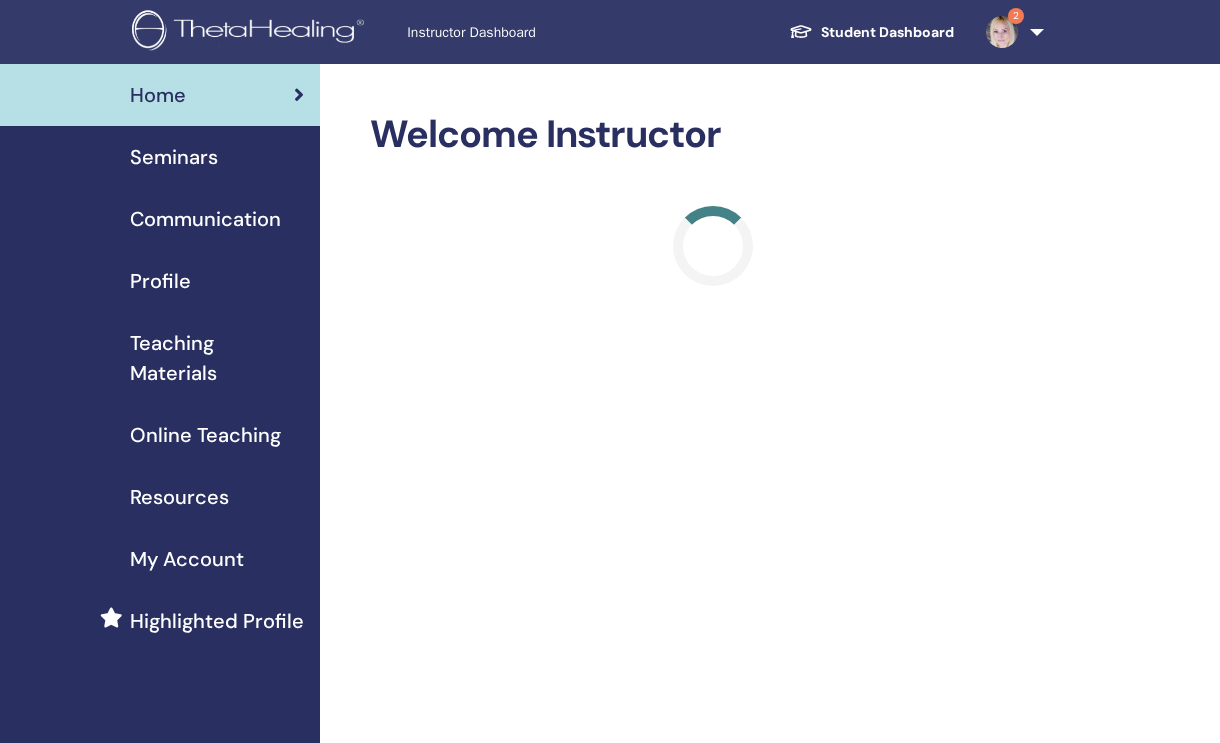 scroll, scrollTop: 0, scrollLeft: 0, axis: both 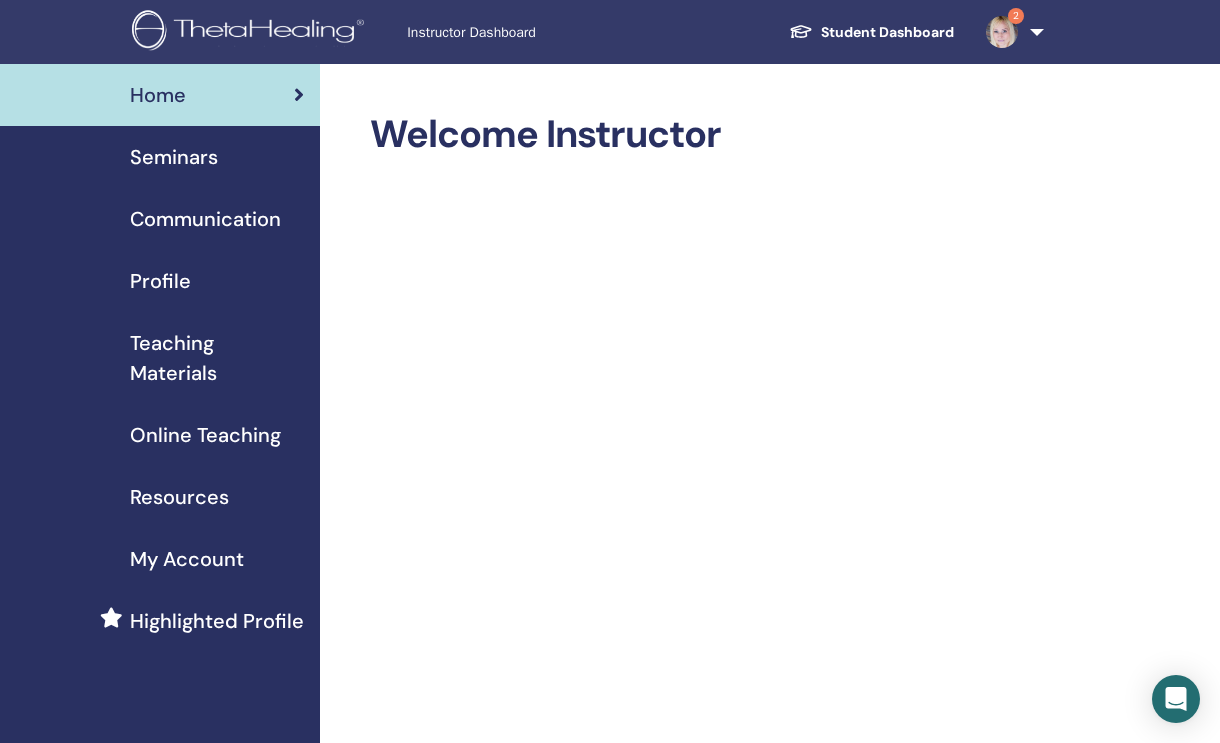 click on "Seminars" at bounding box center [160, 157] 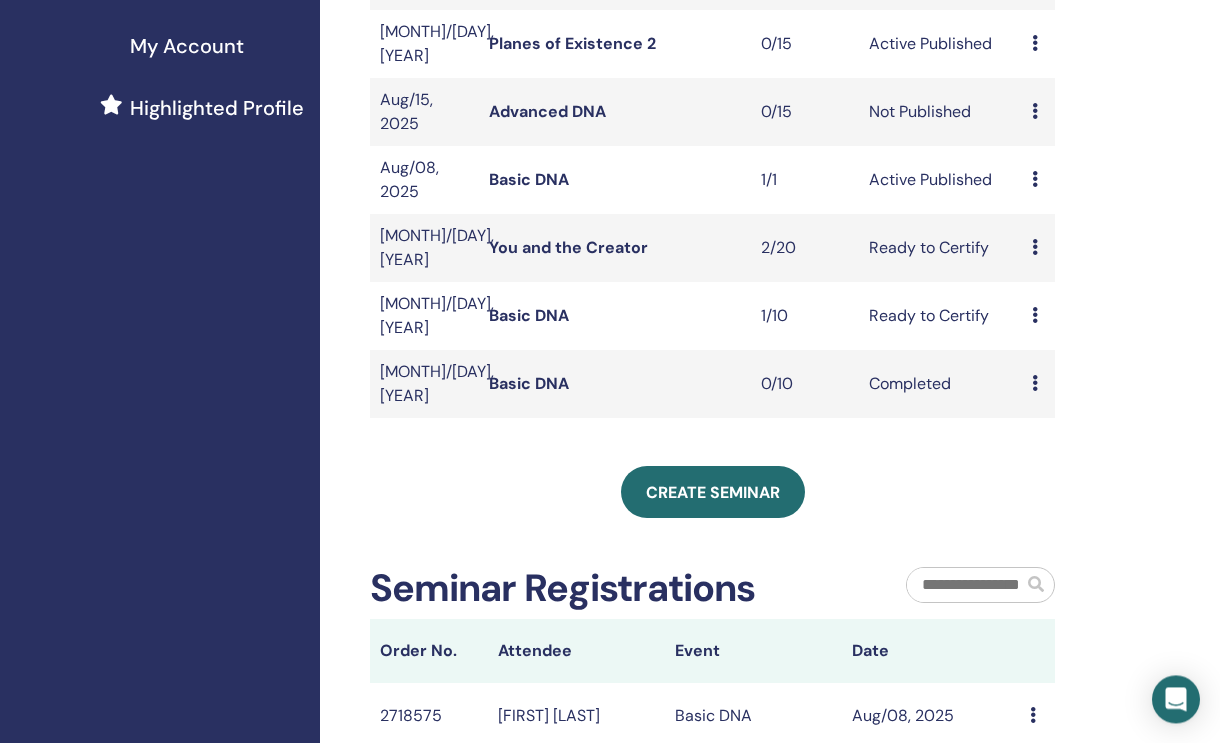 scroll, scrollTop: 513, scrollLeft: 0, axis: vertical 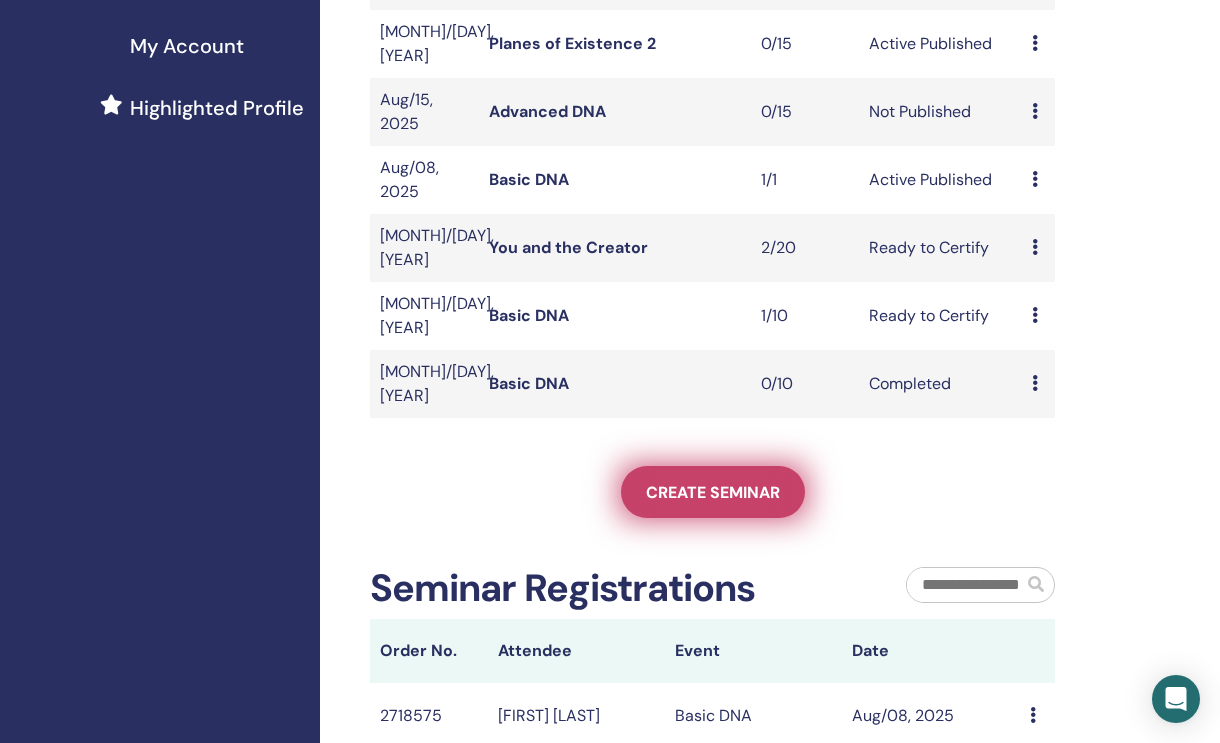 click on "Create seminar" at bounding box center [713, 492] 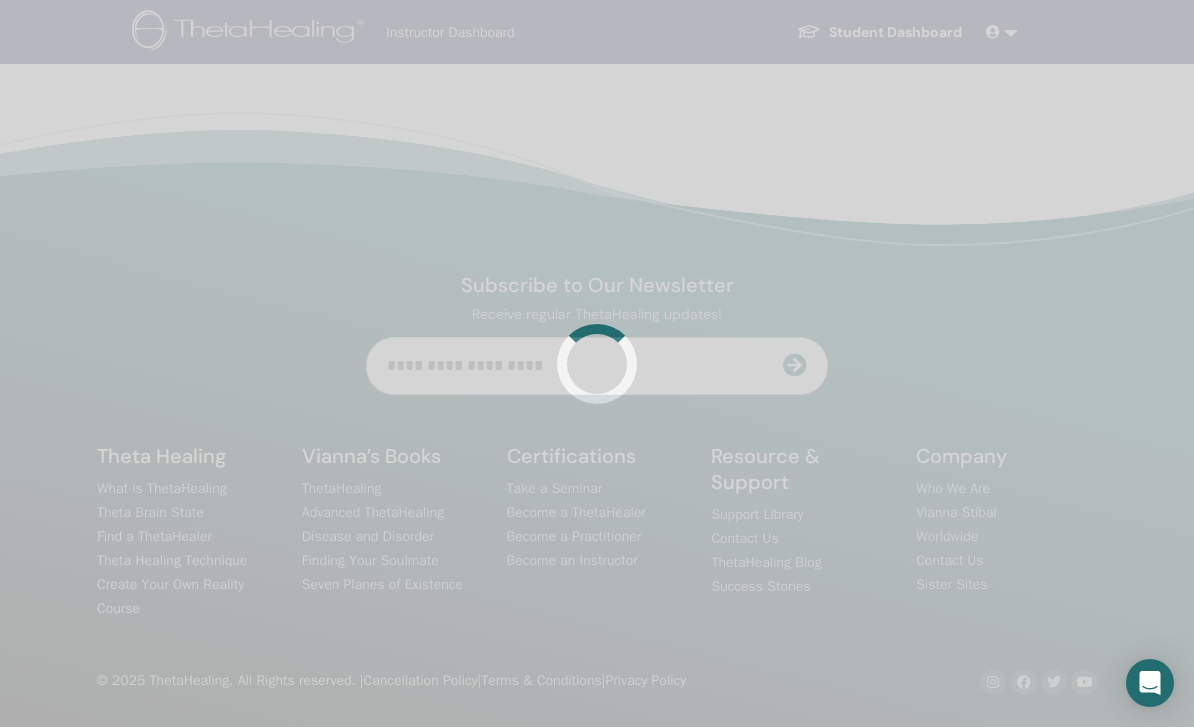 scroll, scrollTop: 0, scrollLeft: 0, axis: both 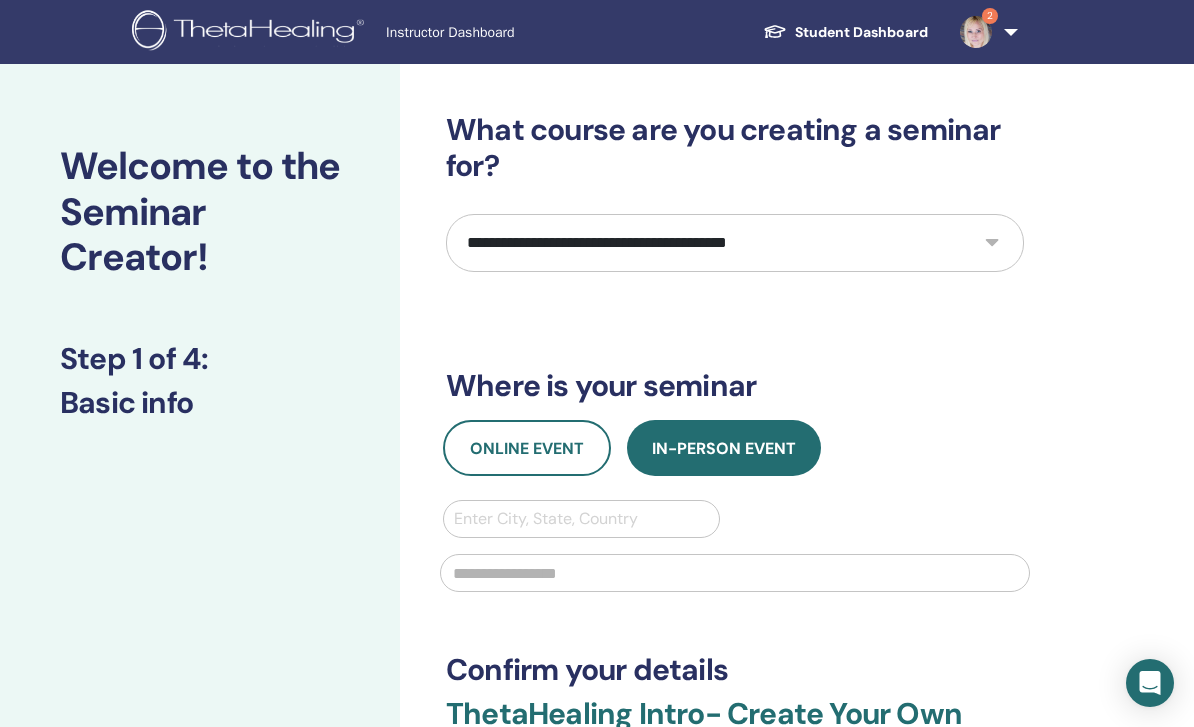 click on "**********" at bounding box center [735, 243] 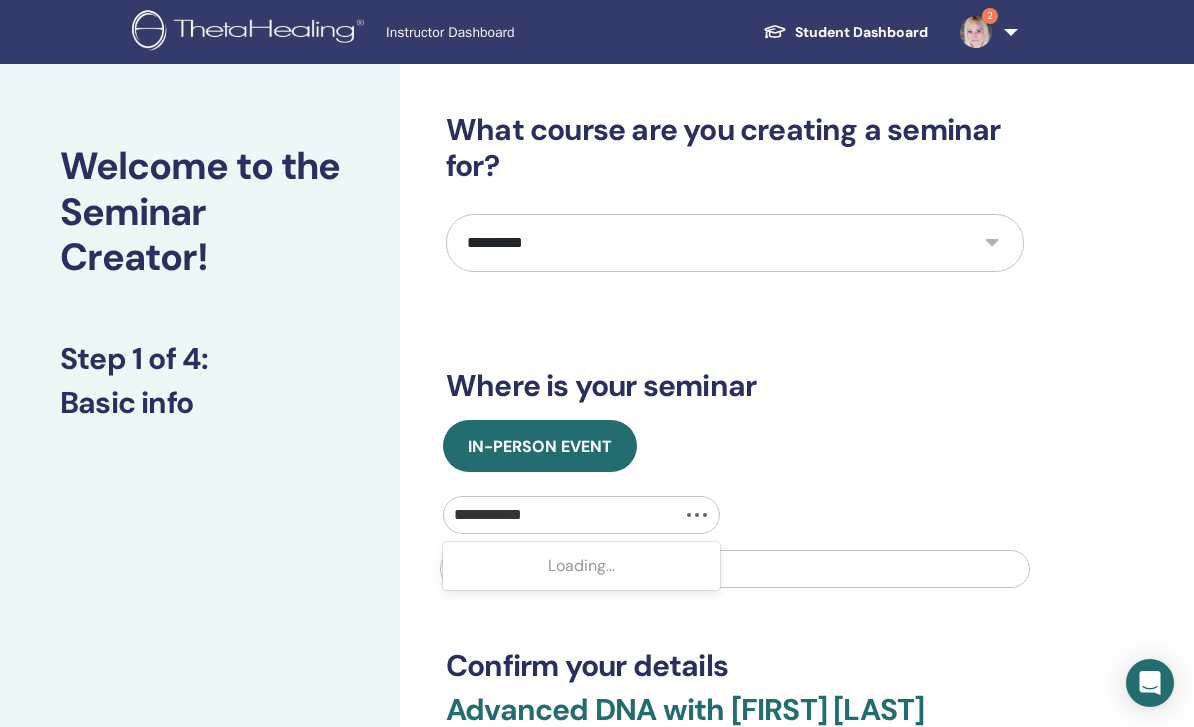 type on "**********" 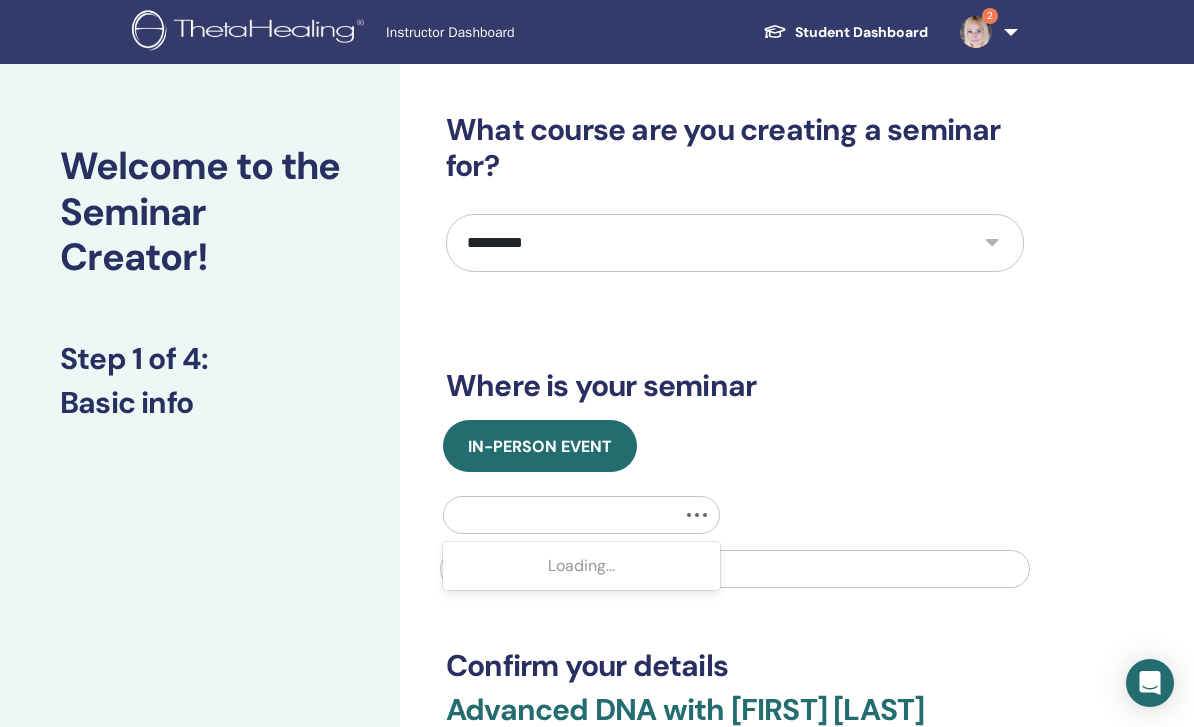 click at bounding box center [735, 569] 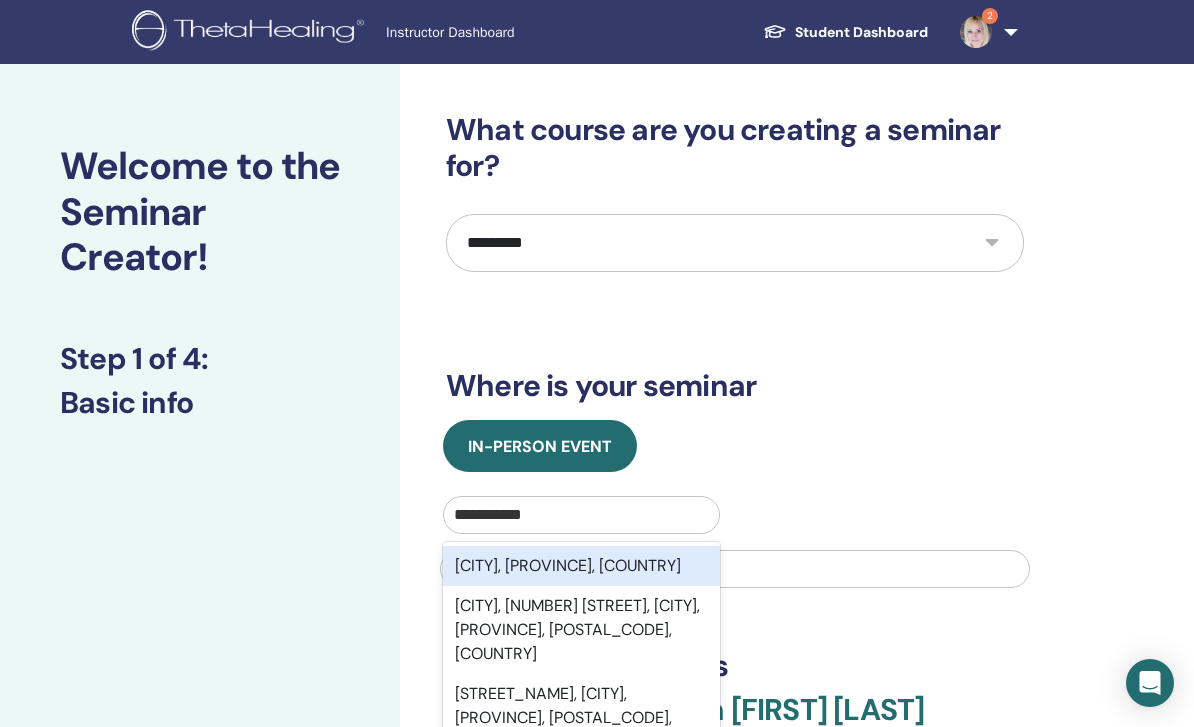 click on "Manning, AB, CAN" at bounding box center [581, 566] 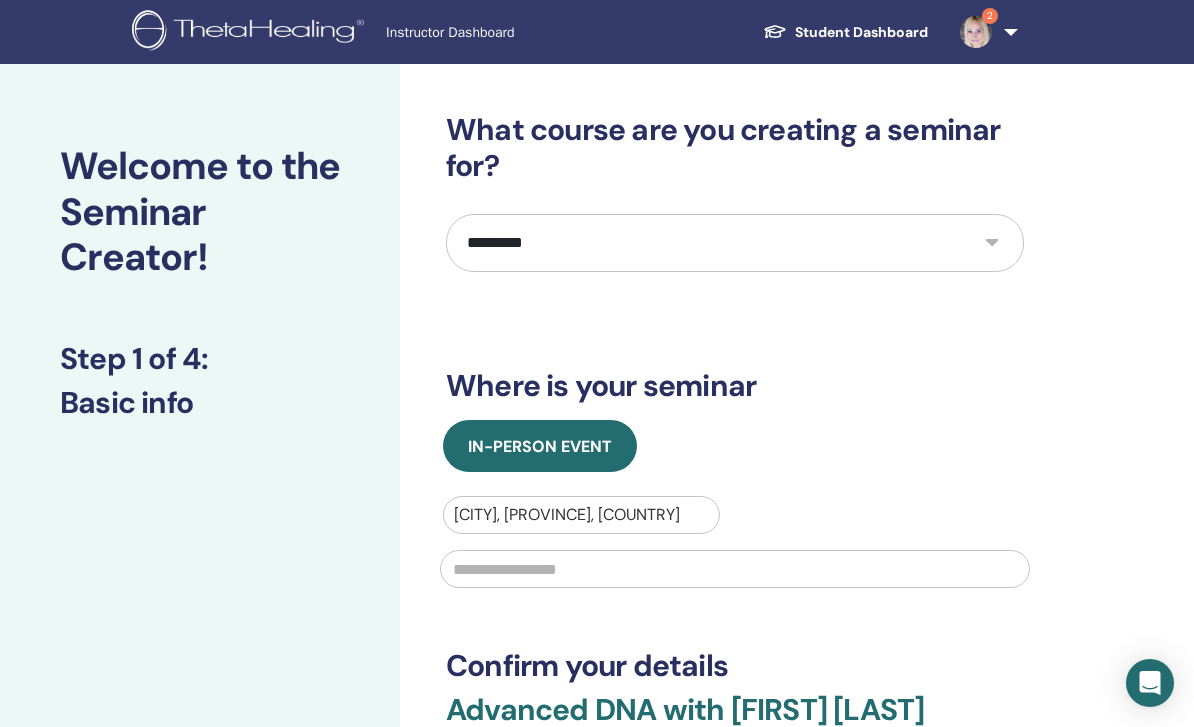 type 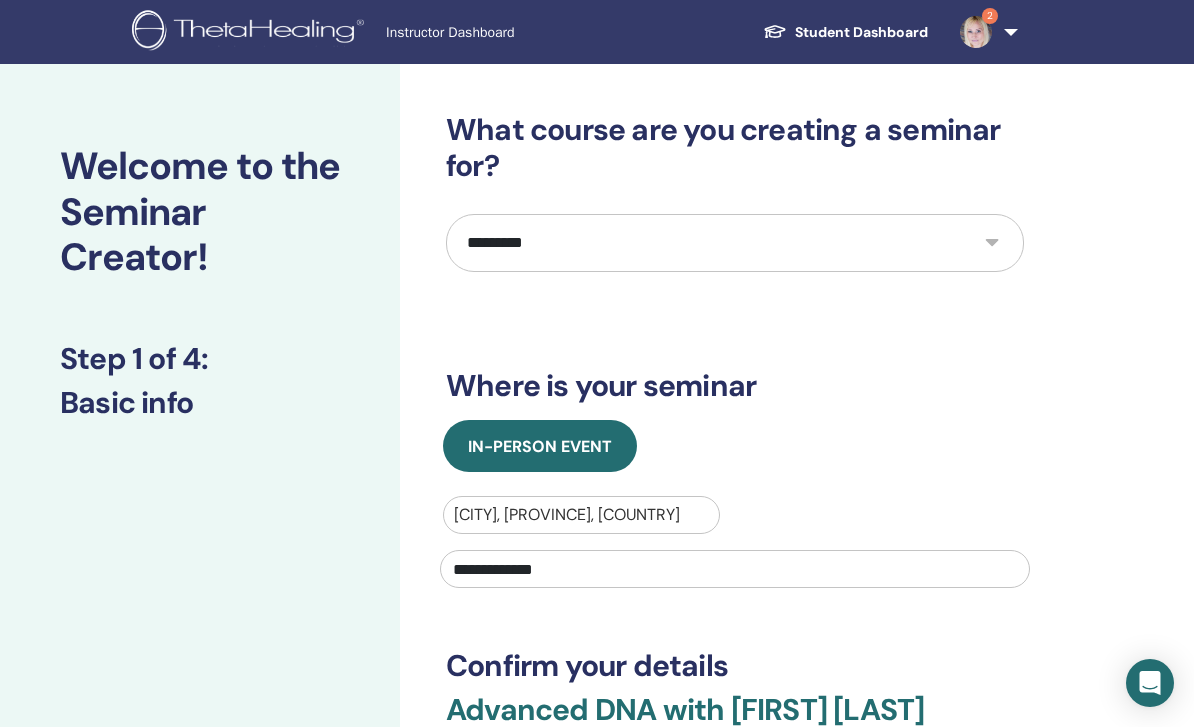 type on "**********" 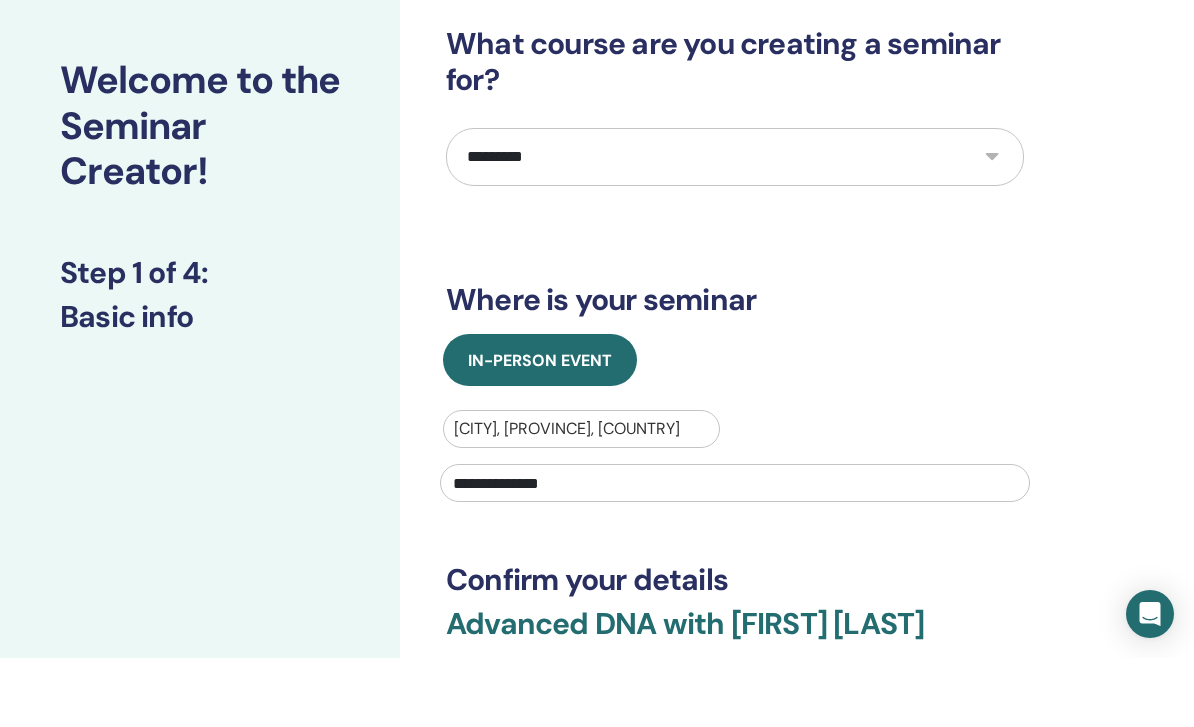 scroll, scrollTop: 262, scrollLeft: 0, axis: vertical 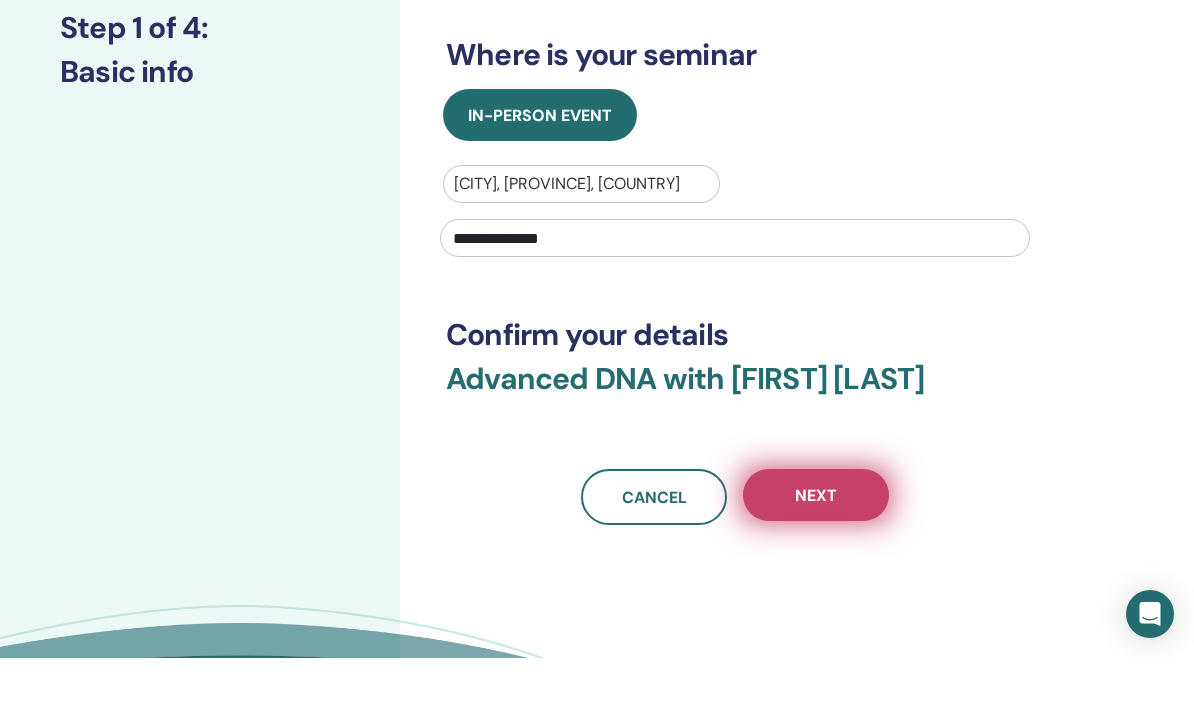 click on "Next" at bounding box center (816, 564) 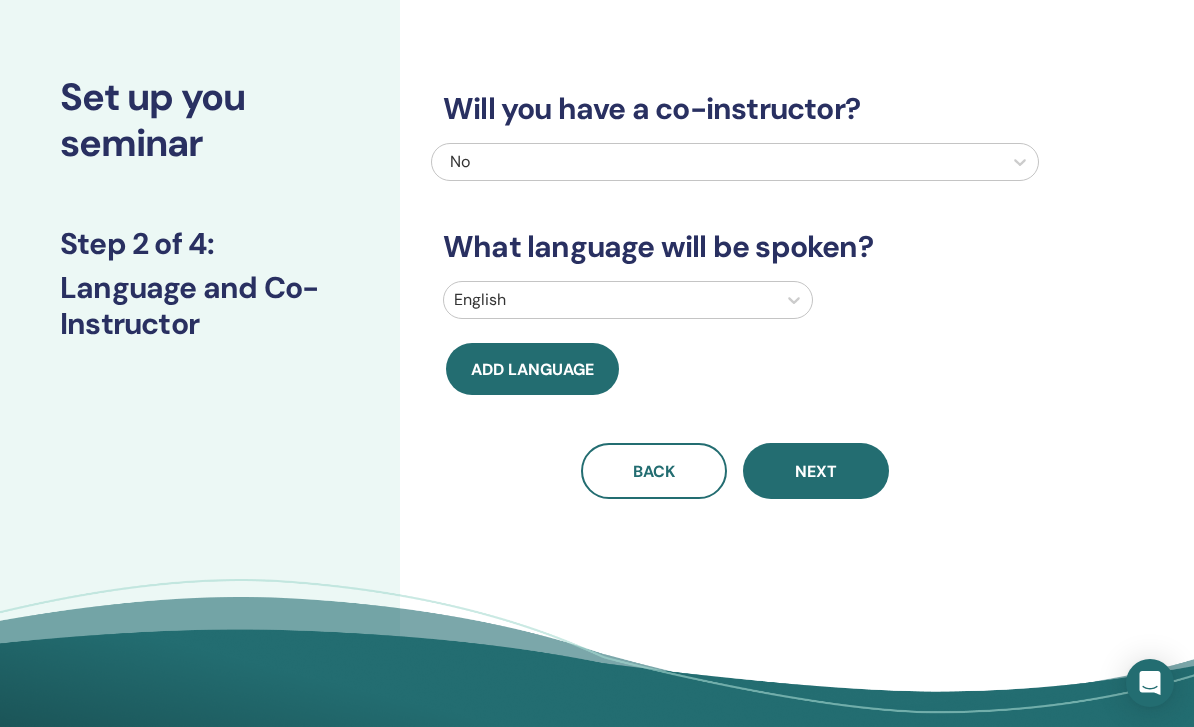 scroll, scrollTop: 0, scrollLeft: 0, axis: both 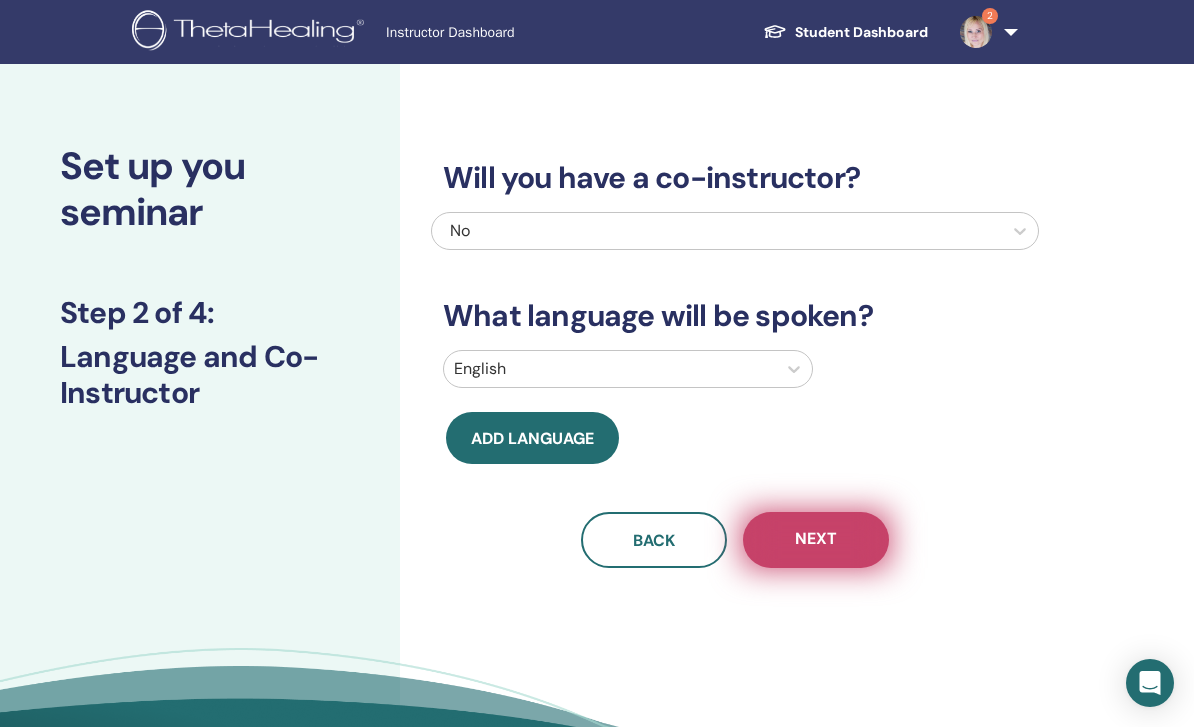 click on "Next" at bounding box center (816, 540) 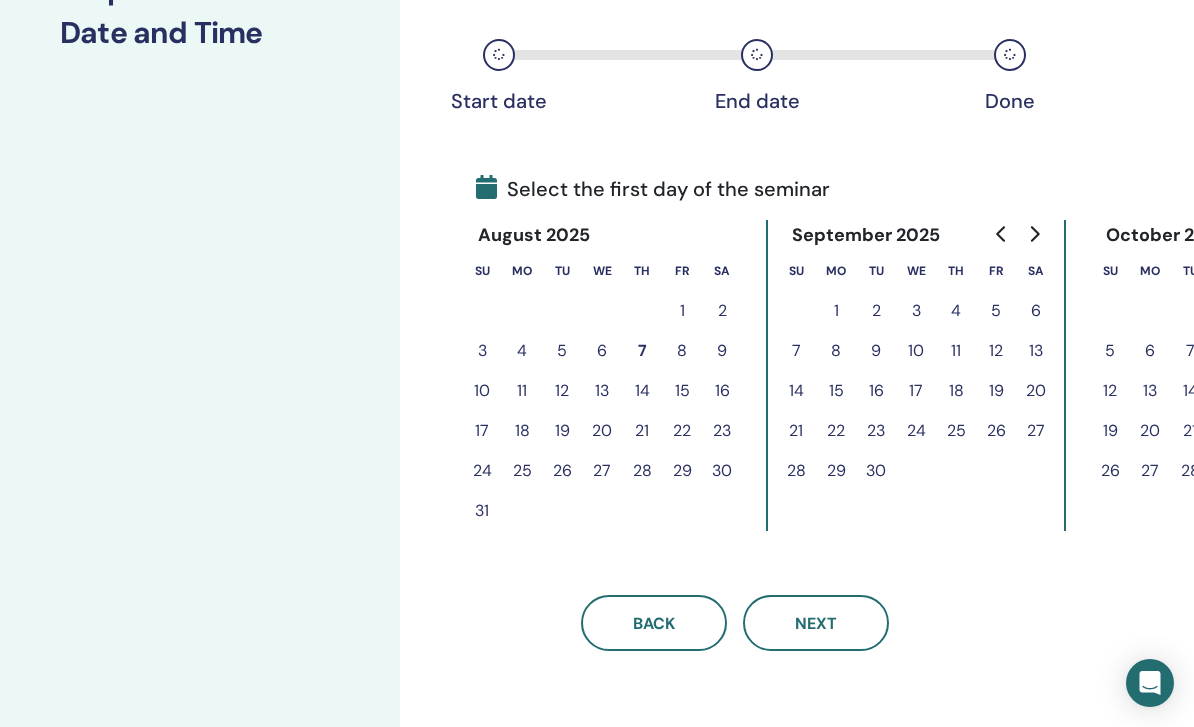 scroll, scrollTop: 202, scrollLeft: 0, axis: vertical 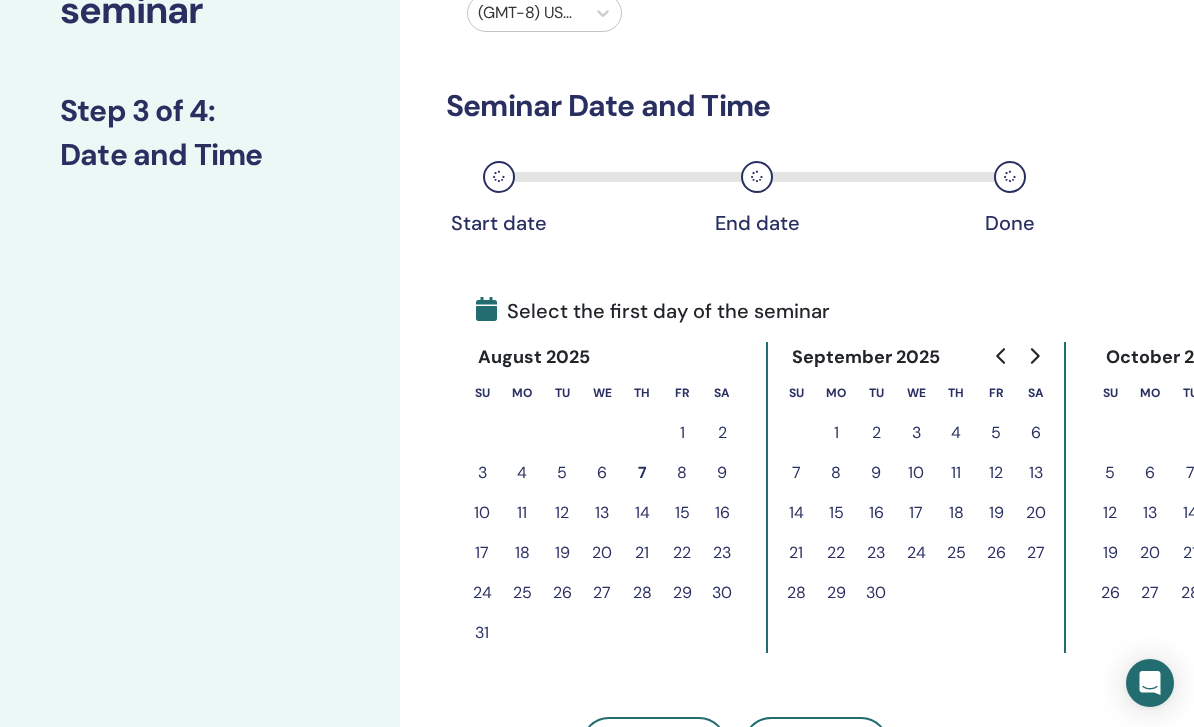 click on "15" at bounding box center [682, 513] 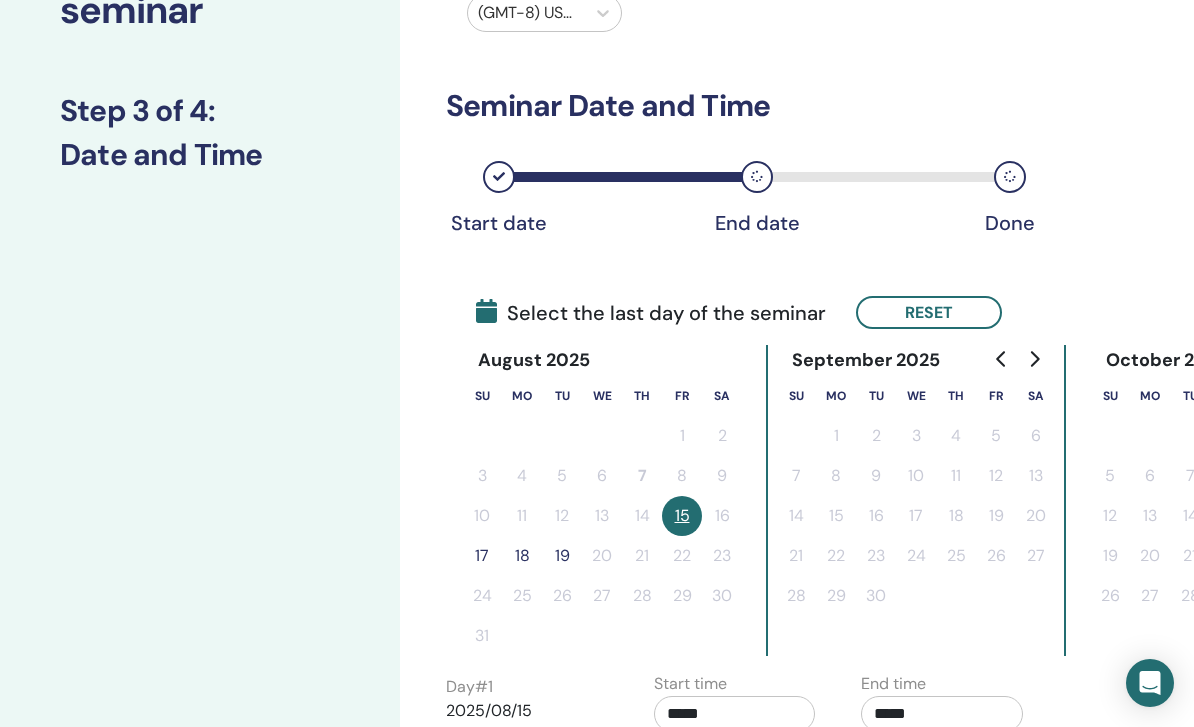 click on "17" at bounding box center [482, 556] 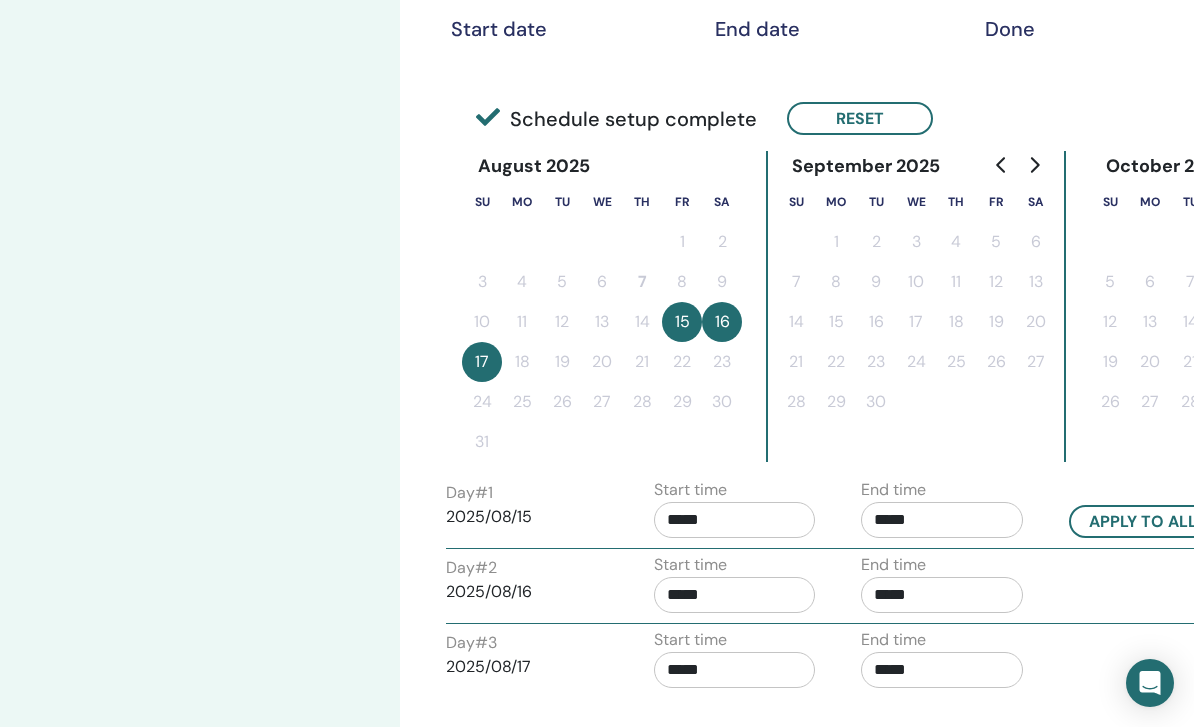 scroll, scrollTop: 476, scrollLeft: 0, axis: vertical 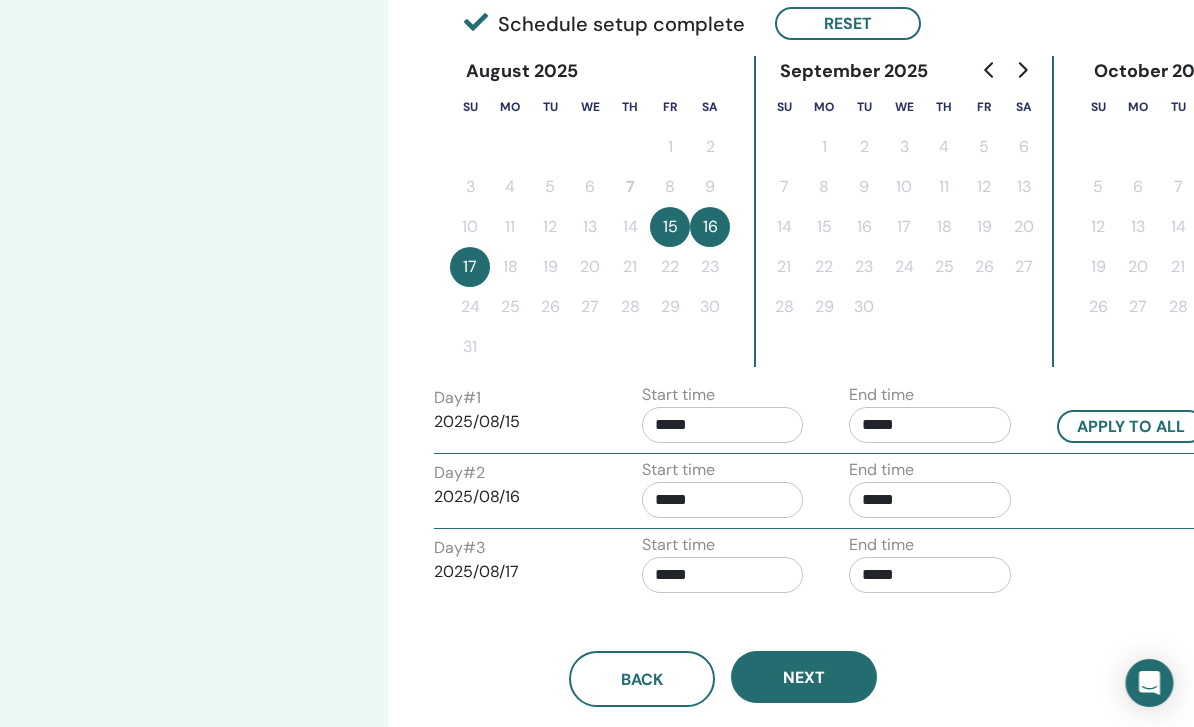 click on "*****" at bounding box center [724, 425] 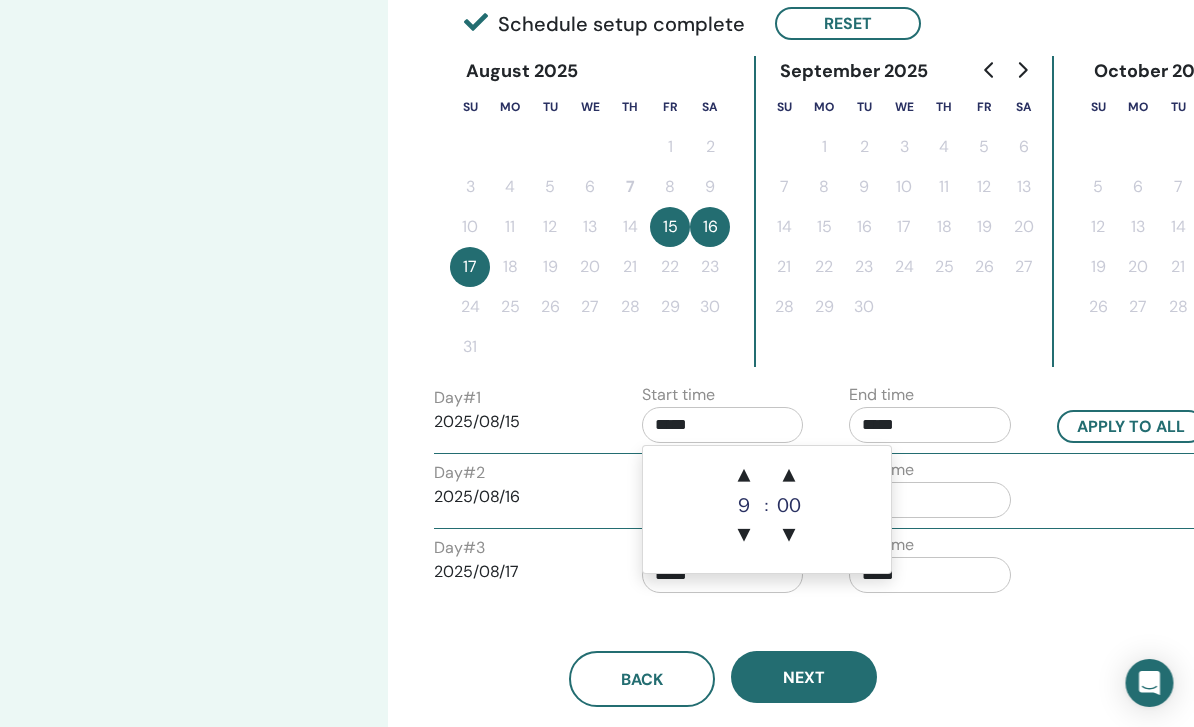 scroll, scrollTop: 491, scrollLeft: 11, axis: both 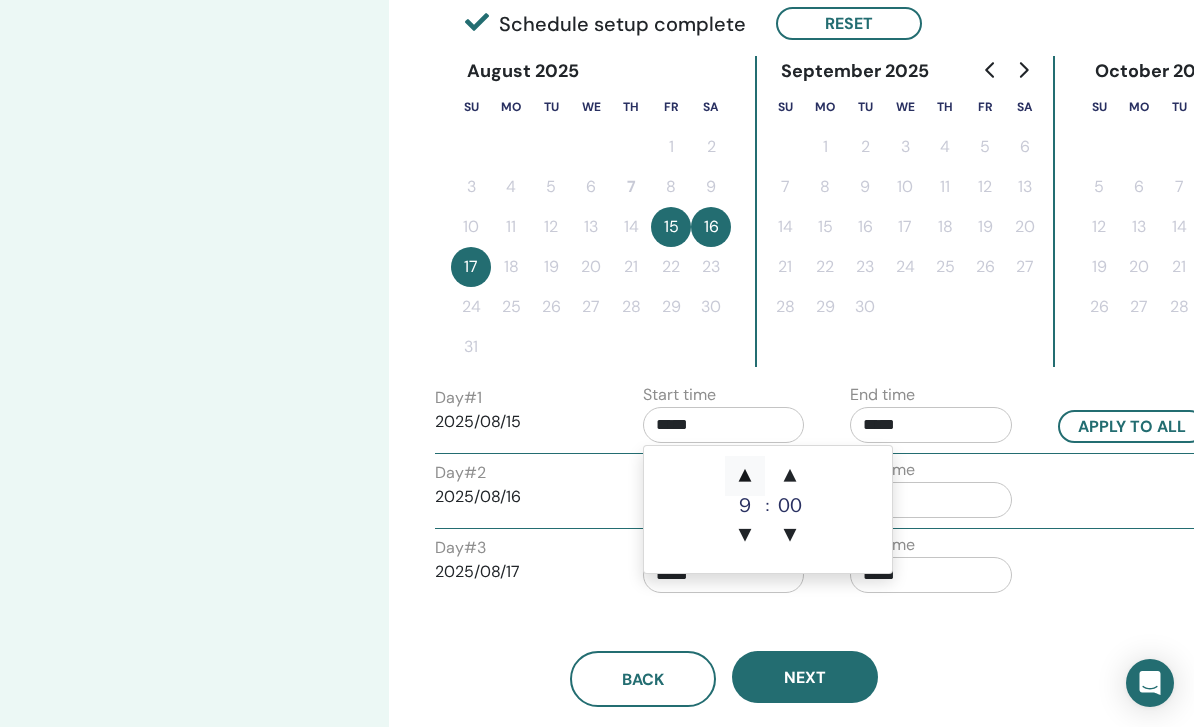 click on "▲" at bounding box center (745, 476) 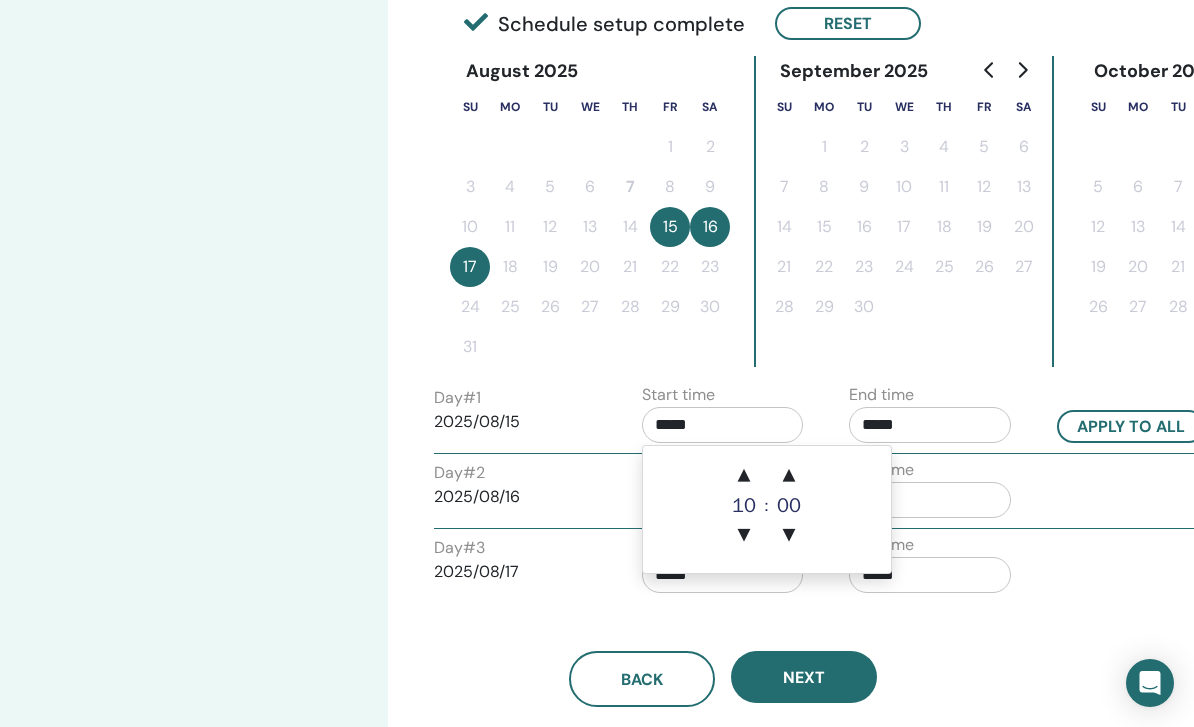 click on "*****" at bounding box center (930, 425) 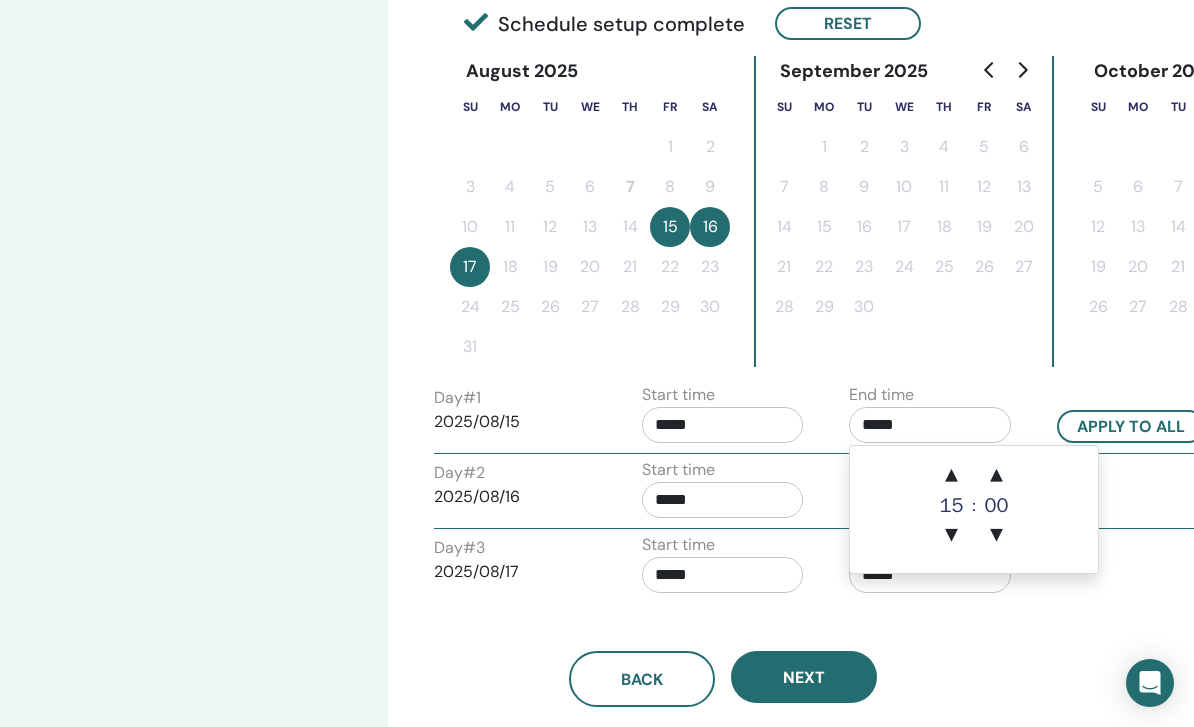 scroll, scrollTop: 491, scrollLeft: 11, axis: both 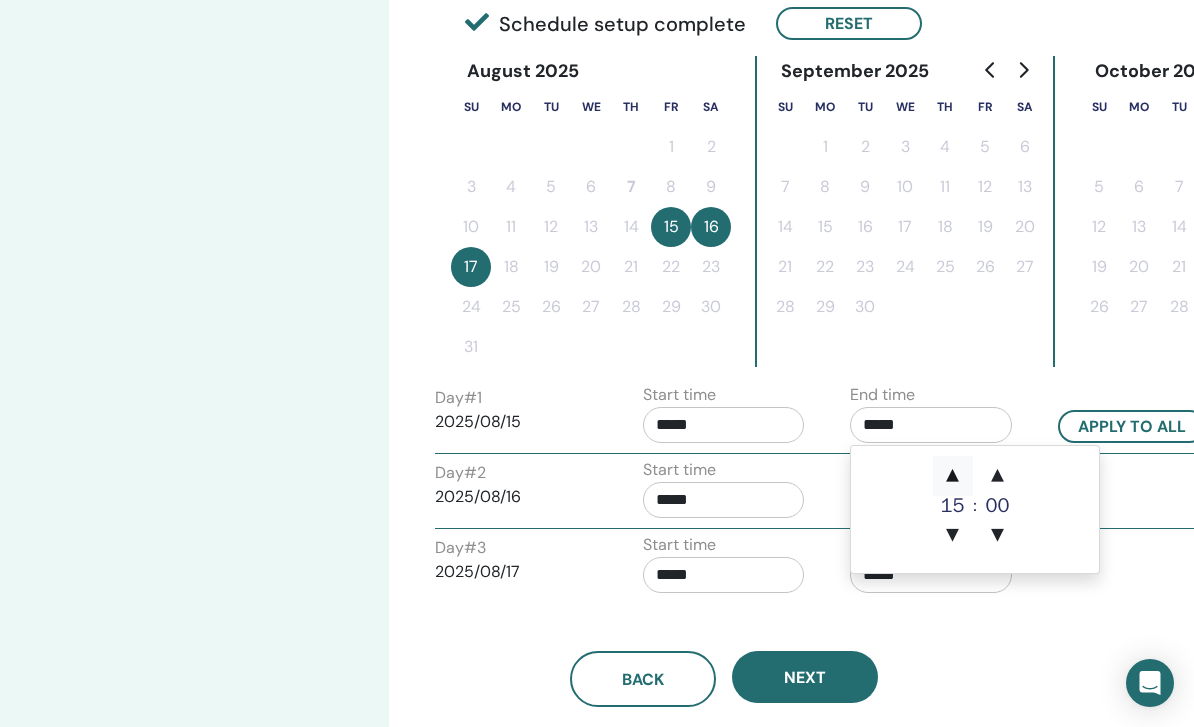 click on "▲" at bounding box center (953, 476) 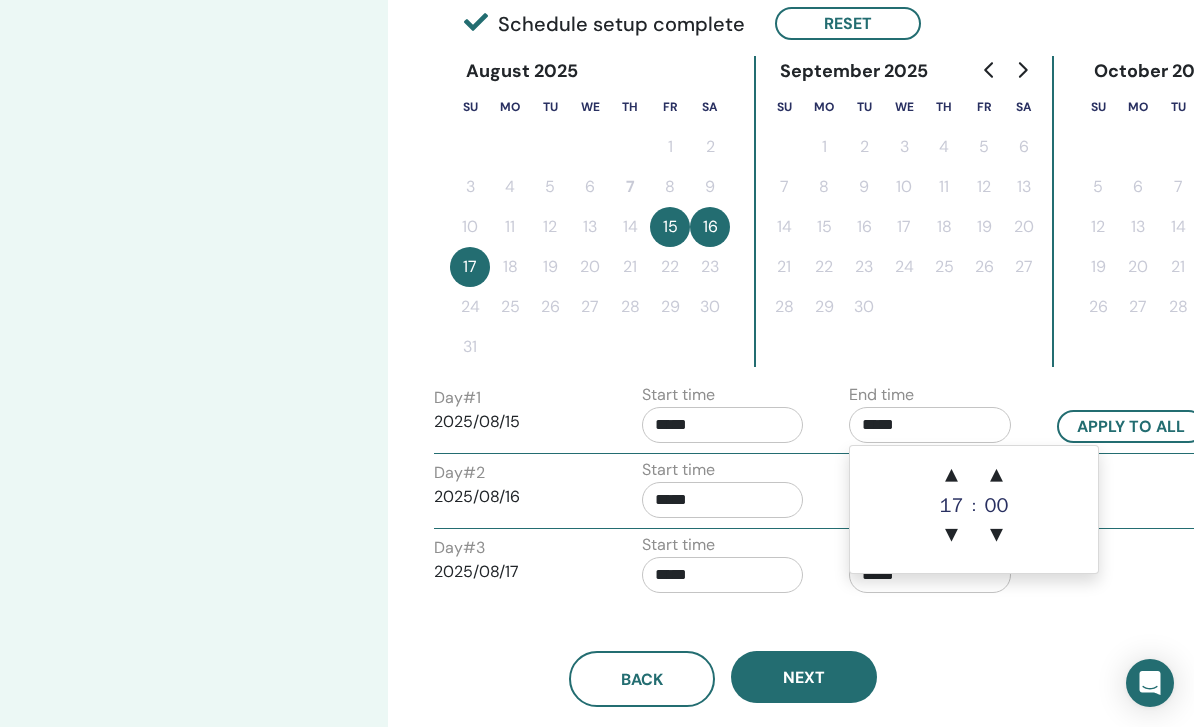 click on "*****" at bounding box center [723, 500] 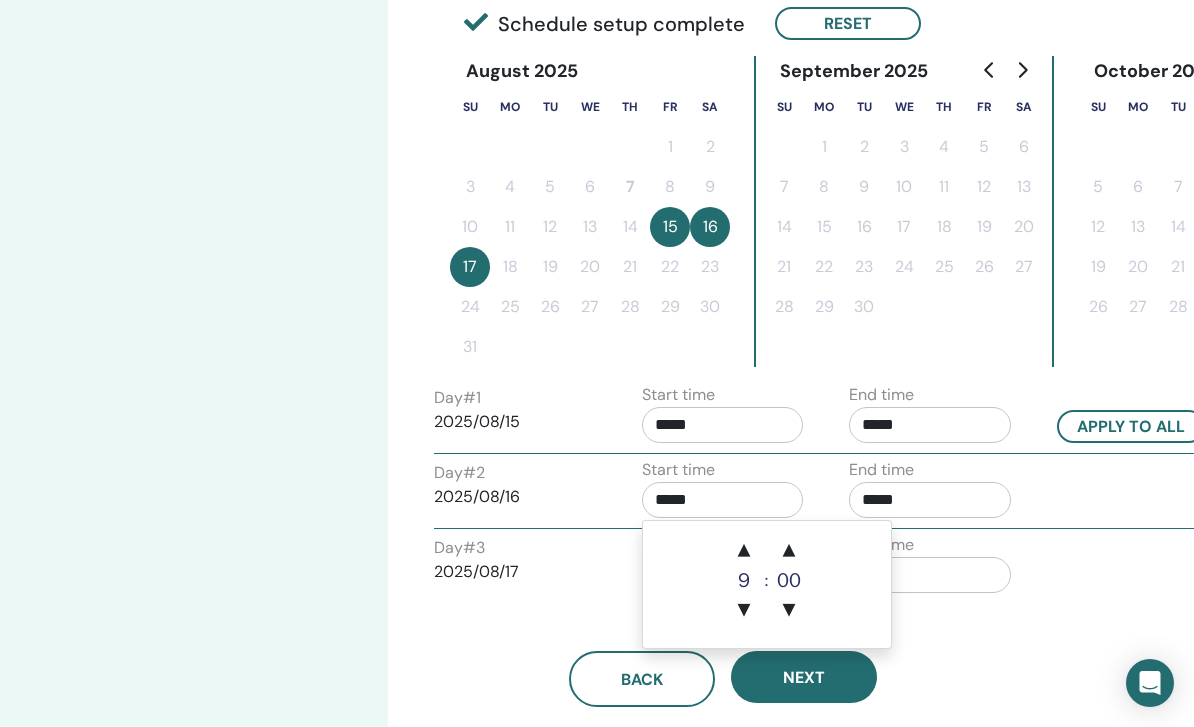 scroll, scrollTop: 491, scrollLeft: 11, axis: both 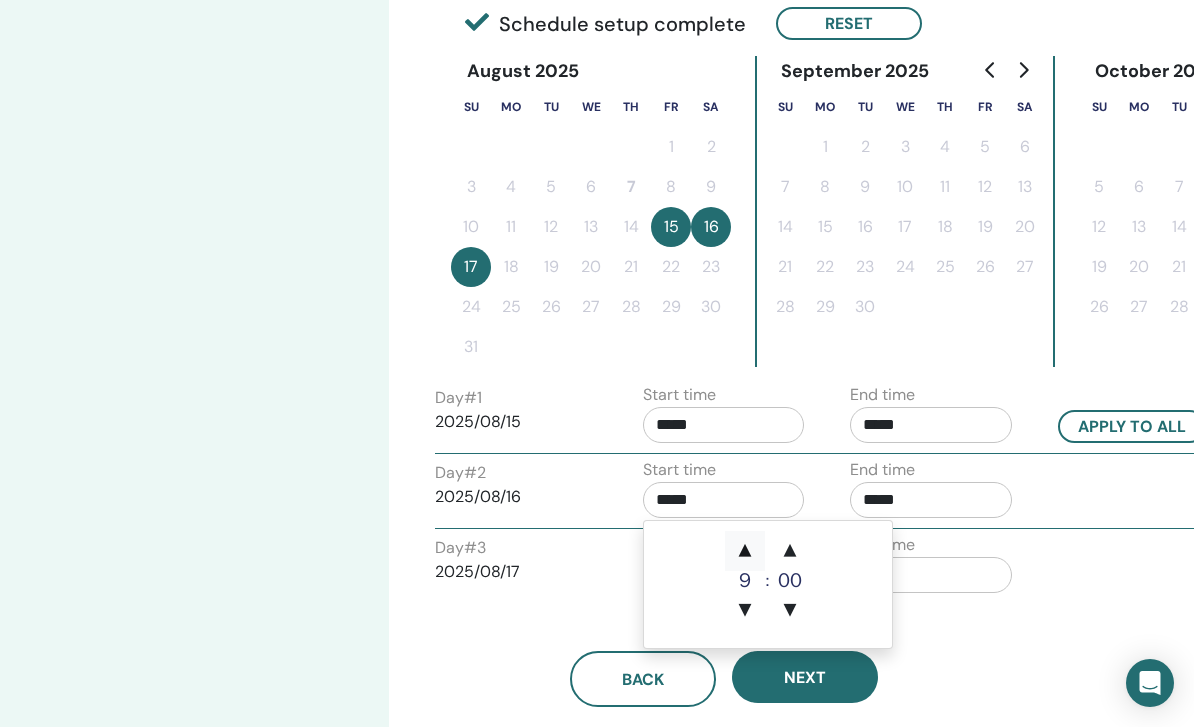 click on "▲" at bounding box center [745, 551] 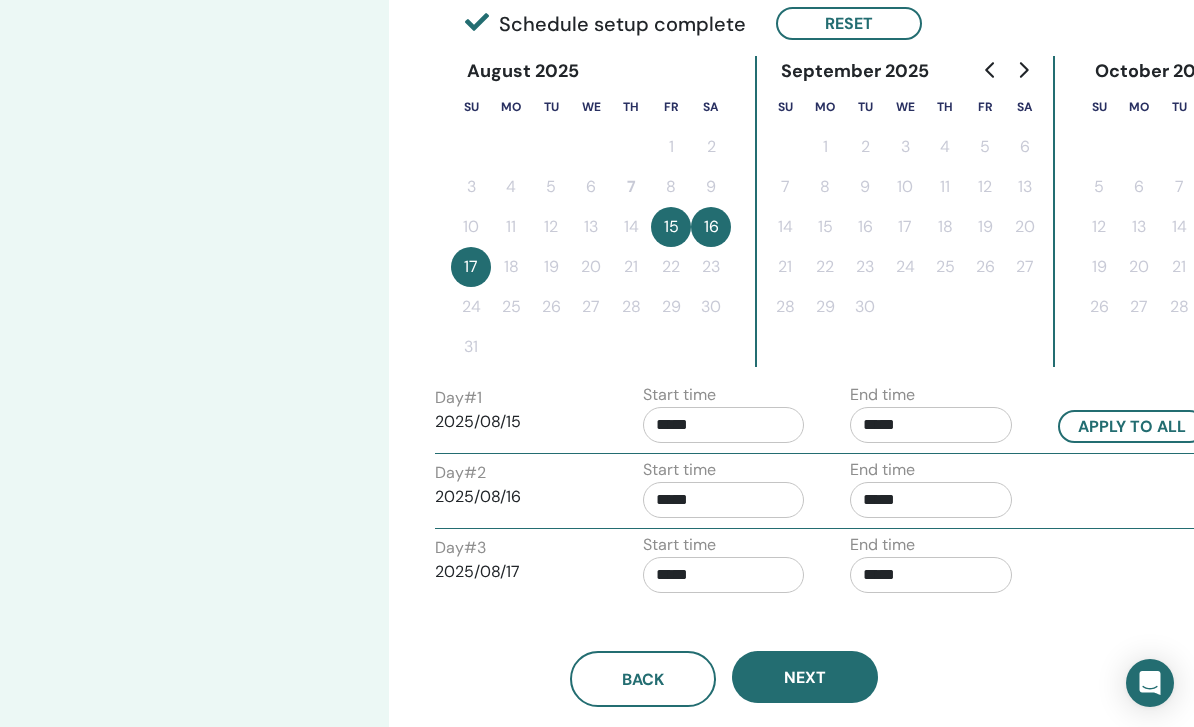 click on "*****" at bounding box center [931, 500] 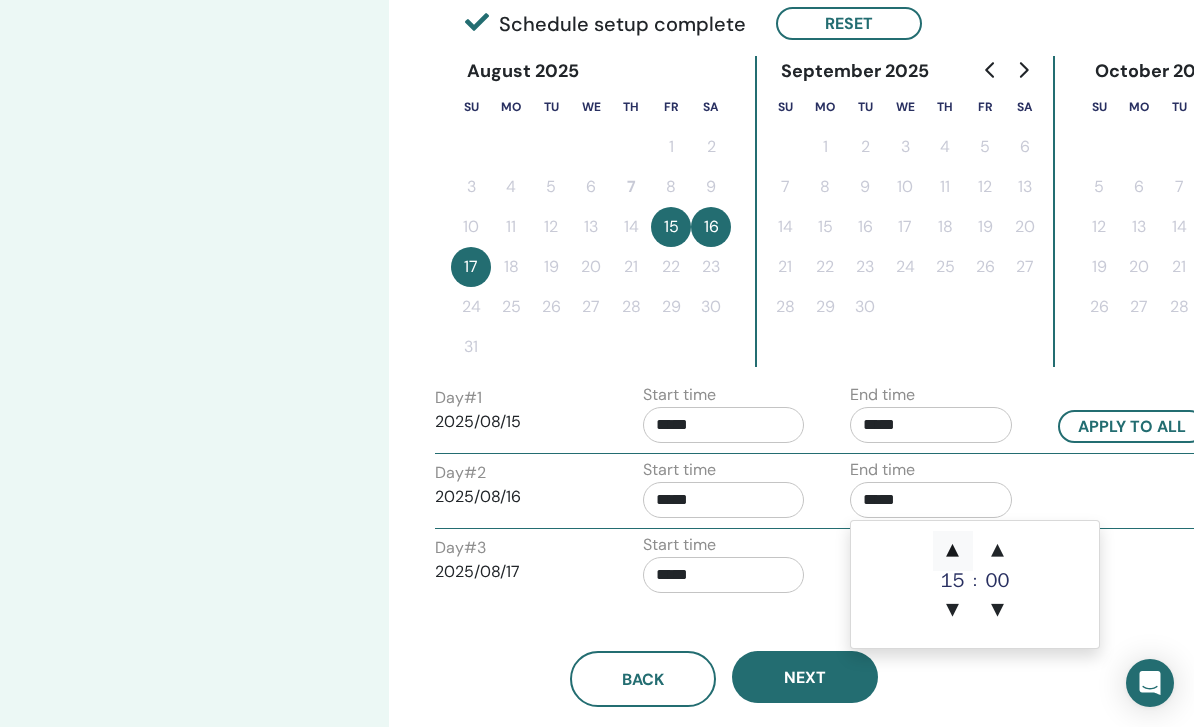 click on "▲" at bounding box center [953, 551] 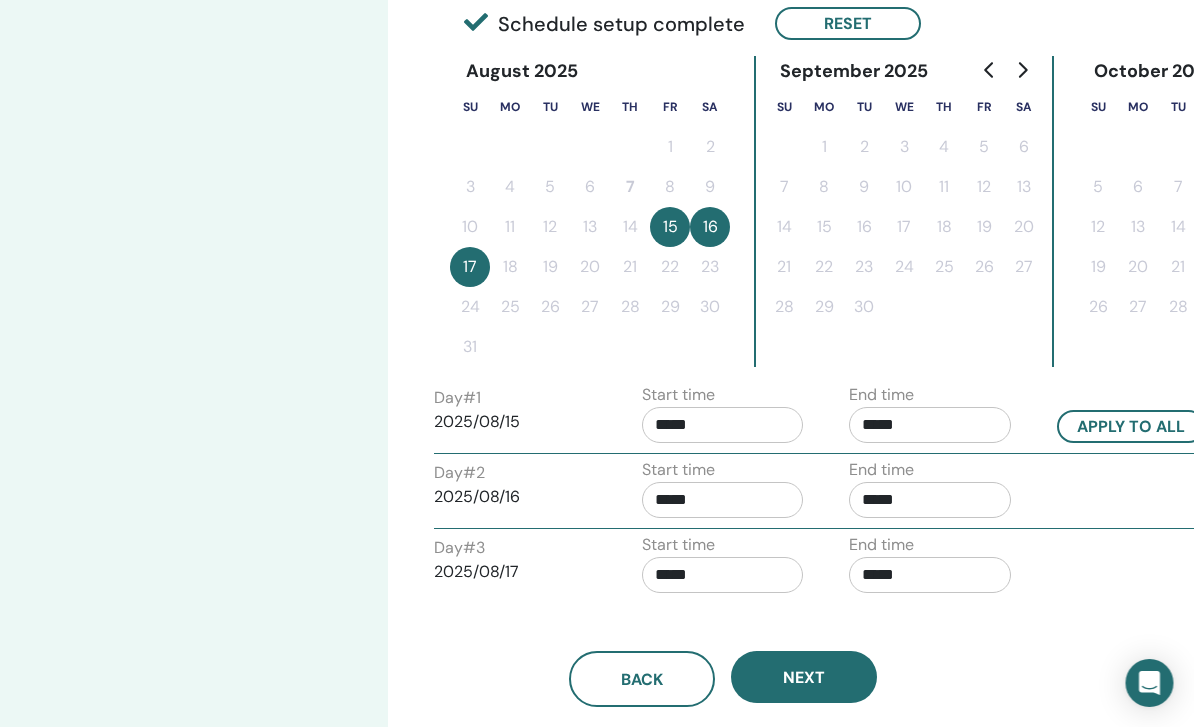 click on "*****" at bounding box center [724, 575] 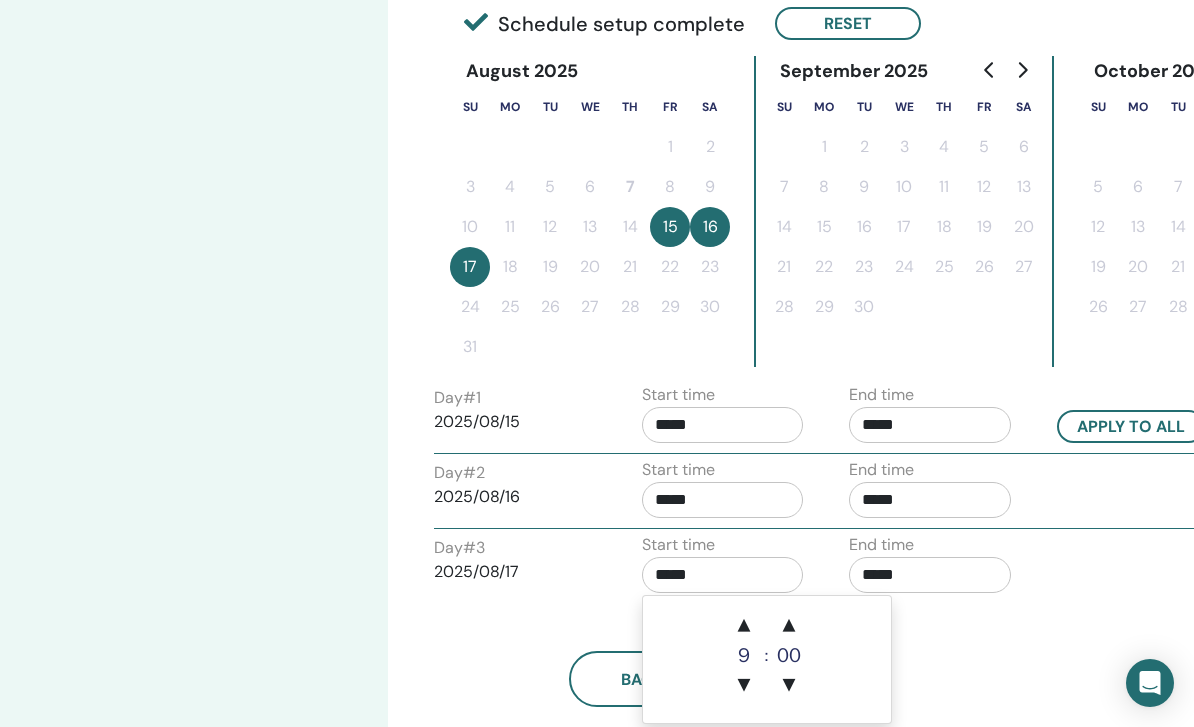scroll, scrollTop: 491, scrollLeft: 11, axis: both 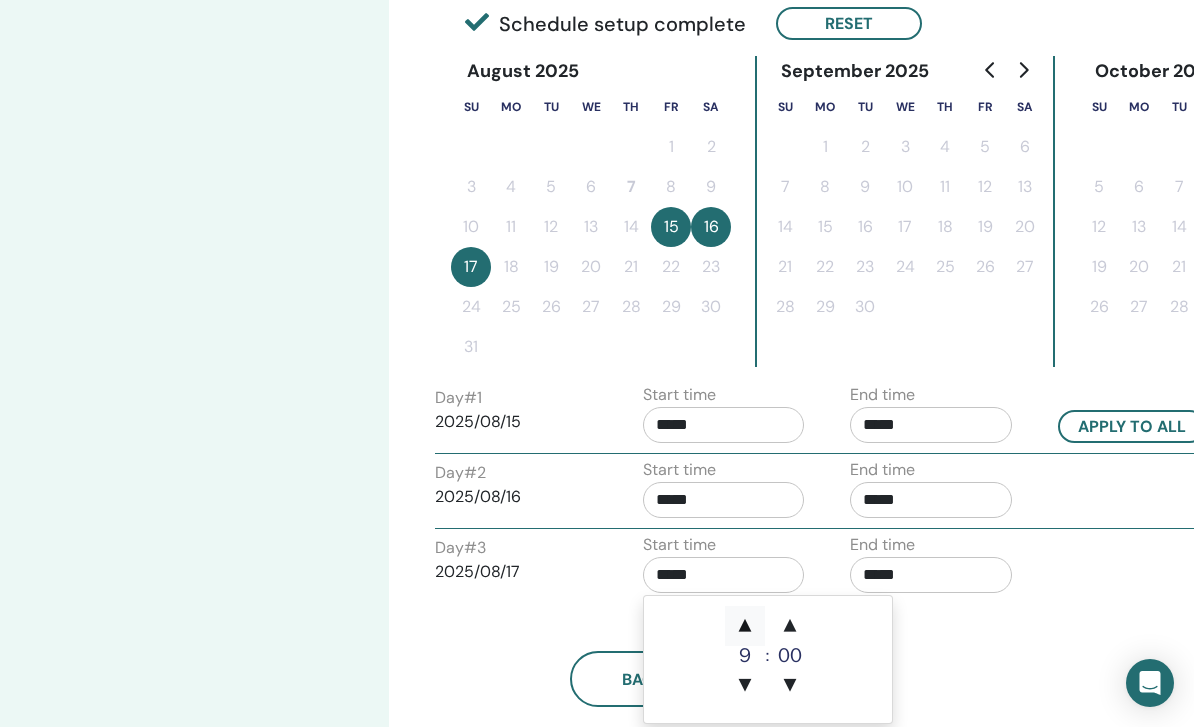 click on "▲" at bounding box center [745, 626] 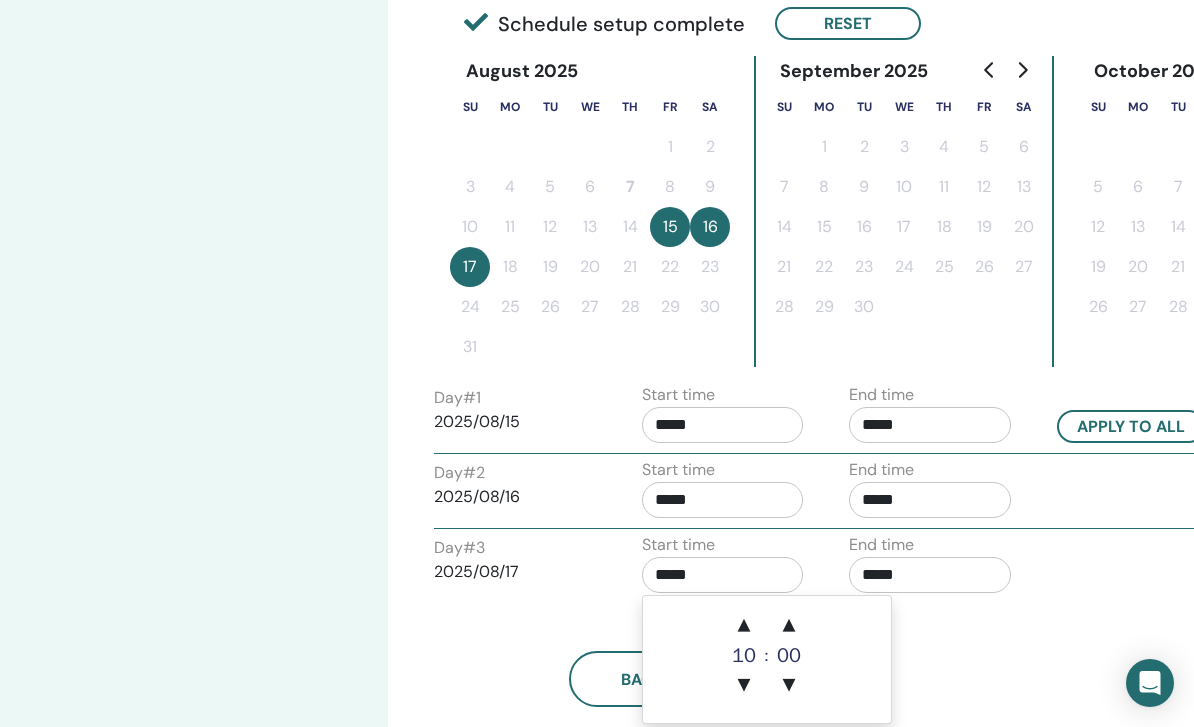 click on "*****" at bounding box center [930, 575] 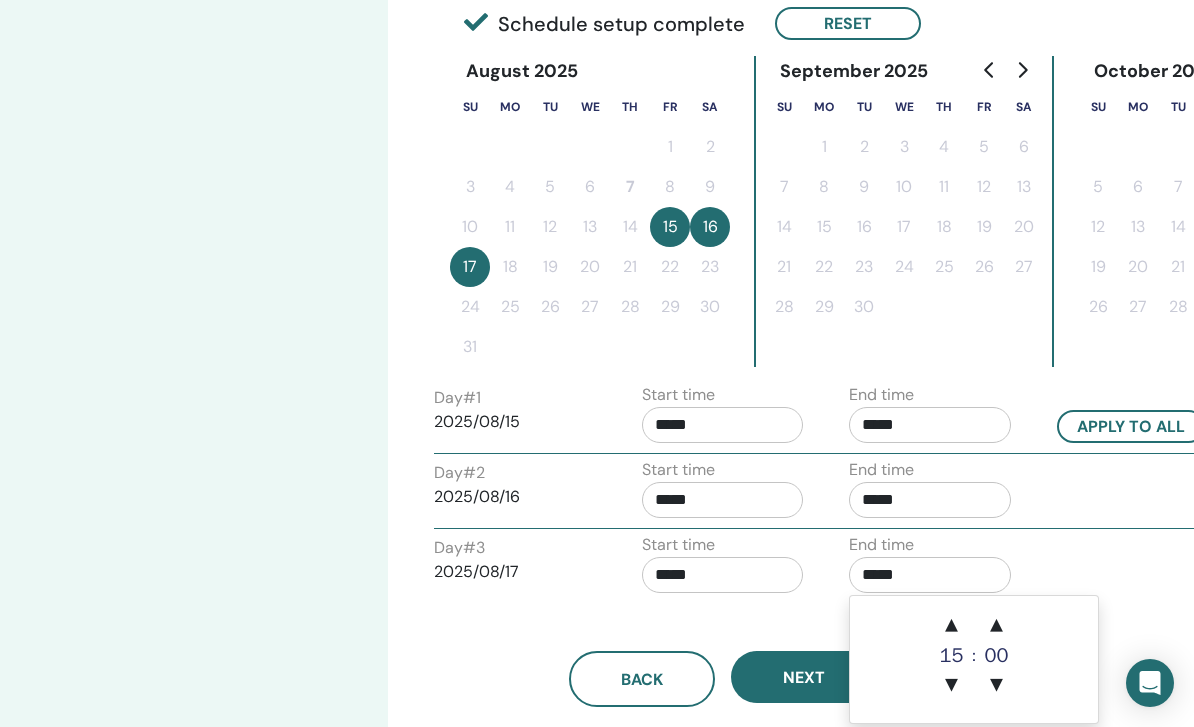 scroll, scrollTop: 491, scrollLeft: 11, axis: both 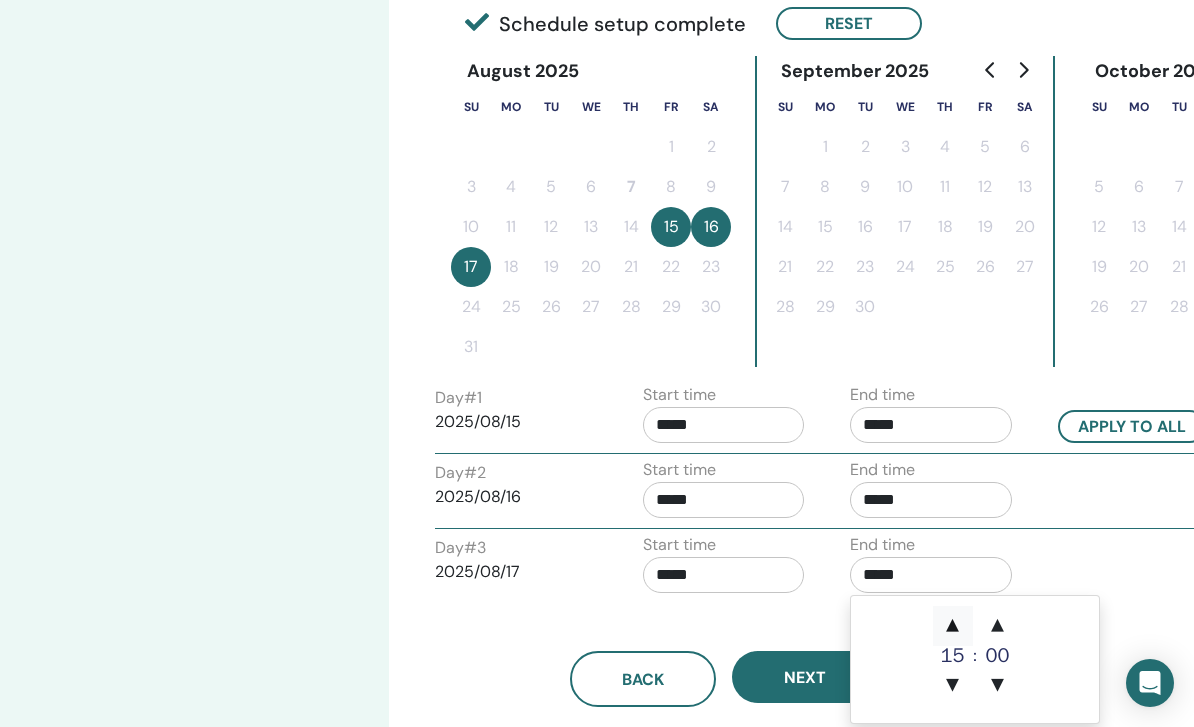 click on "▲" at bounding box center (953, 626) 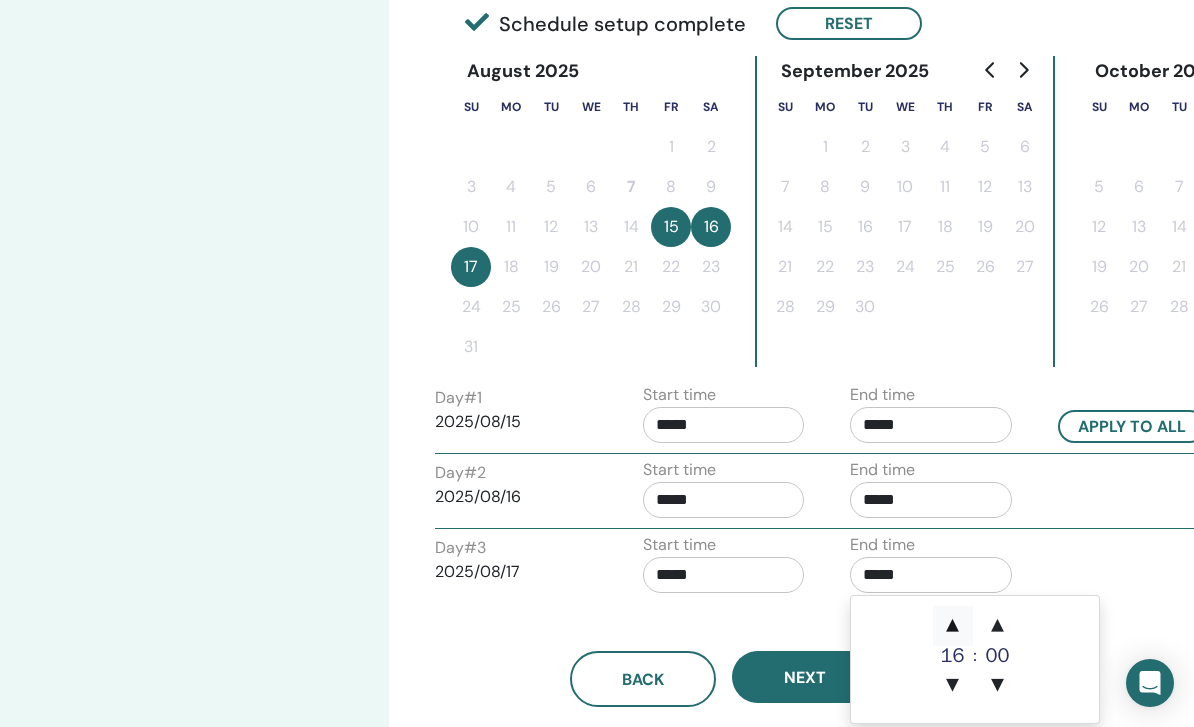 click on "▲" at bounding box center (953, 626) 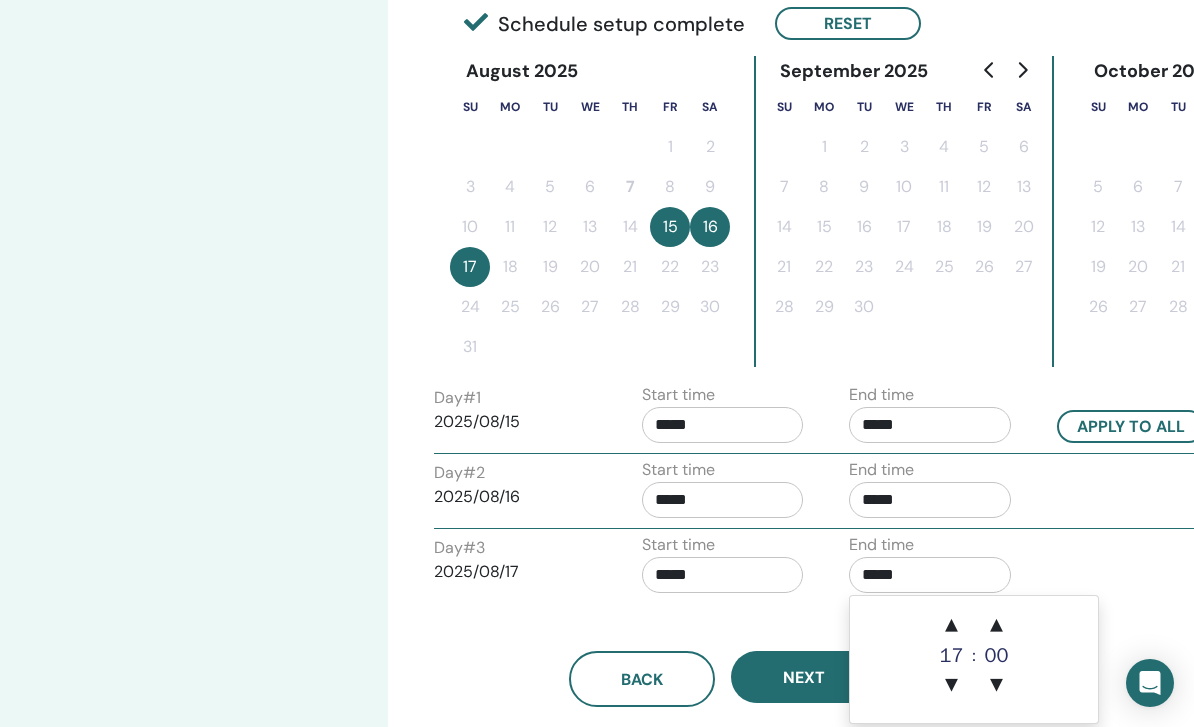 click on "Time Zone Time Zone (GMT-8) US/Alaska Seminar Date and Time Start date End date Done Schedule setup complete Reset August 2025 Su Mo Tu We Th Fr Sa 1 2 3 4 5 6 7 8 9 10 11 12 13 14 15 16 17 18 19 20 21 22 23 24 25 26 27 28 29 30 31 September 2025 Su Mo Tu We Th Fr Sa 1 2 3 4 5 6 7 8 9 10 11 12 13 14 15 16 17 18 19 20 21 22 23 24 25 26 27 28 29 30 October 2025 Su Mo Tu We Th Fr Sa 1 2 3 4 5 6 7 8 9 10 11 12 13 14 15 16 17 18 19 20 21 22 23 24 25 26 27 28 29 30 31 Day  # 1 2025/08/15 Start time ***** End time ***** Apply to all Day  # 2 2025/08/16 Start time ***** End time ***** Day  # 3 2025/08/17 Start time ***** End time ***** Back Next" at bounding box center [788, 280] 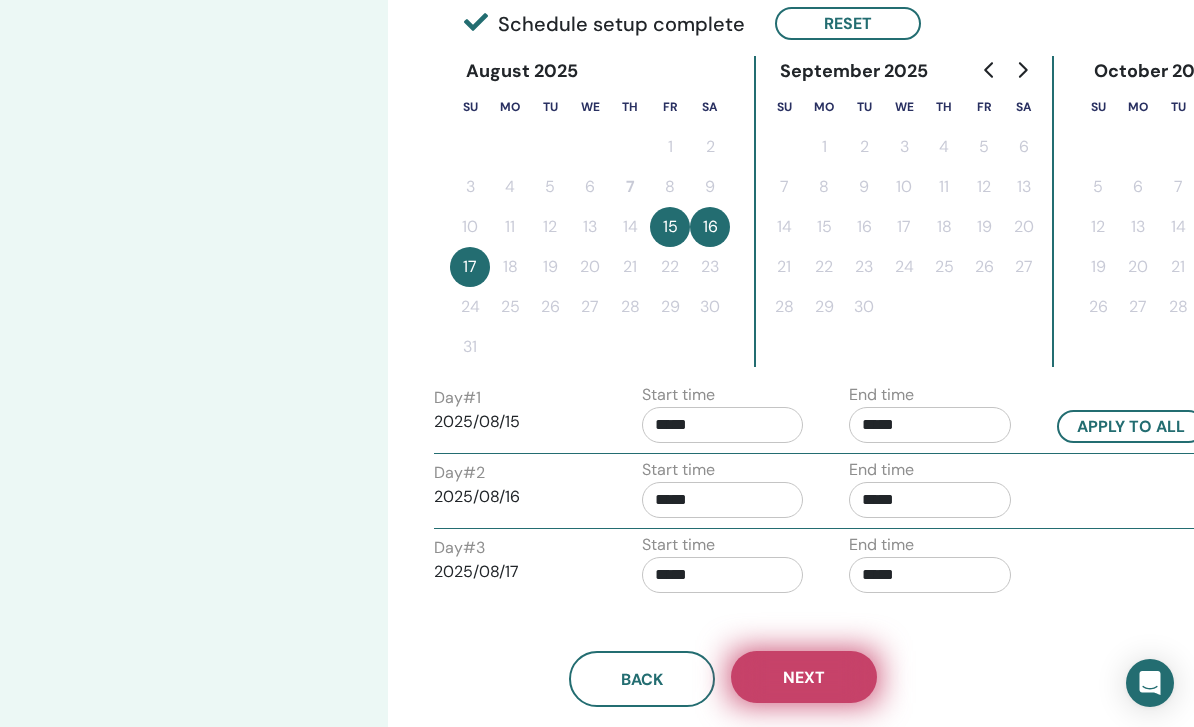 click on "Next" at bounding box center [804, 677] 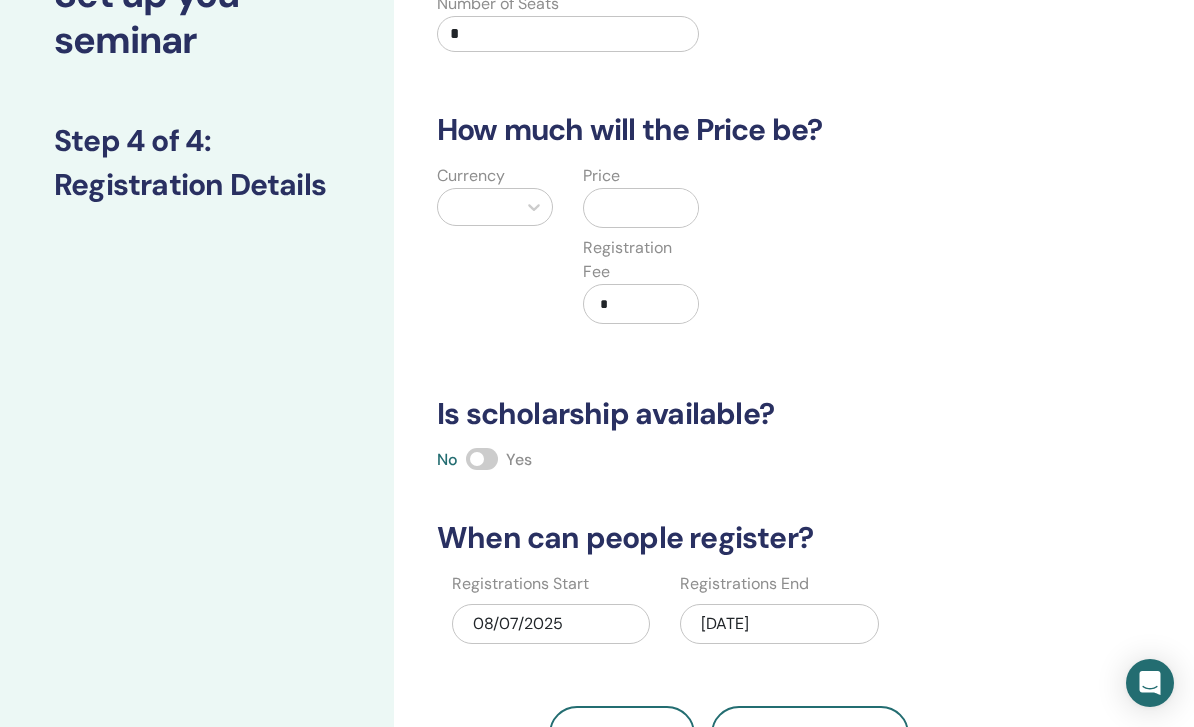 scroll, scrollTop: 4, scrollLeft: 6, axis: both 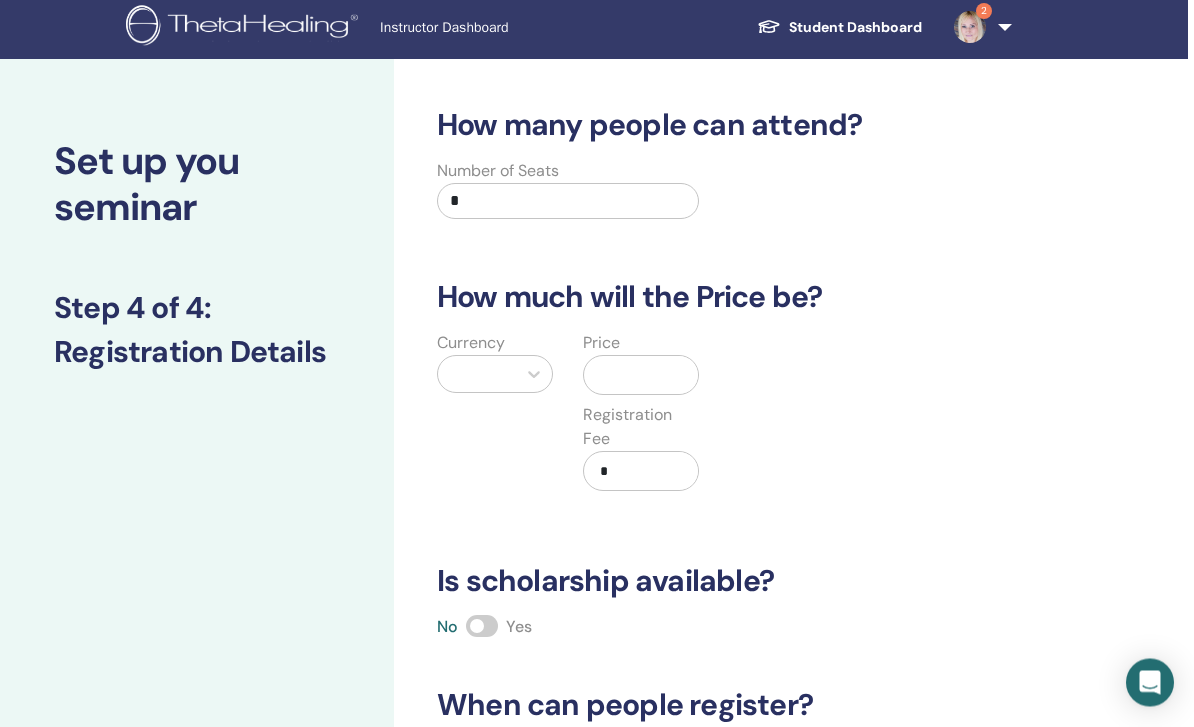 click on "*" at bounding box center [568, 202] 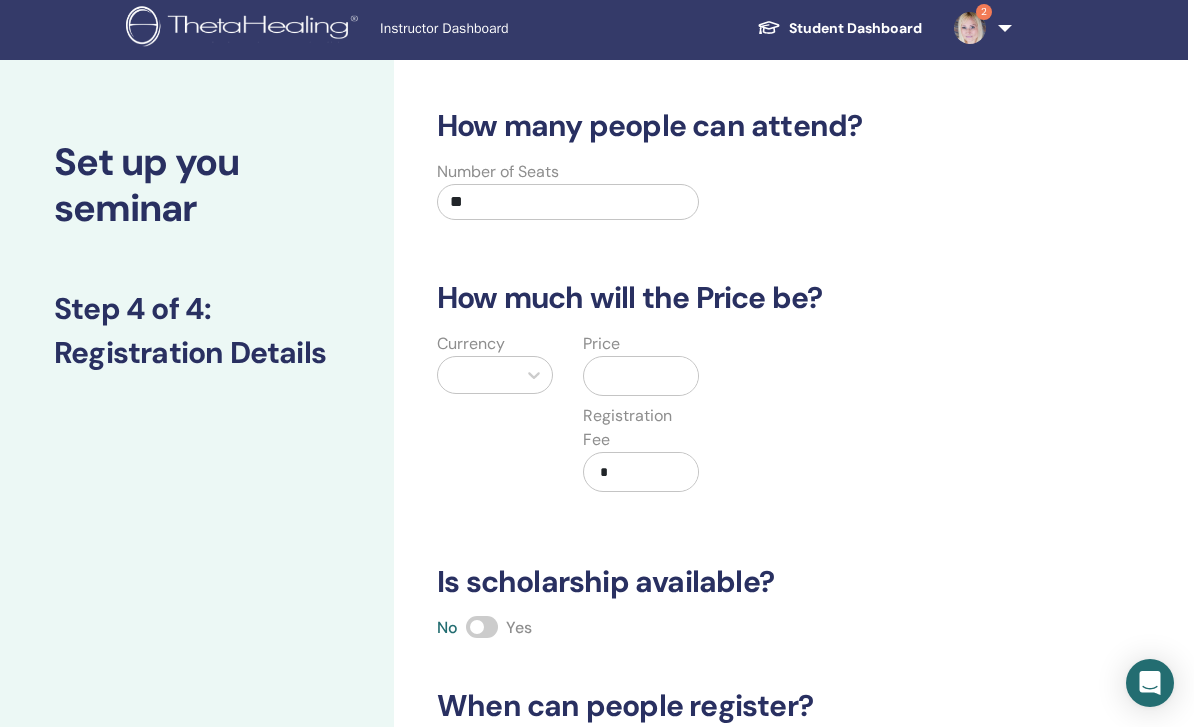 type on "**" 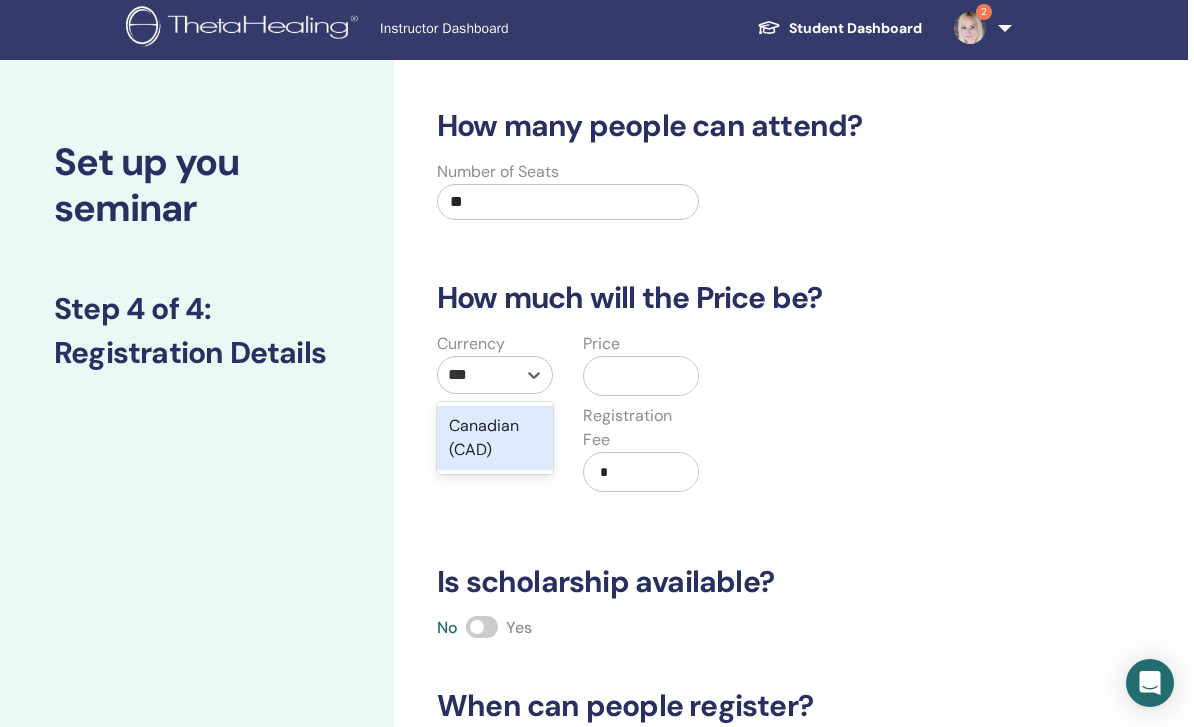 click on "Canadian (CAD)" at bounding box center [495, 438] 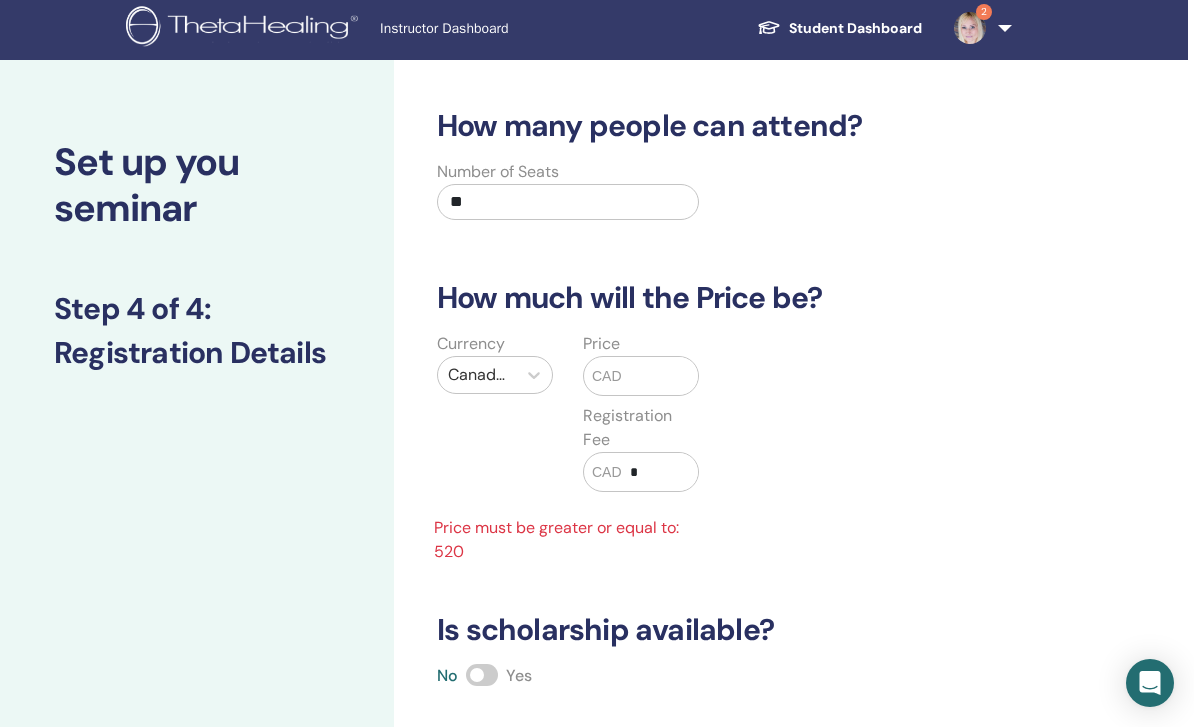 click at bounding box center (660, 376) 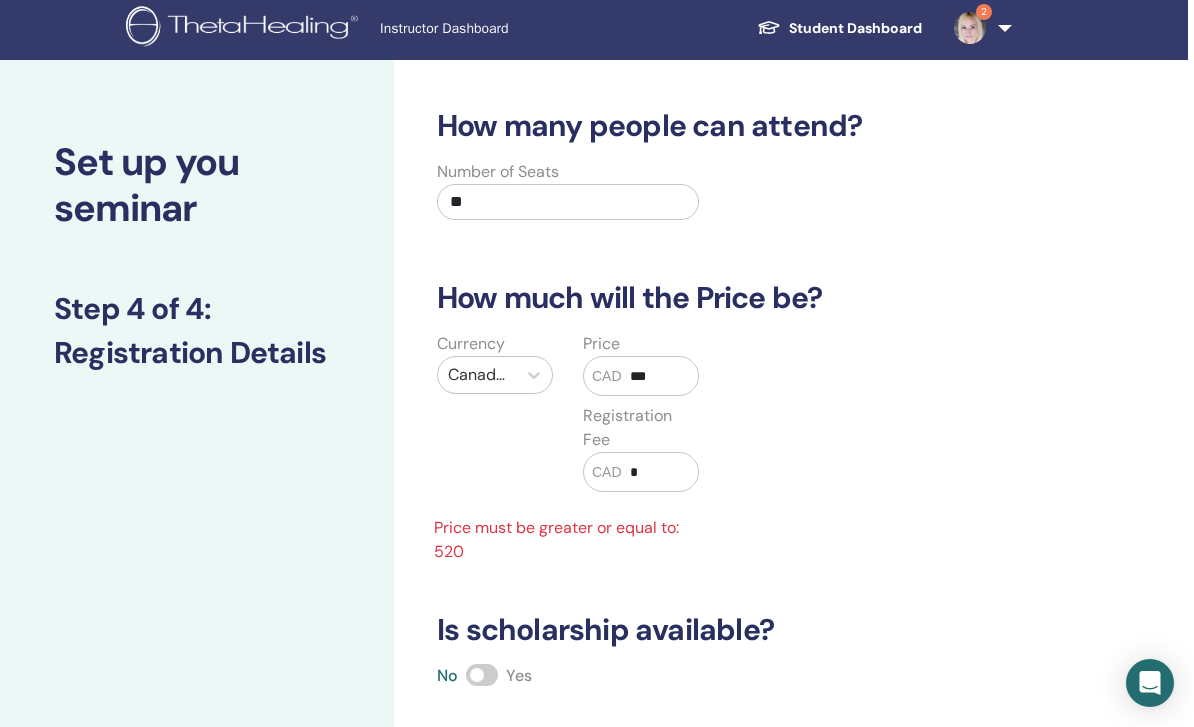 type on "***" 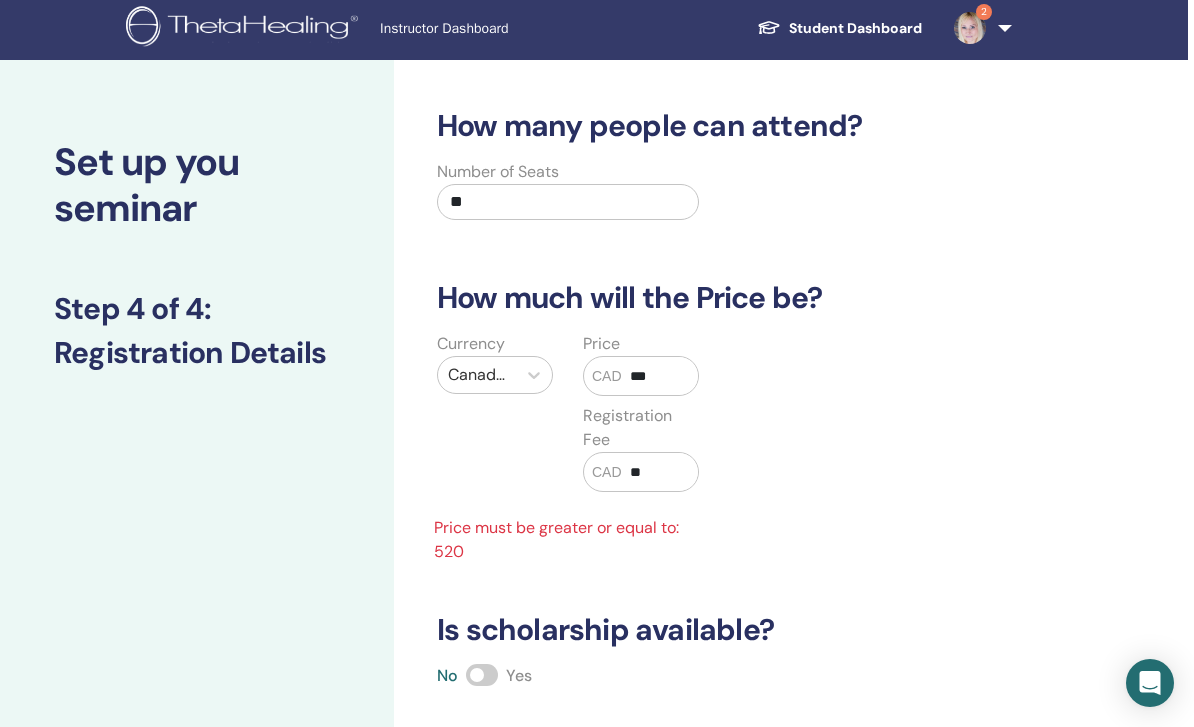 type on "*" 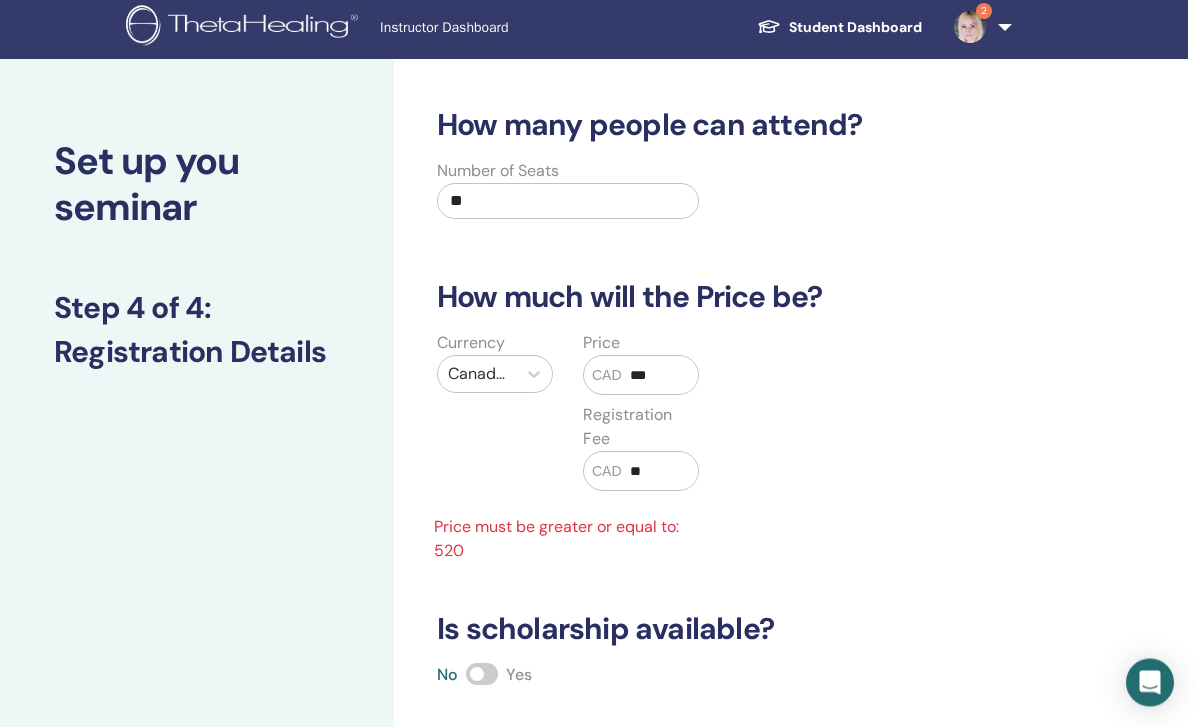 click on "***" at bounding box center (660, 376) 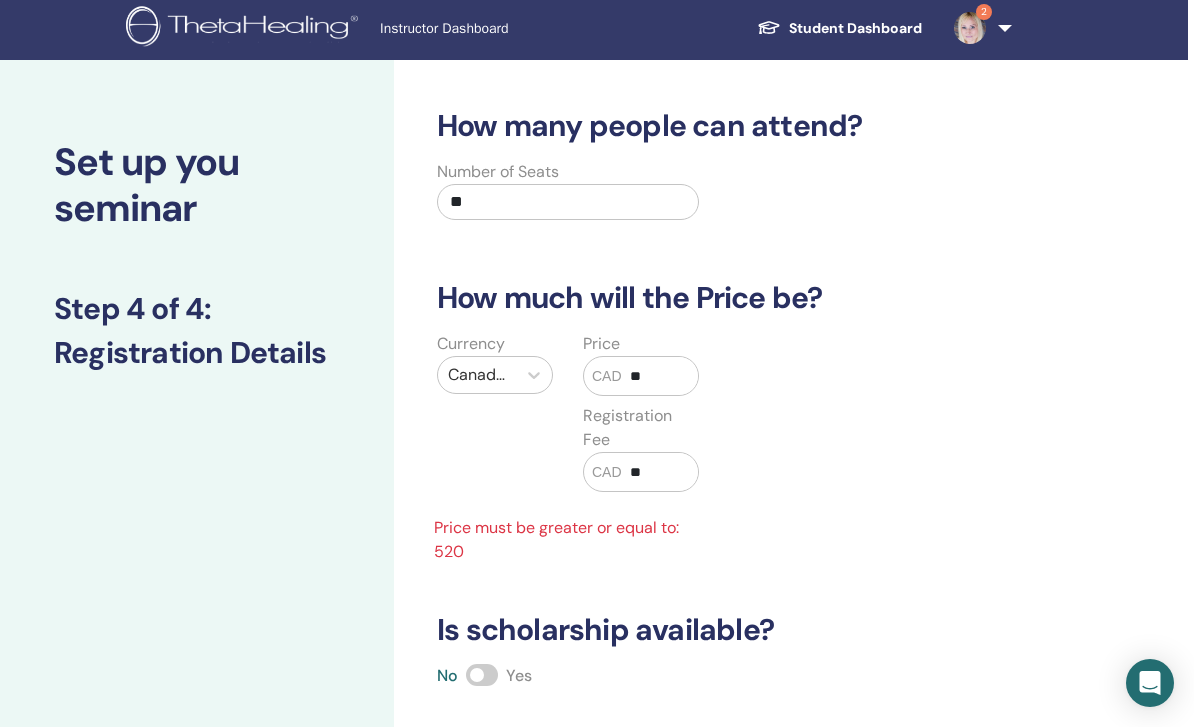 type on "*" 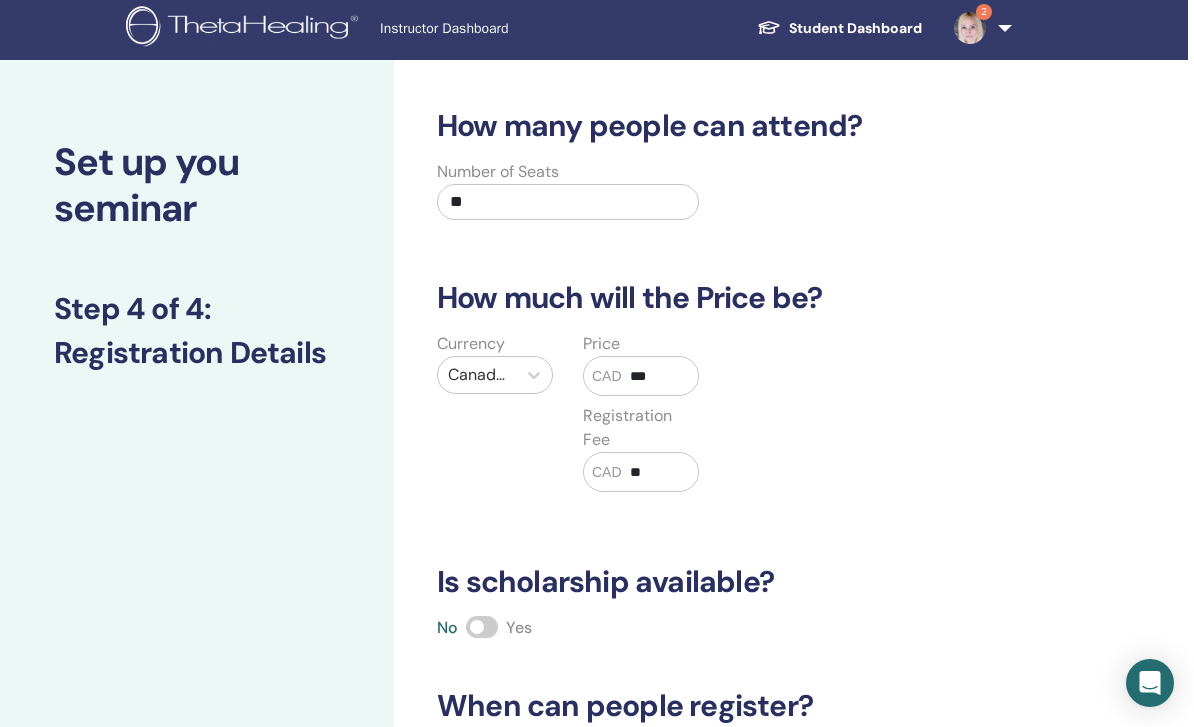 type on "***" 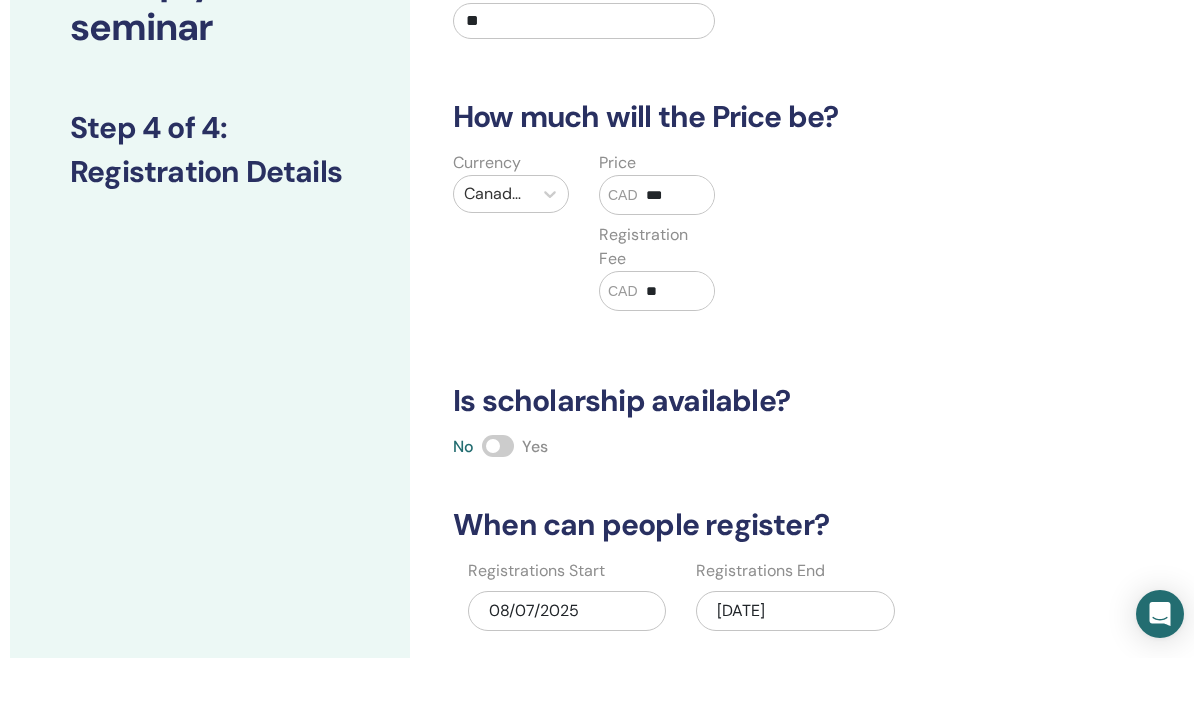 scroll, scrollTop: 125, scrollLeft: 0, axis: vertical 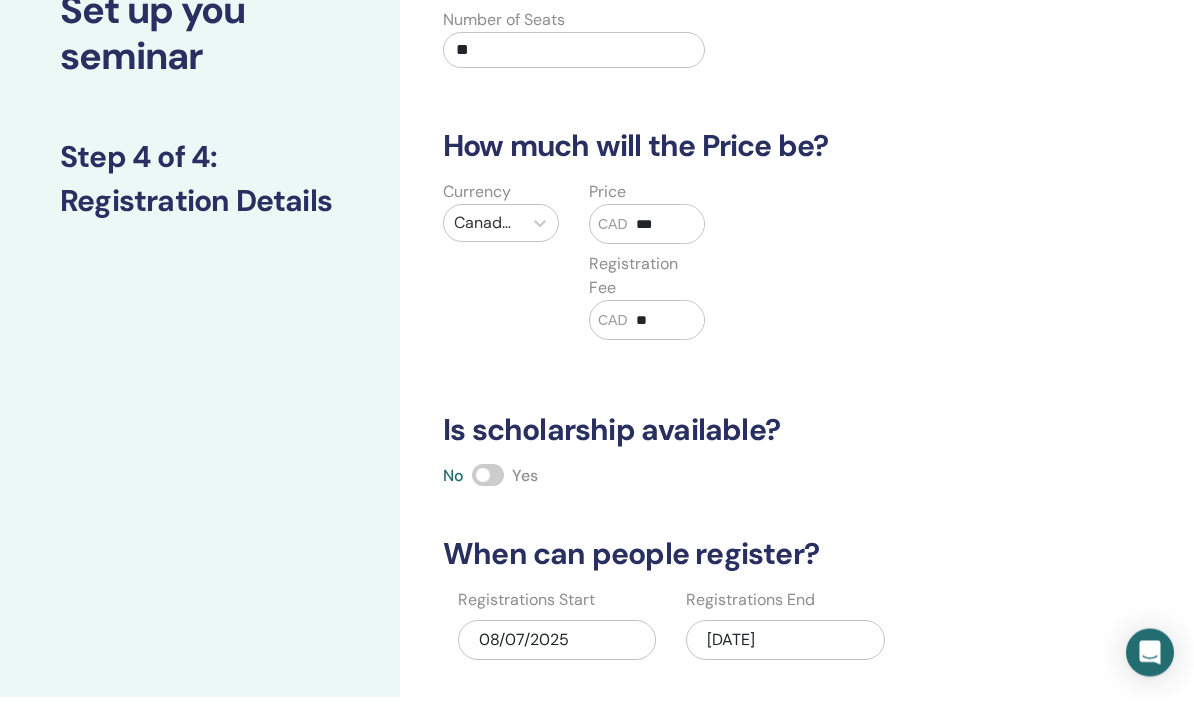 type on "**" 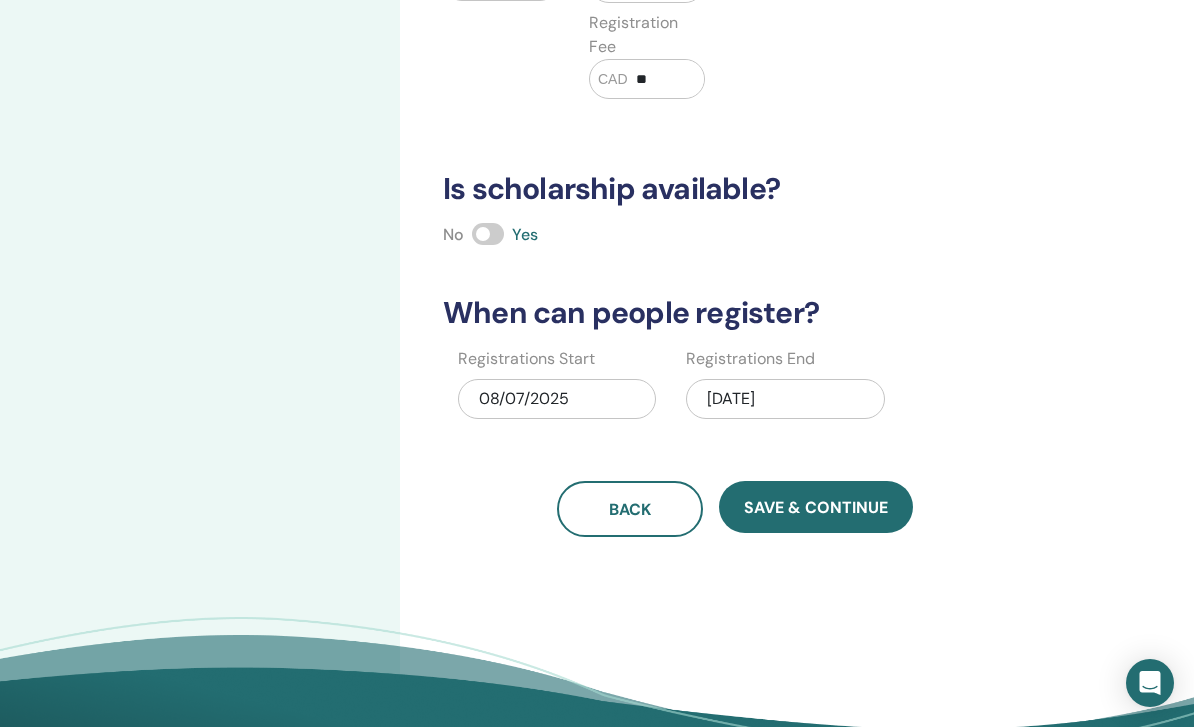 scroll, scrollTop: 401, scrollLeft: 0, axis: vertical 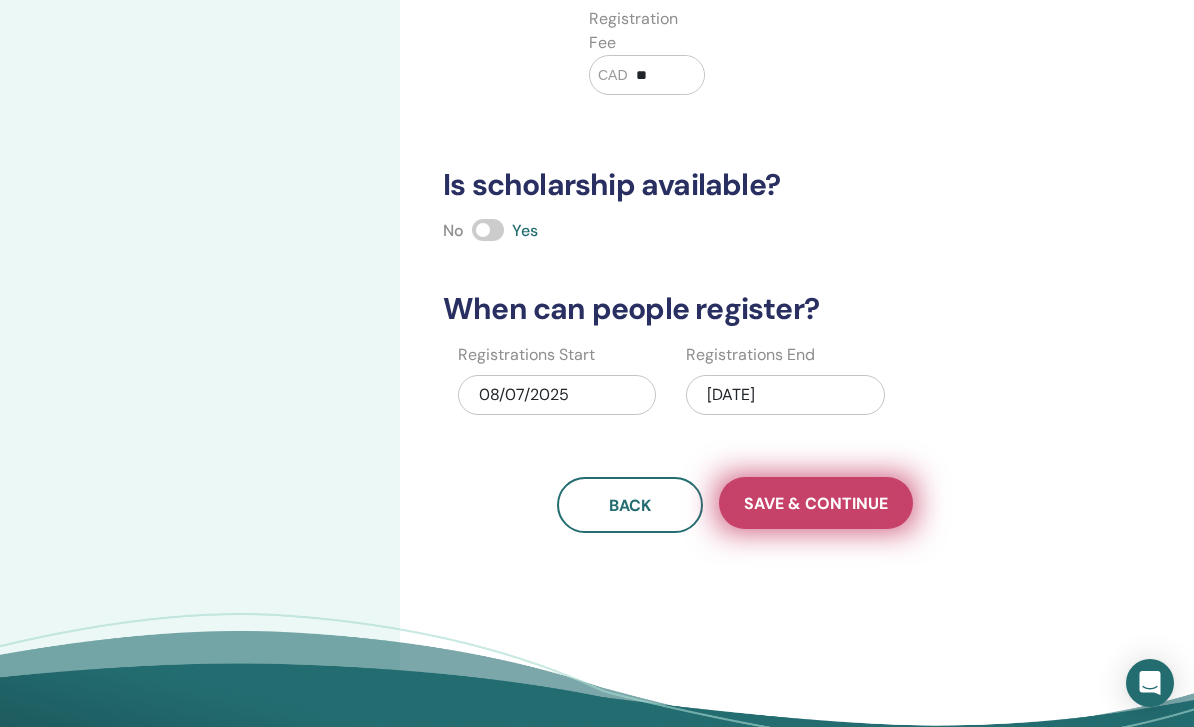 click on "Save & Continue" at bounding box center [816, 503] 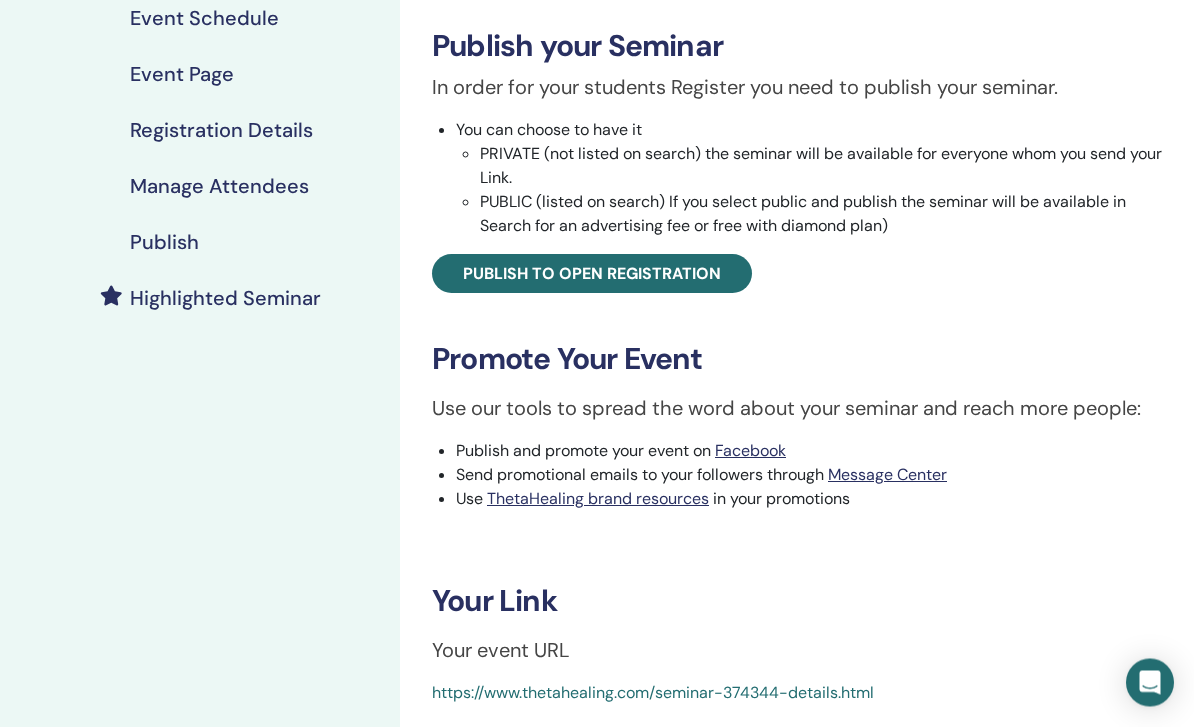 scroll, scrollTop: 304, scrollLeft: 0, axis: vertical 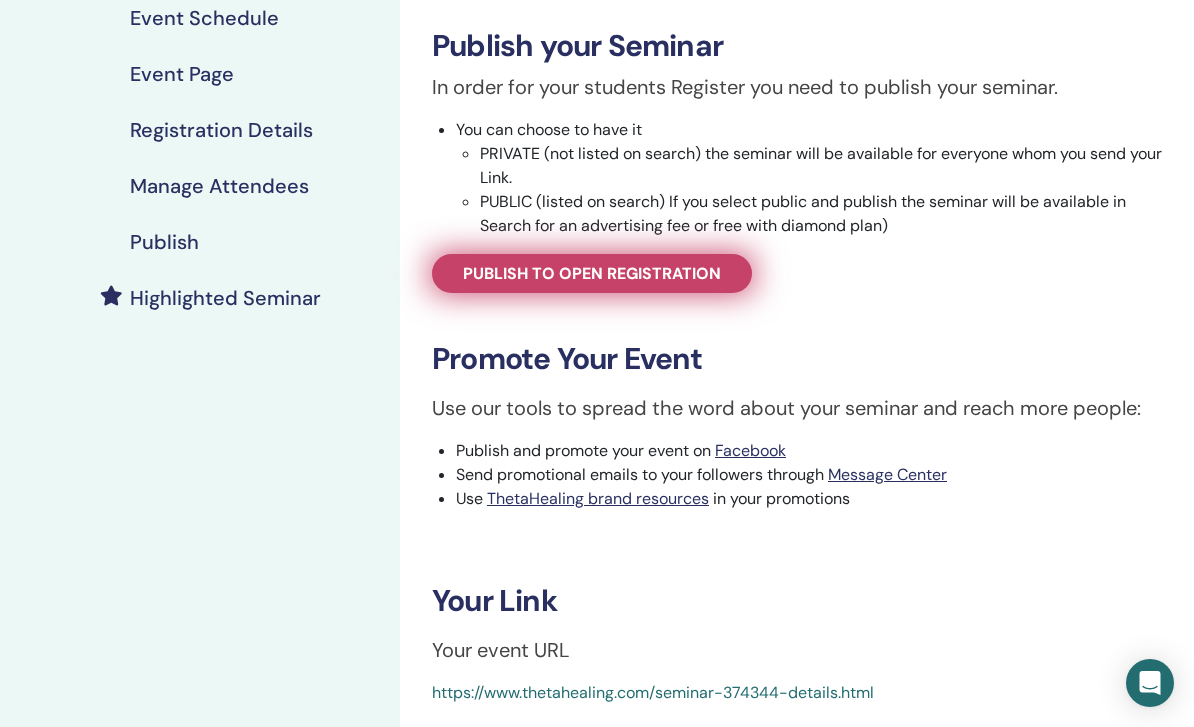 click on "Publish to open registration" at bounding box center [592, 273] 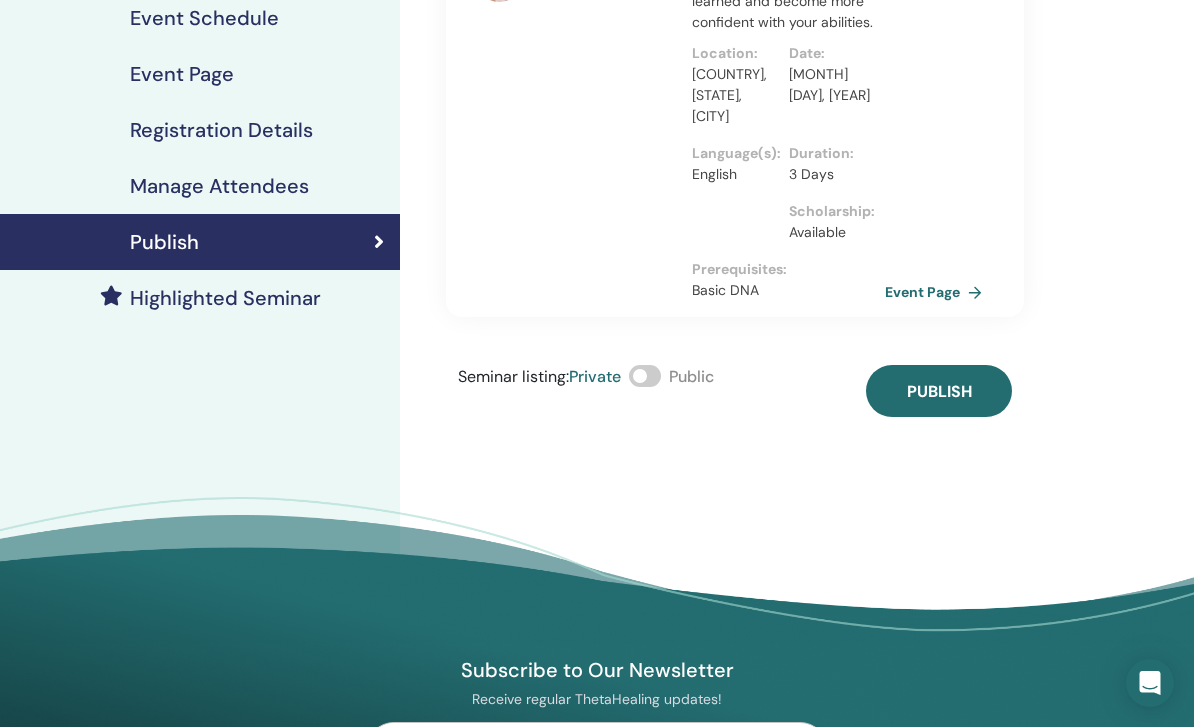 click at bounding box center [645, 376] 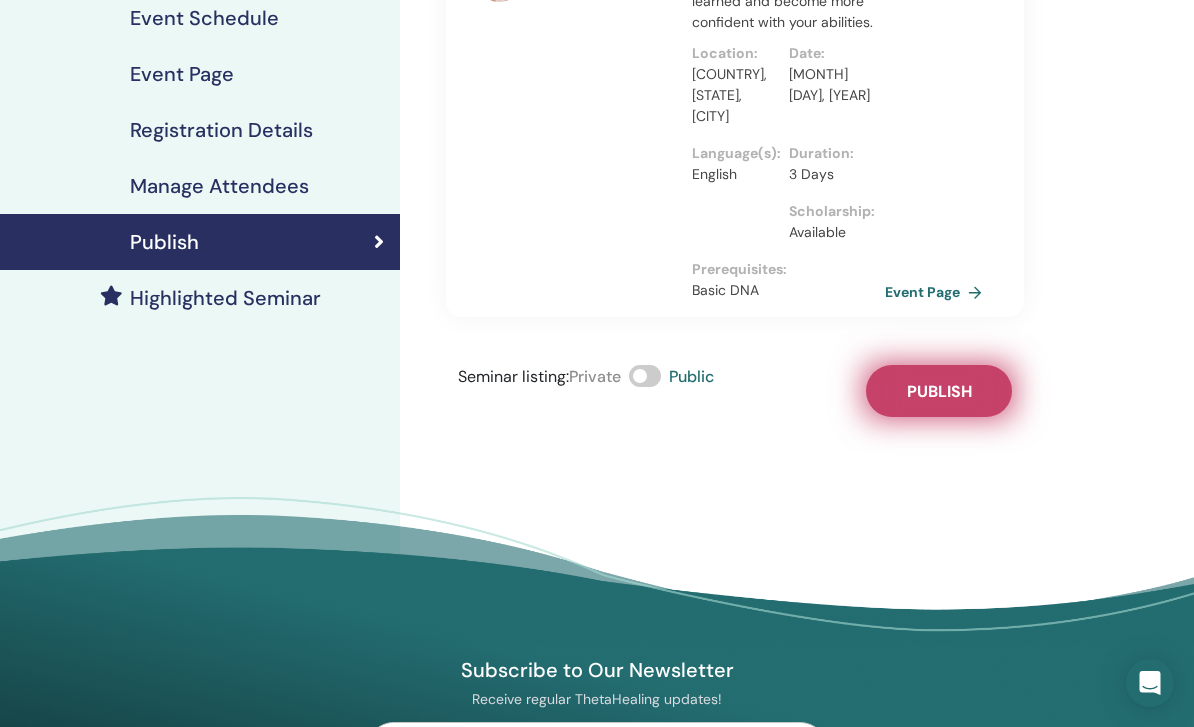 click on "Publish" at bounding box center [939, 391] 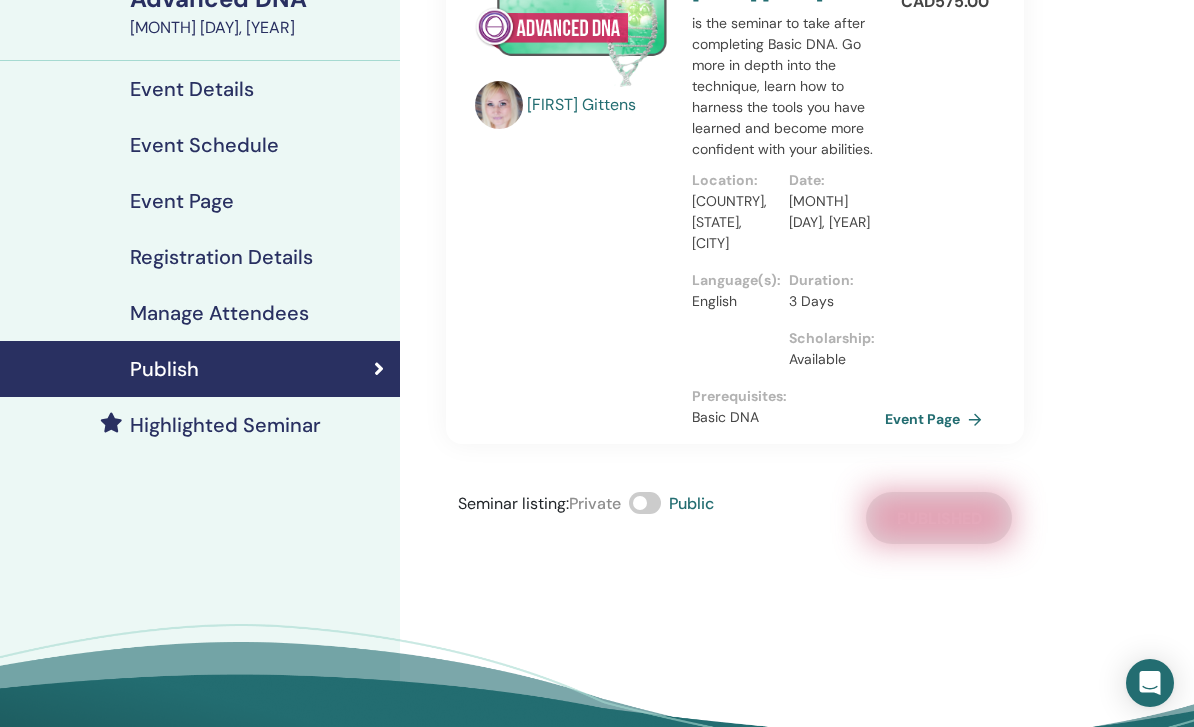 scroll, scrollTop: 0, scrollLeft: 0, axis: both 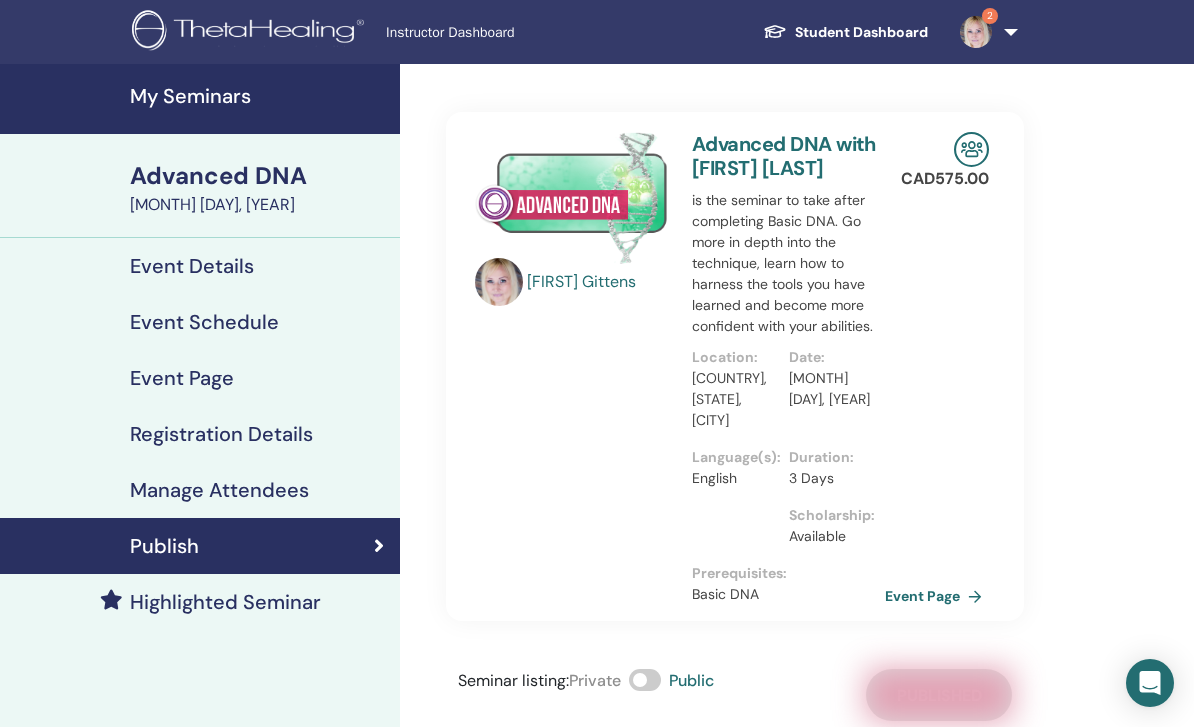 click on "2" at bounding box center [985, 32] 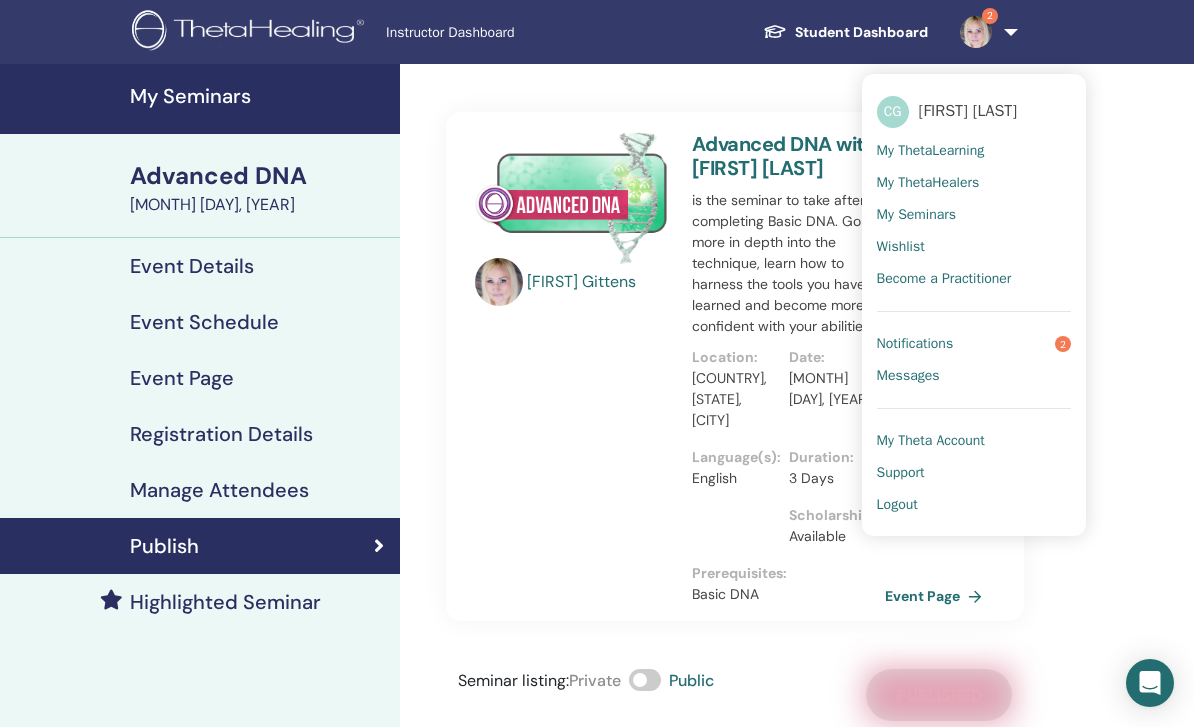 click on "Logout" at bounding box center (897, 505) 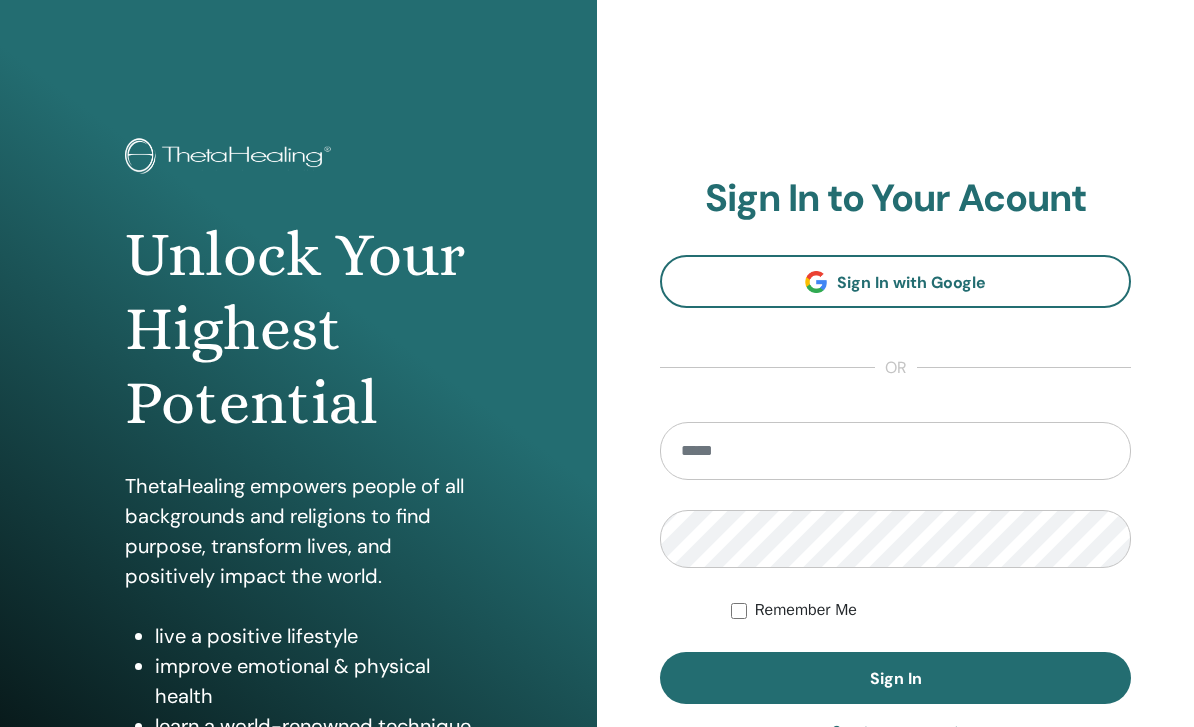 scroll, scrollTop: 0, scrollLeft: 0, axis: both 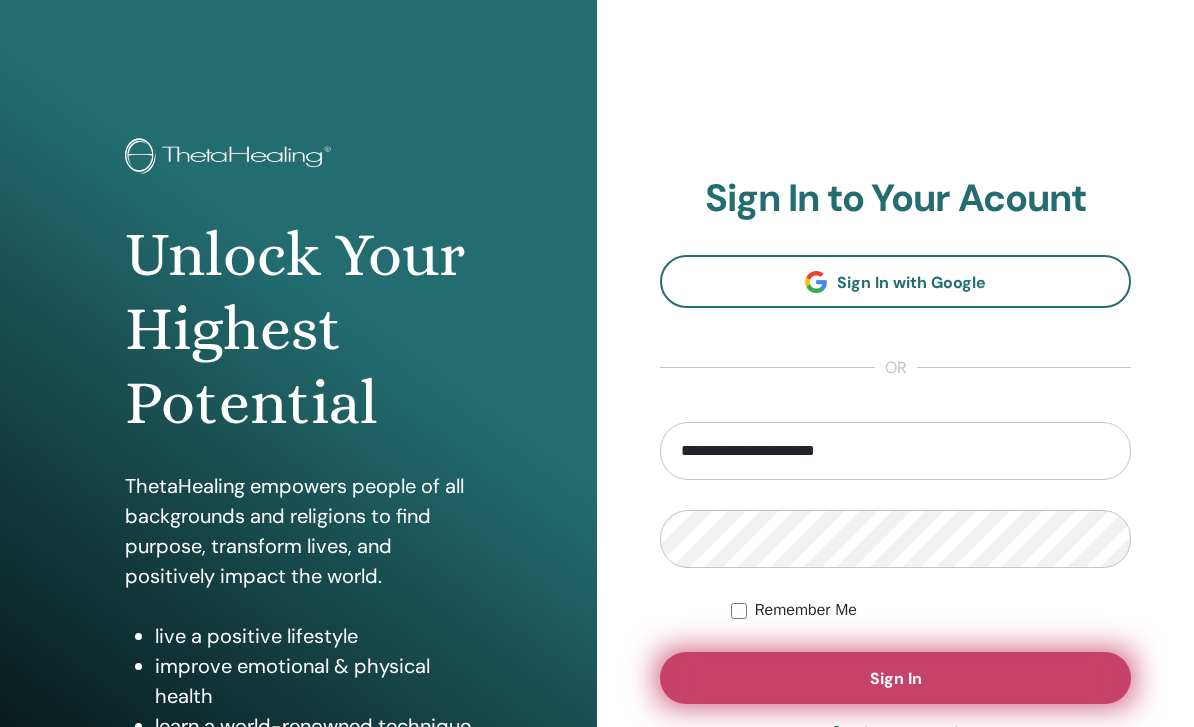 type on "**********" 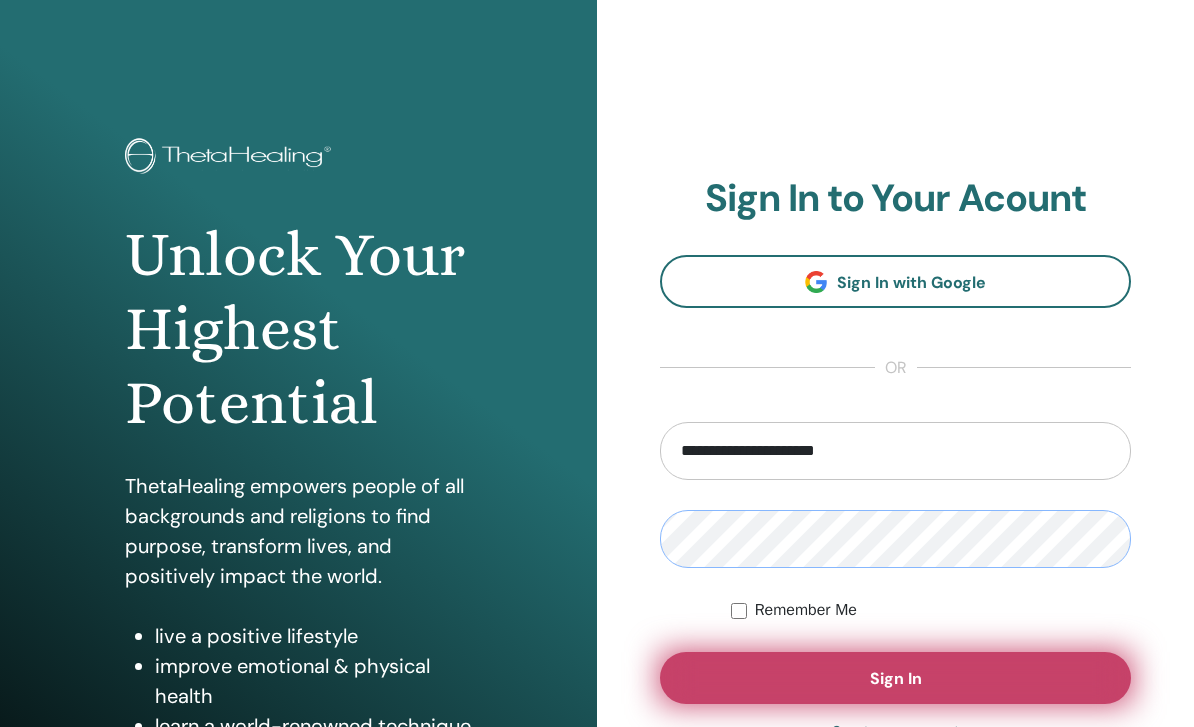 click on "Sign In" at bounding box center [895, 678] 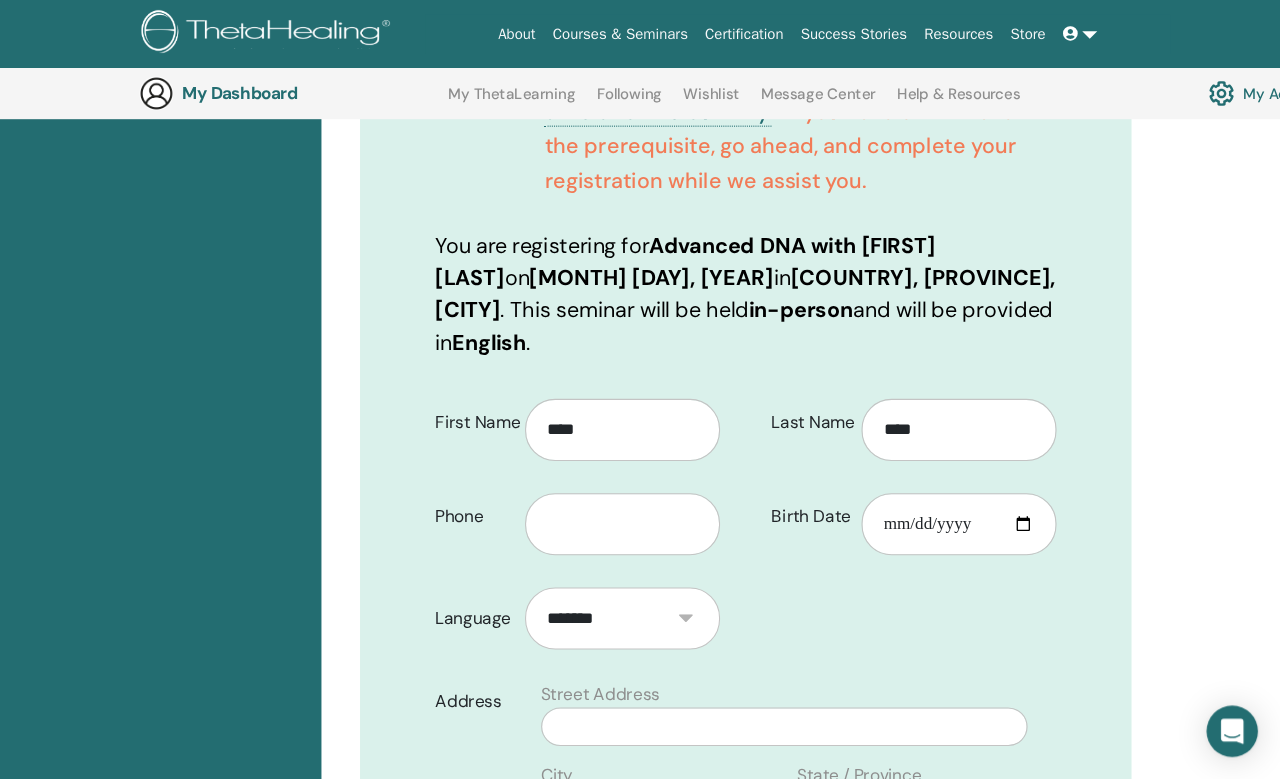 scroll, scrollTop: 437, scrollLeft: 0, axis: vertical 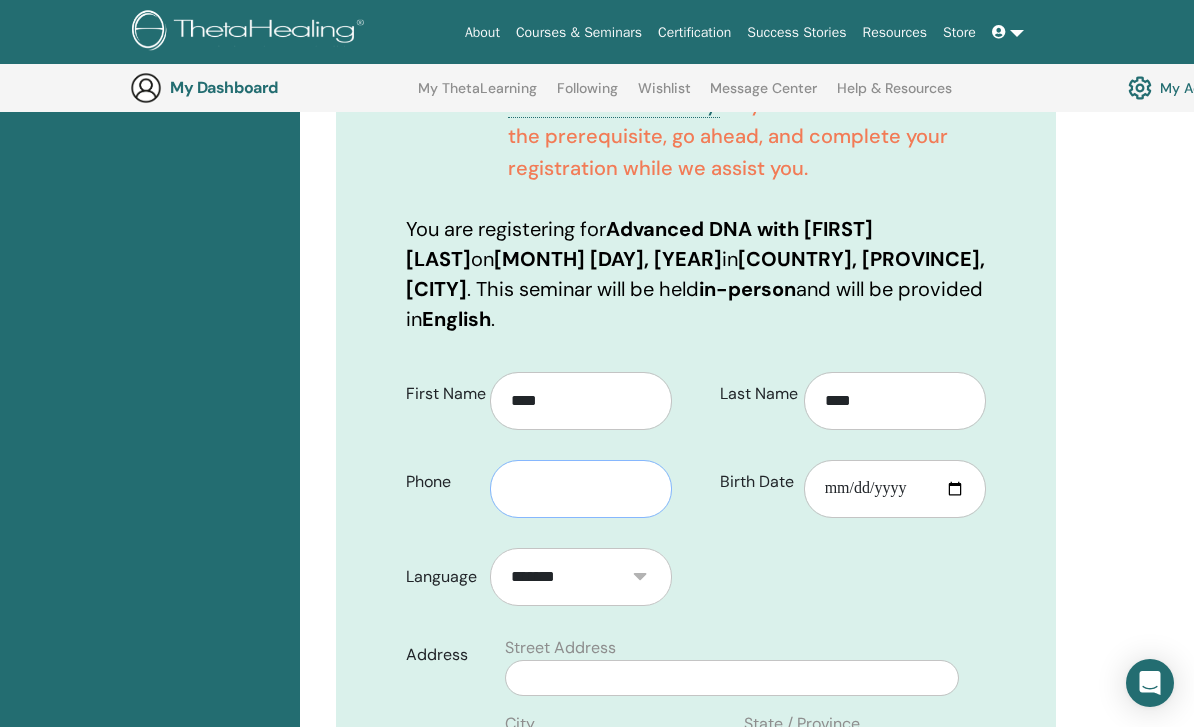 click at bounding box center [581, 489] 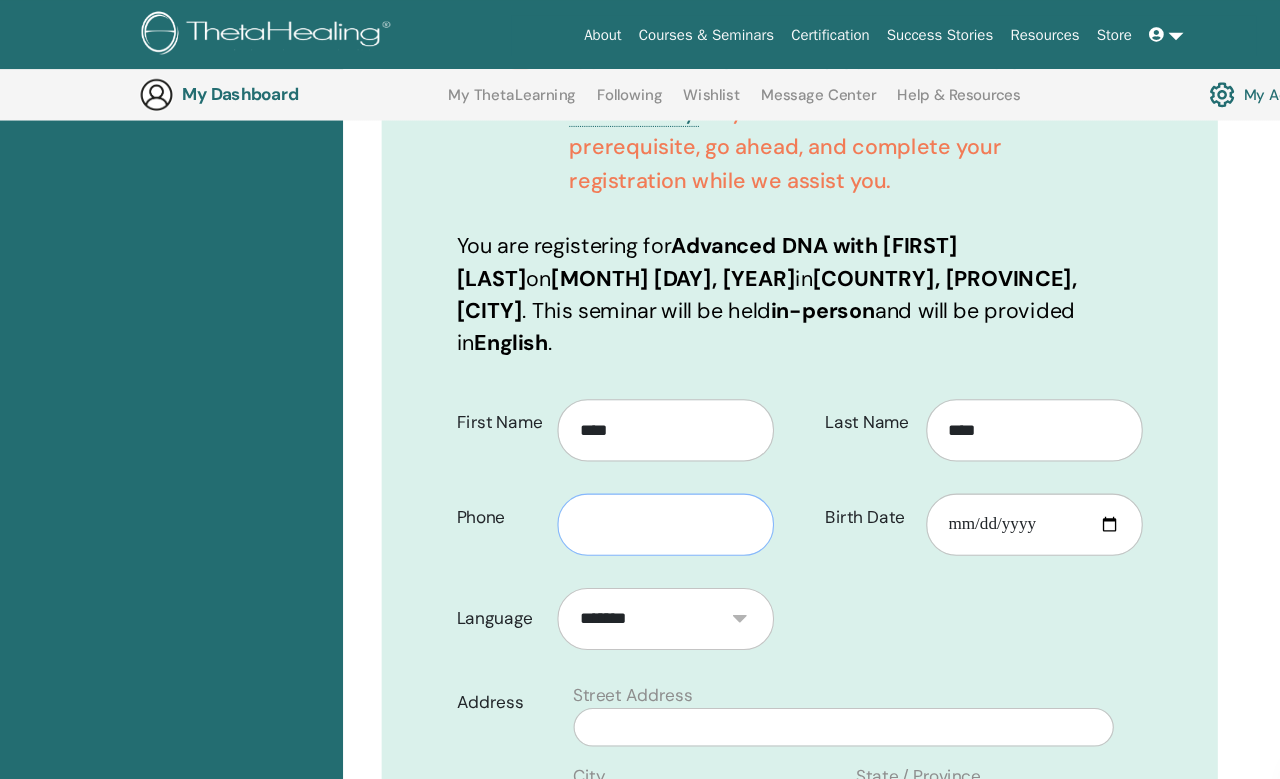 scroll, scrollTop: 436, scrollLeft: 0, axis: vertical 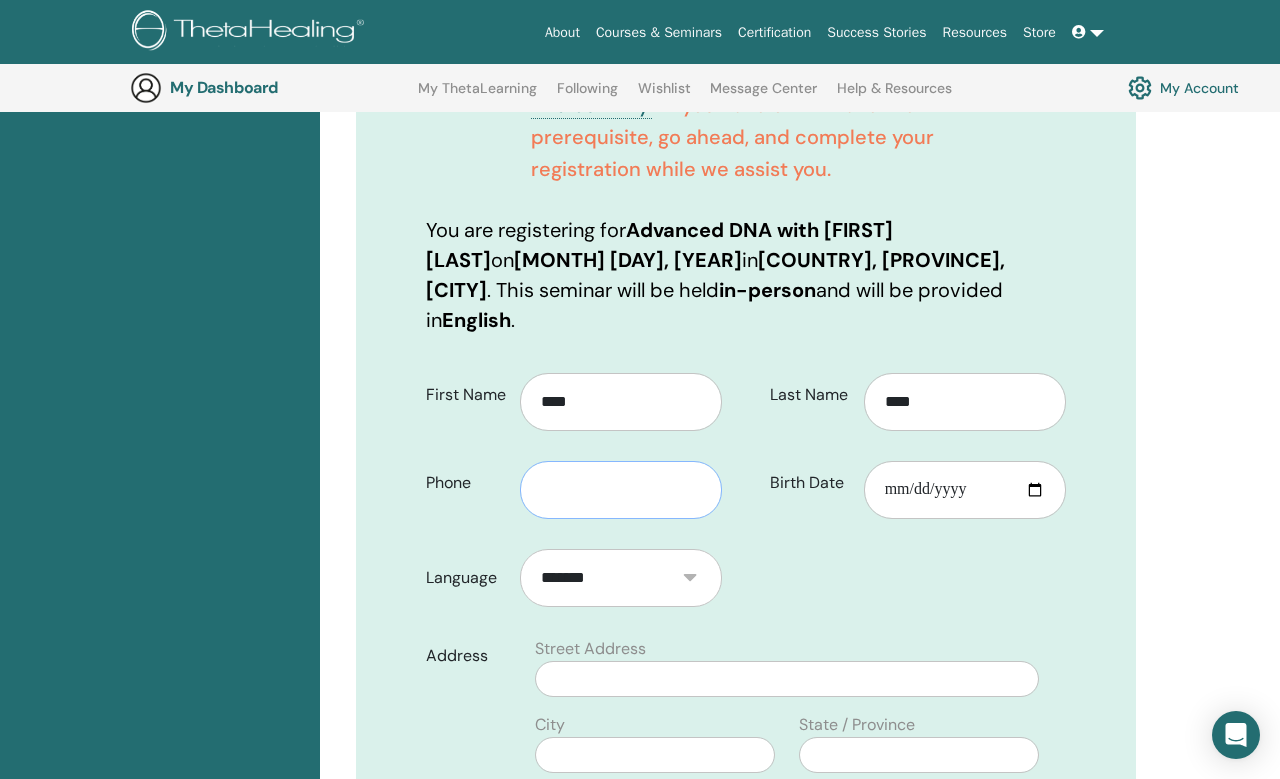 click at bounding box center (621, 490) 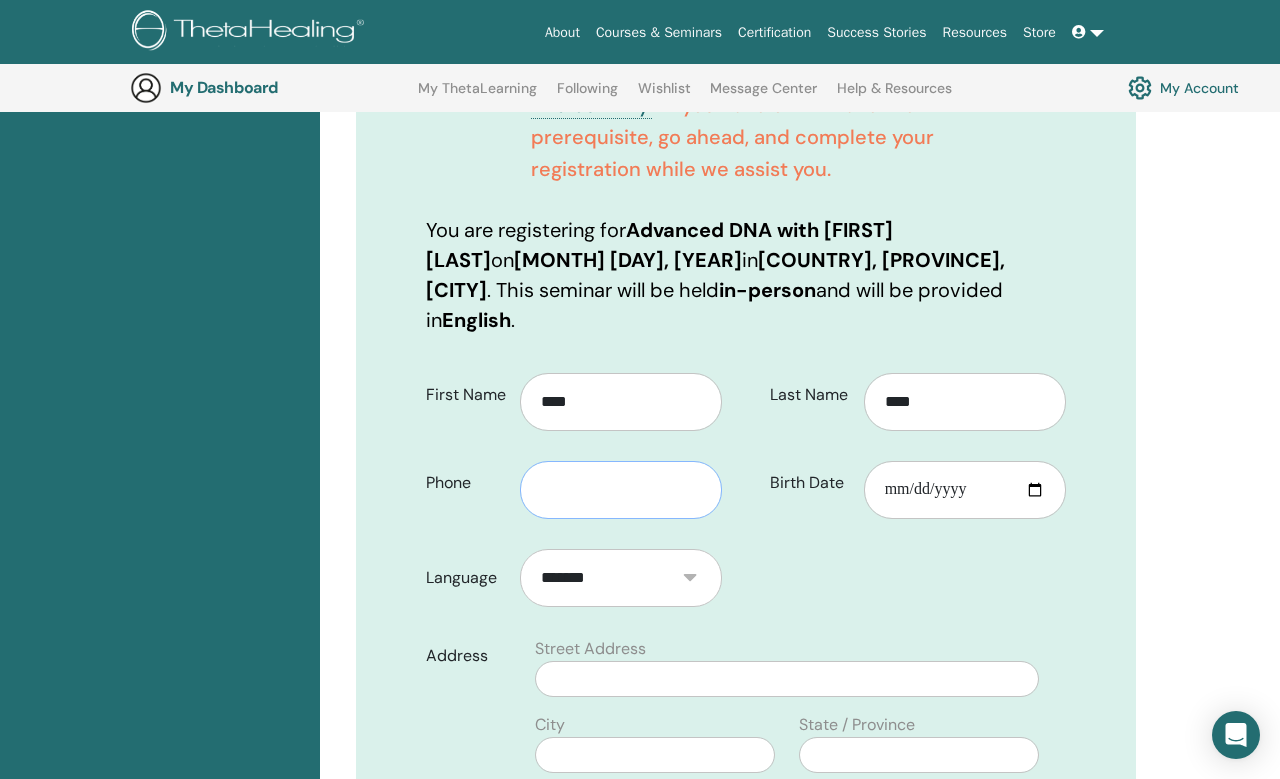 paste on "**********" 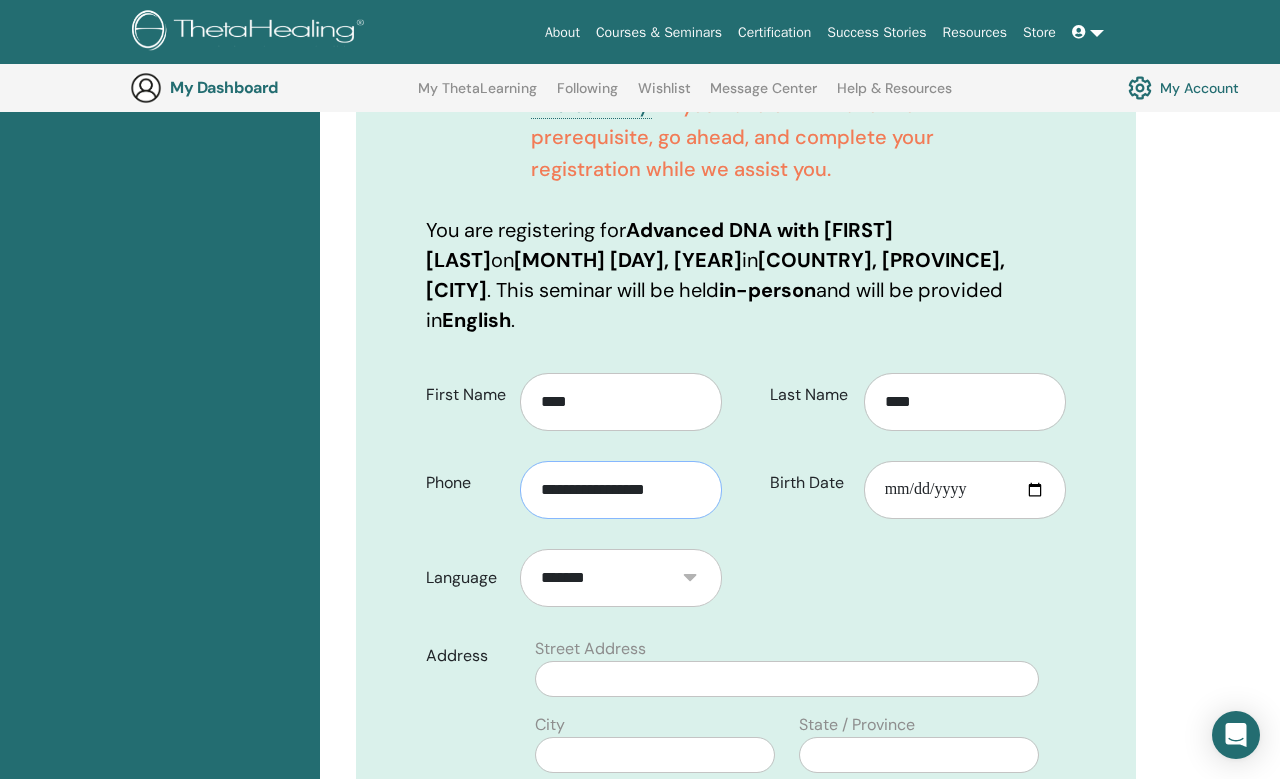 type on "**********" 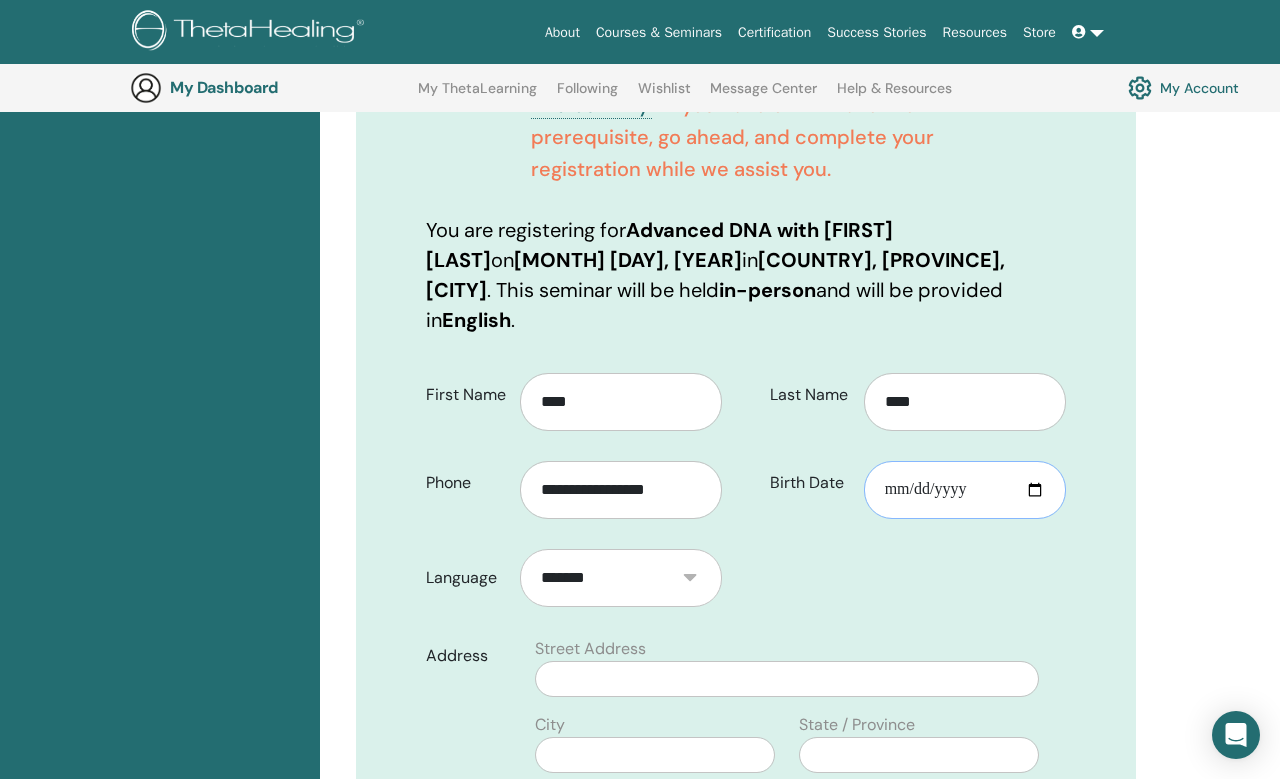 click on "Birth Date" at bounding box center [965, 490] 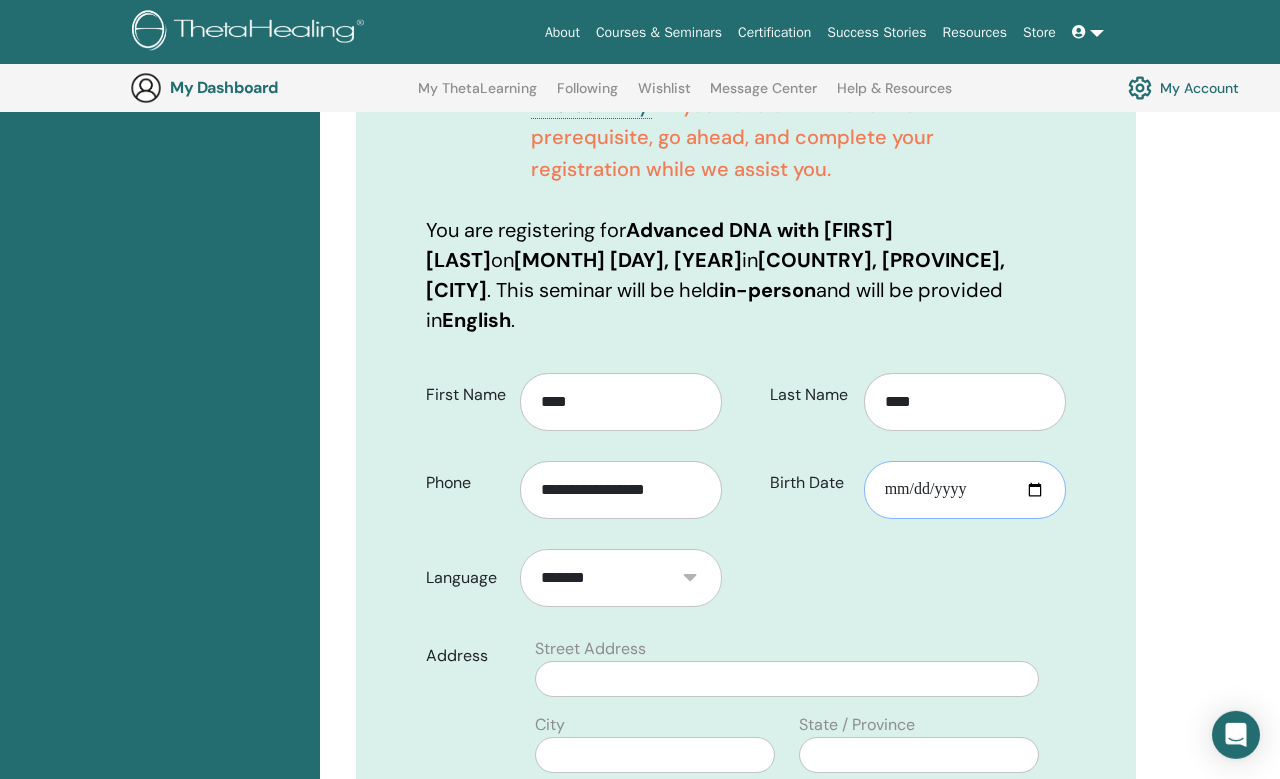 click on "**********" at bounding box center [965, 490] 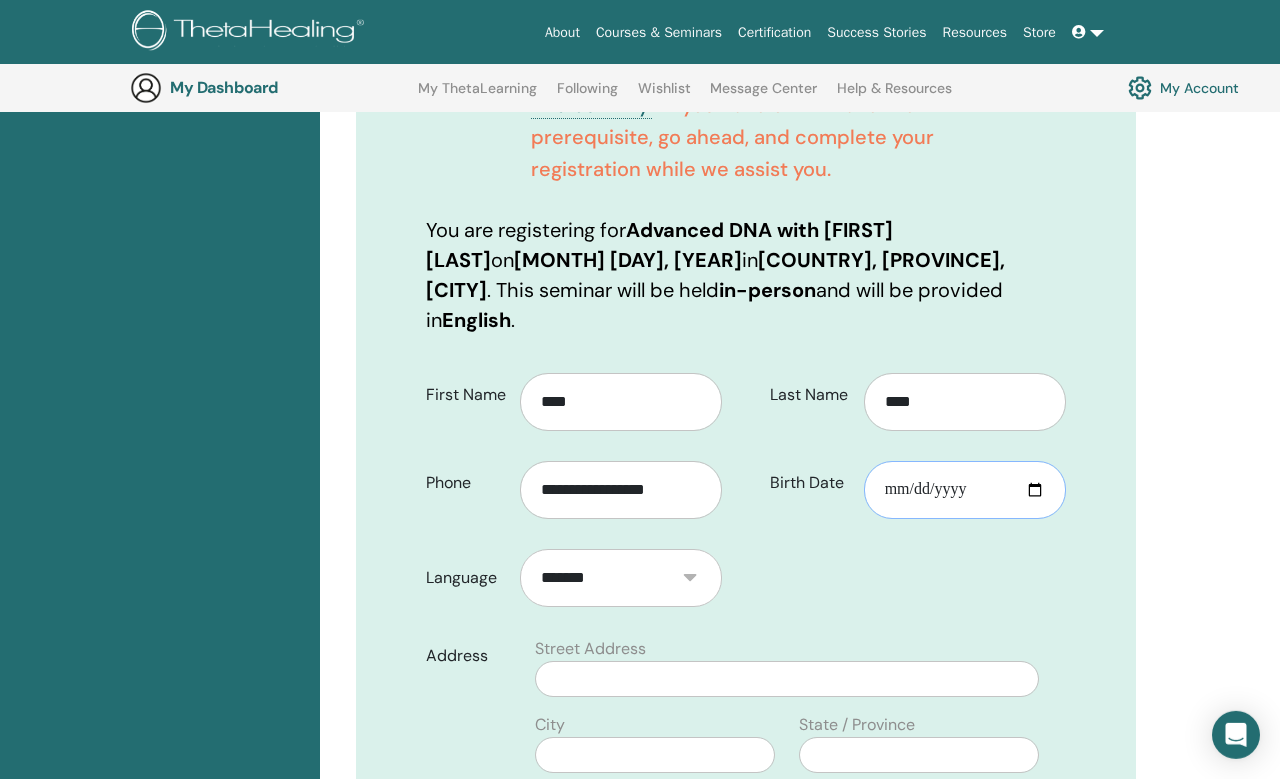scroll, scrollTop: 437, scrollLeft: 0, axis: vertical 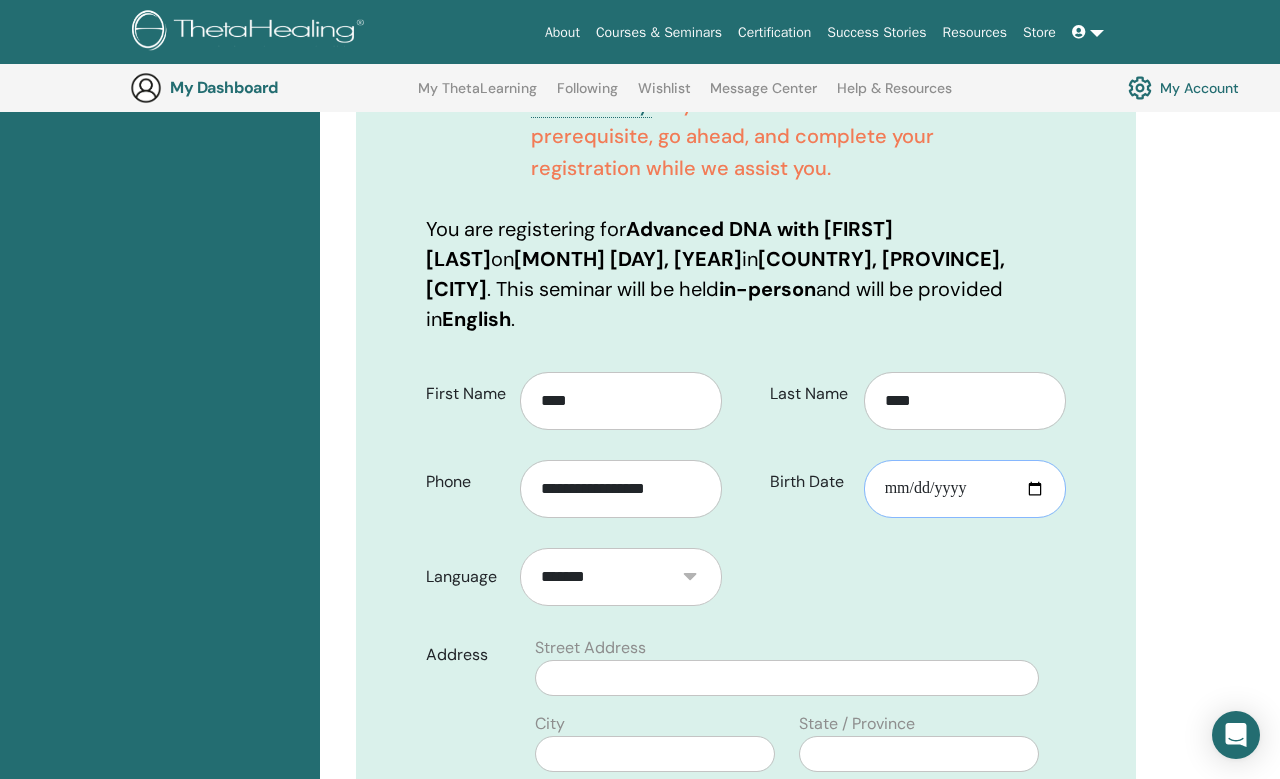 type on "**********" 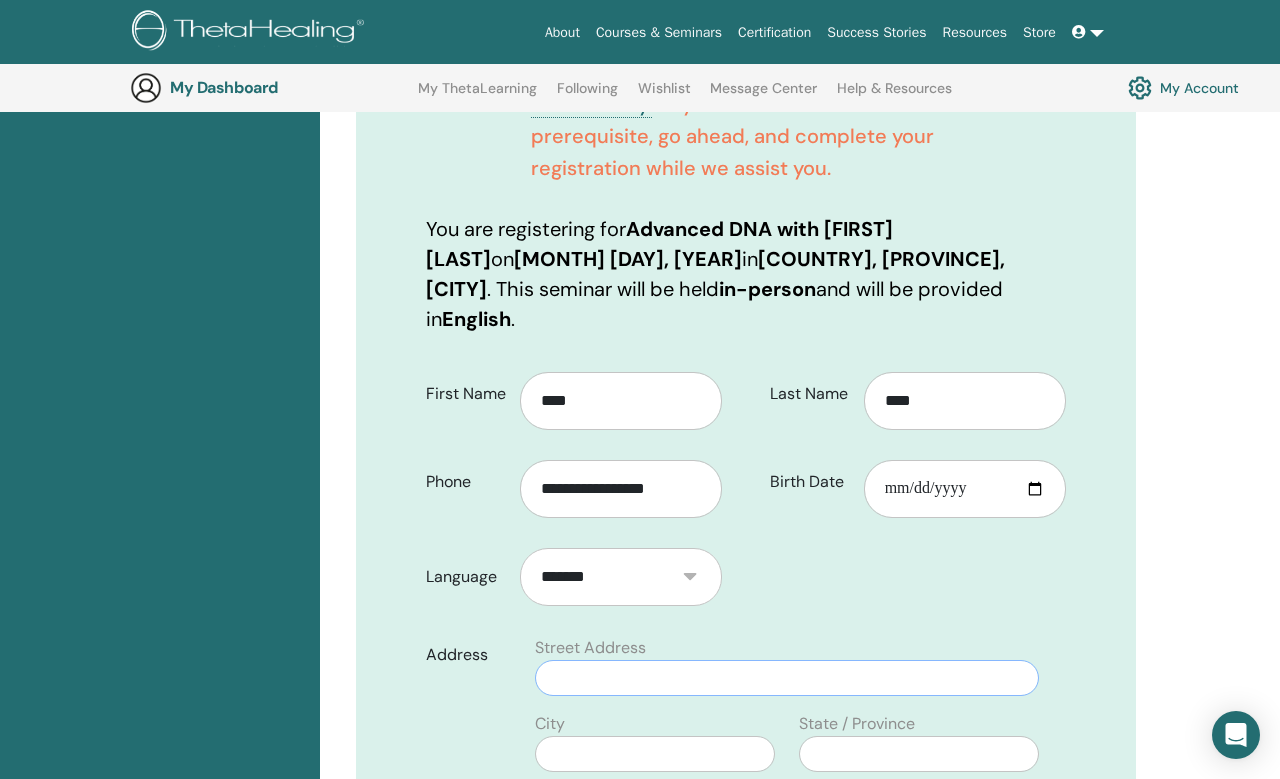 click at bounding box center [787, 678] 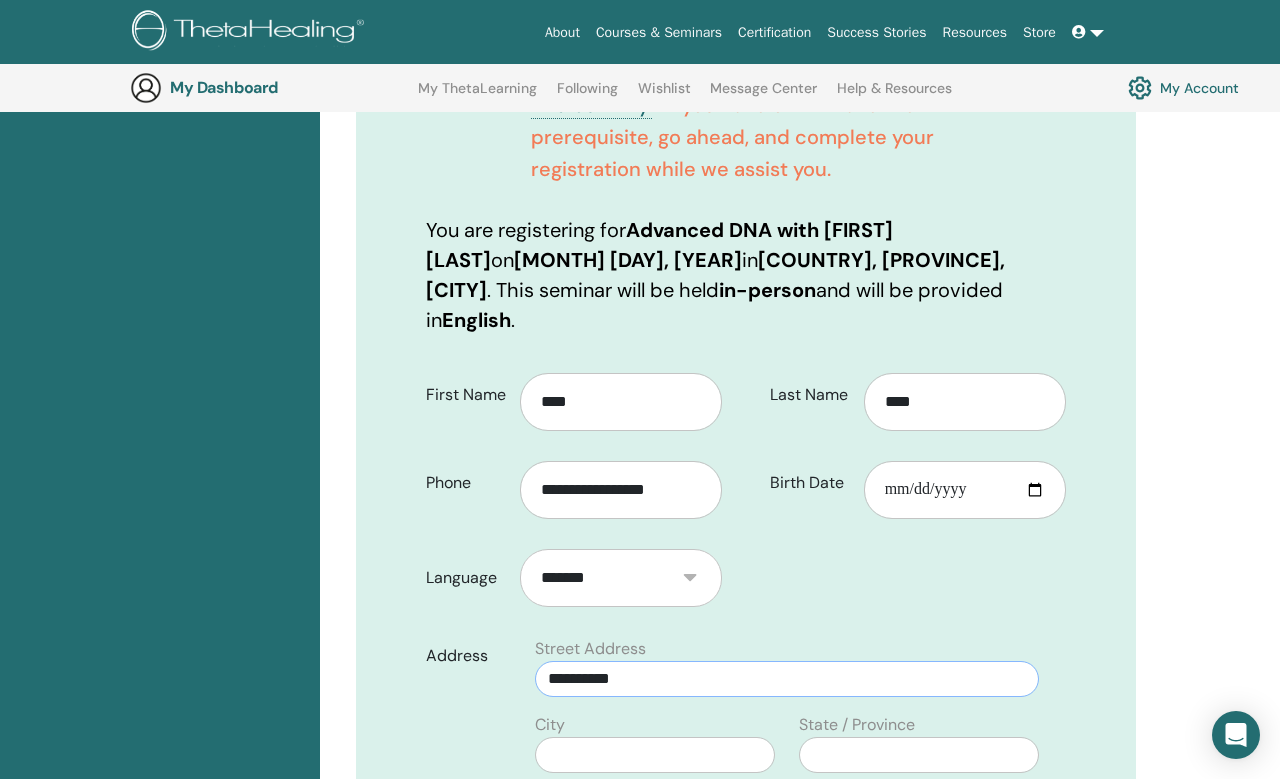 type on "**********" 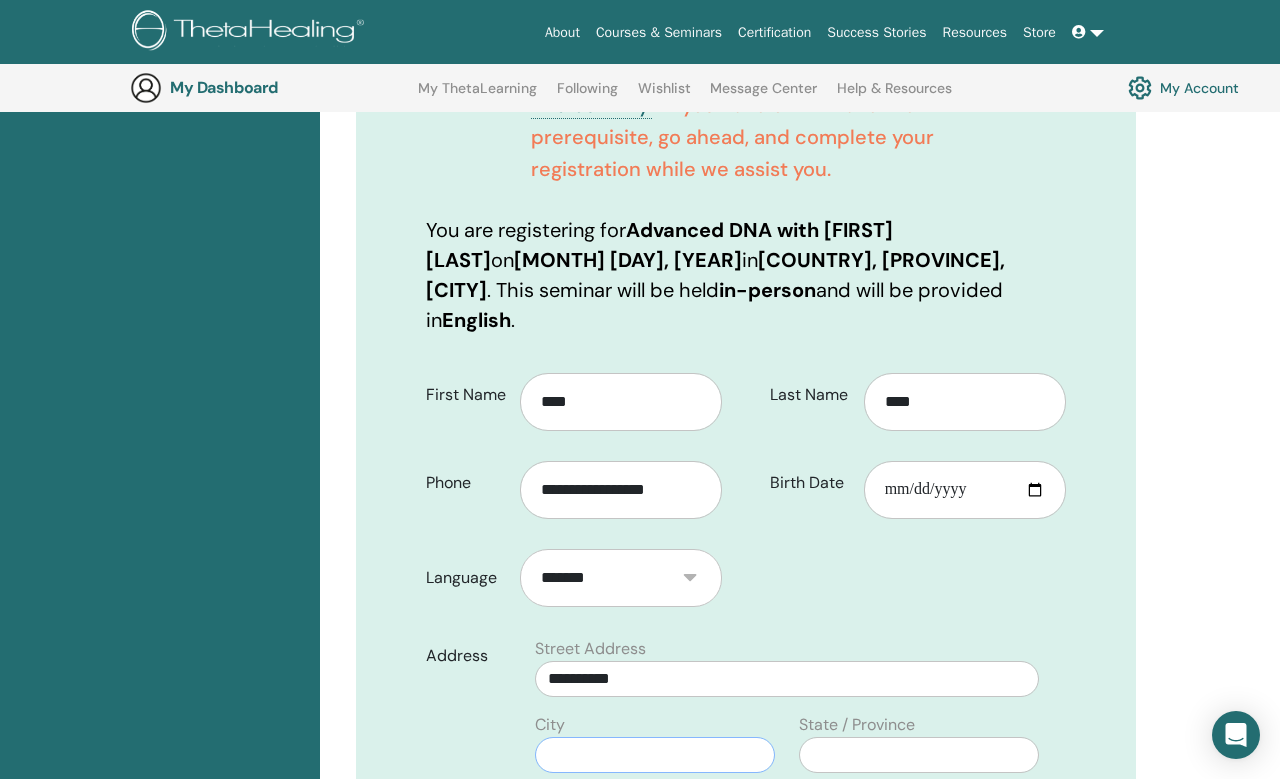 click at bounding box center (655, 755) 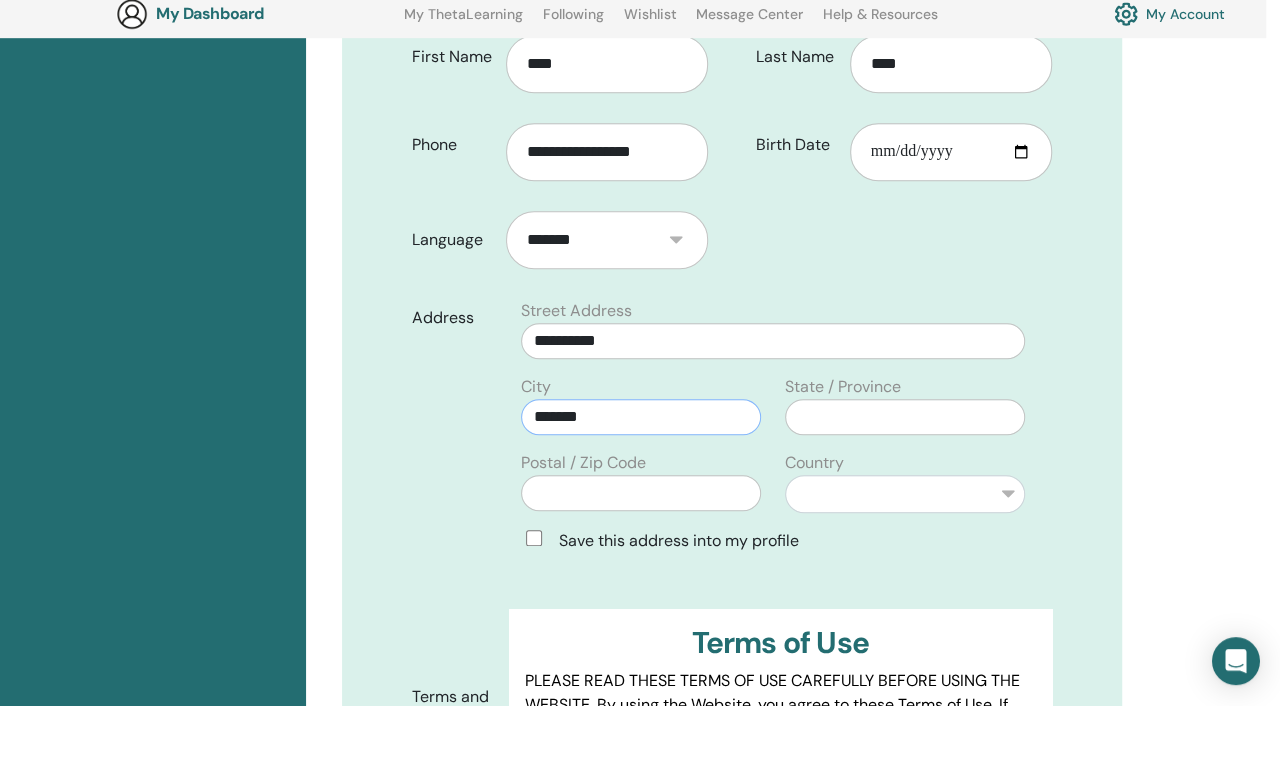 type on "*******" 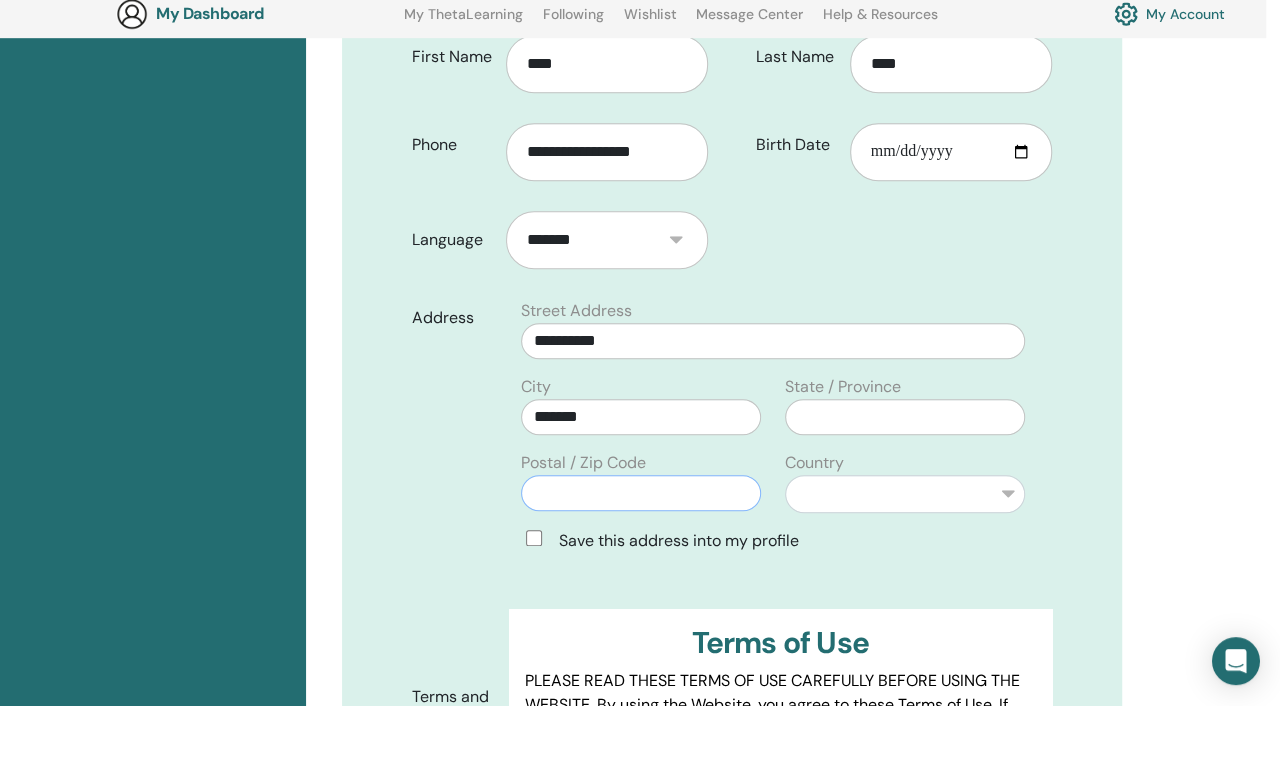 type on "*" 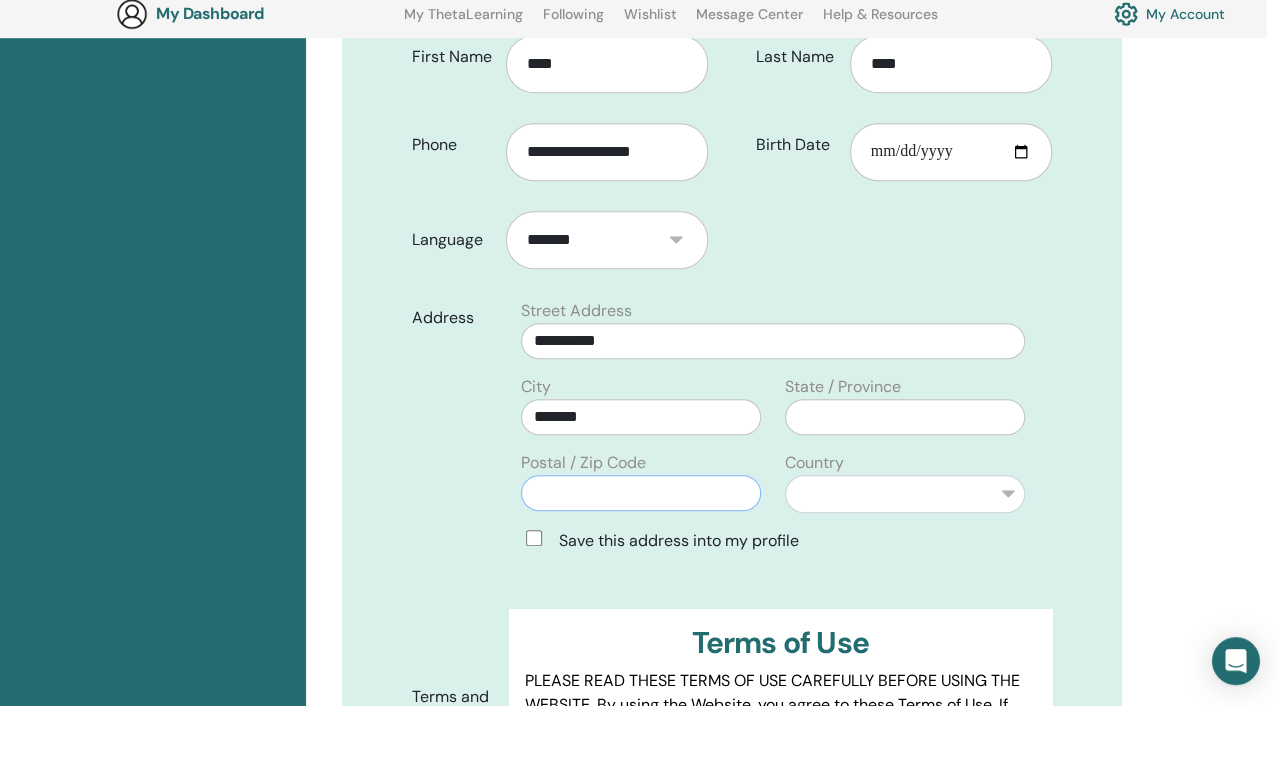 type on "******" 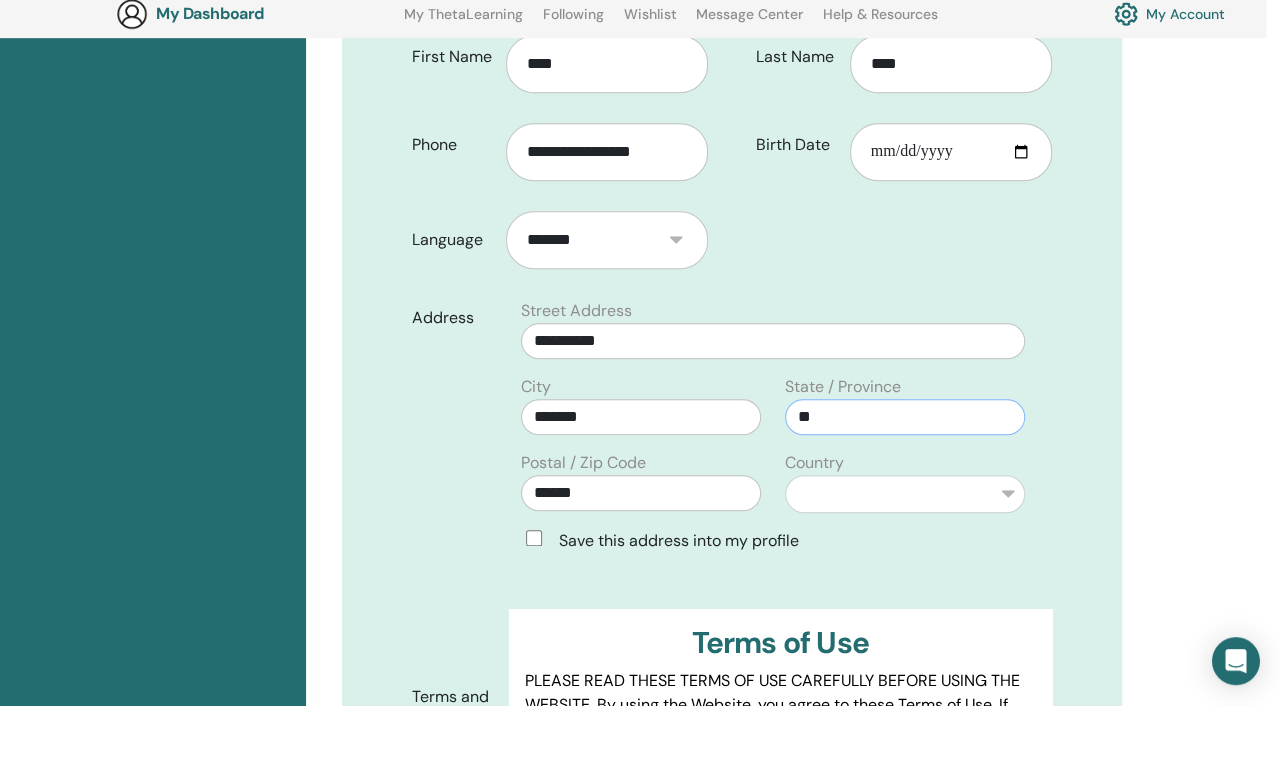 type on "**" 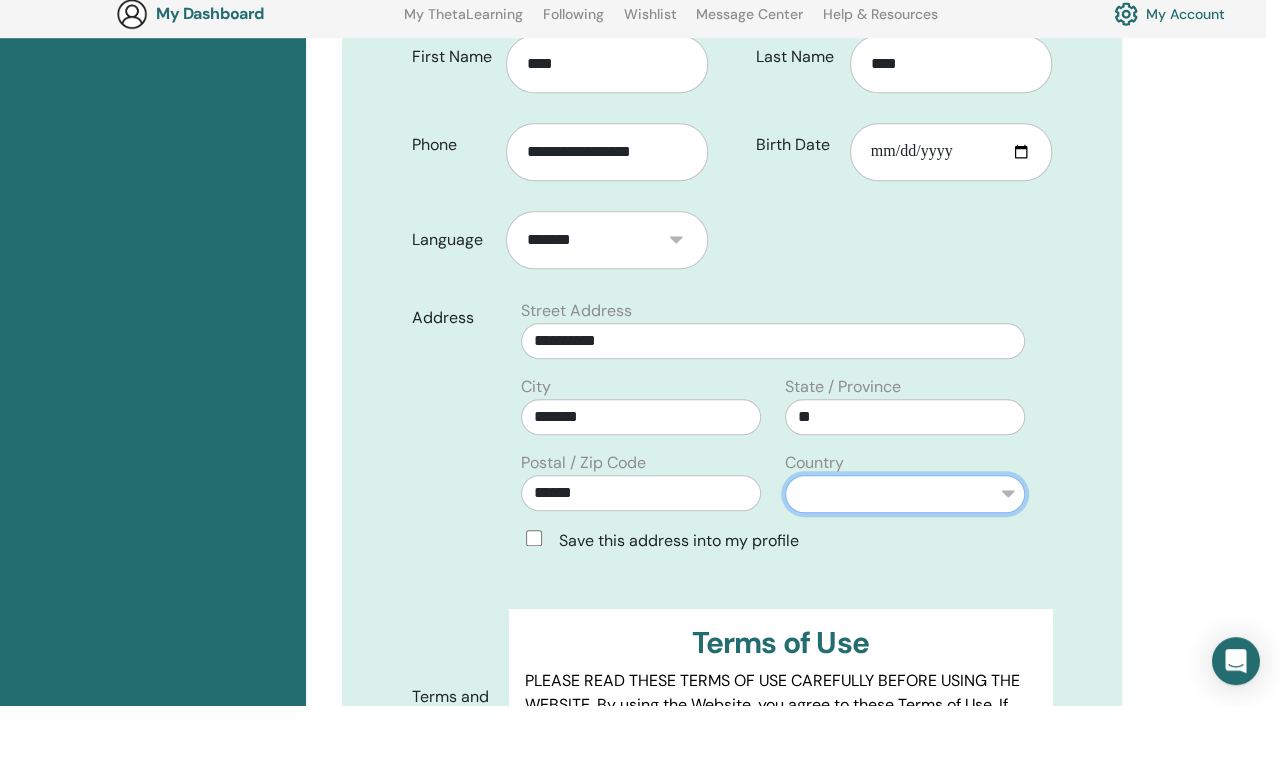 click on "**********" at bounding box center (905, 568) 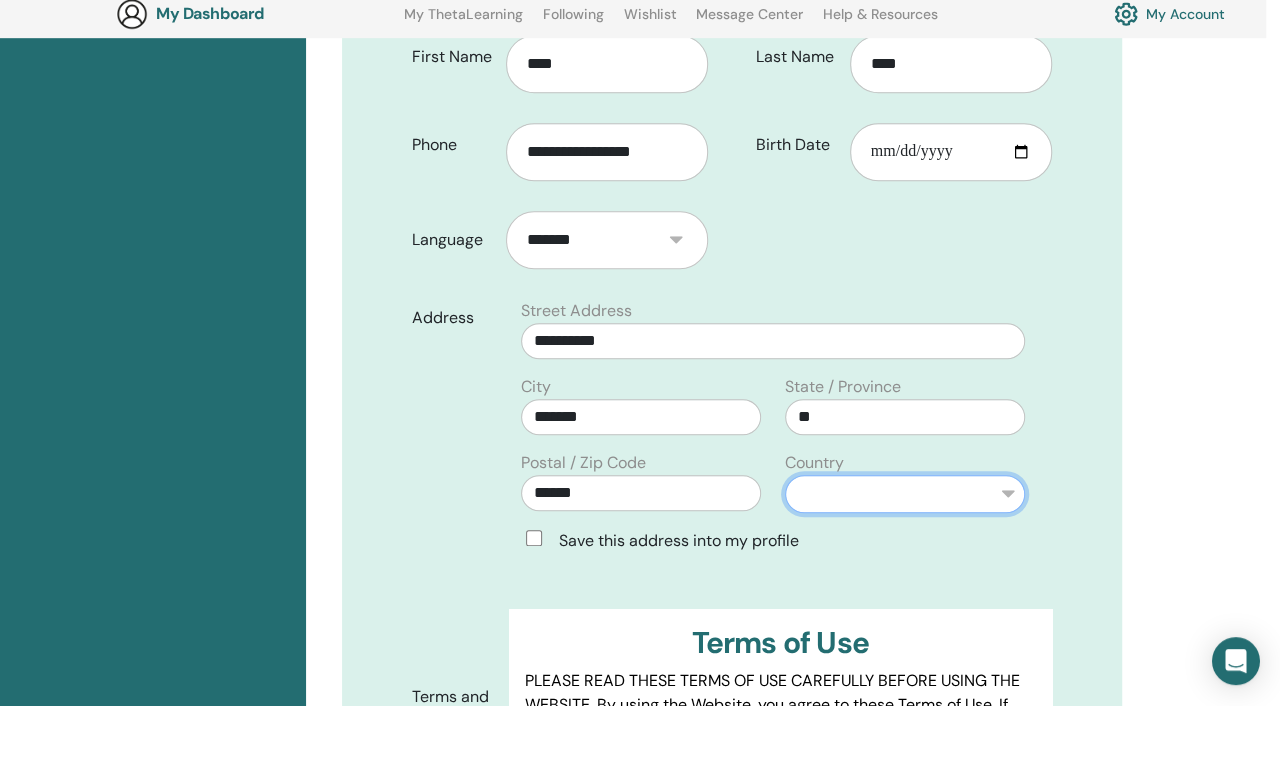 scroll, scrollTop: 775, scrollLeft: 14, axis: both 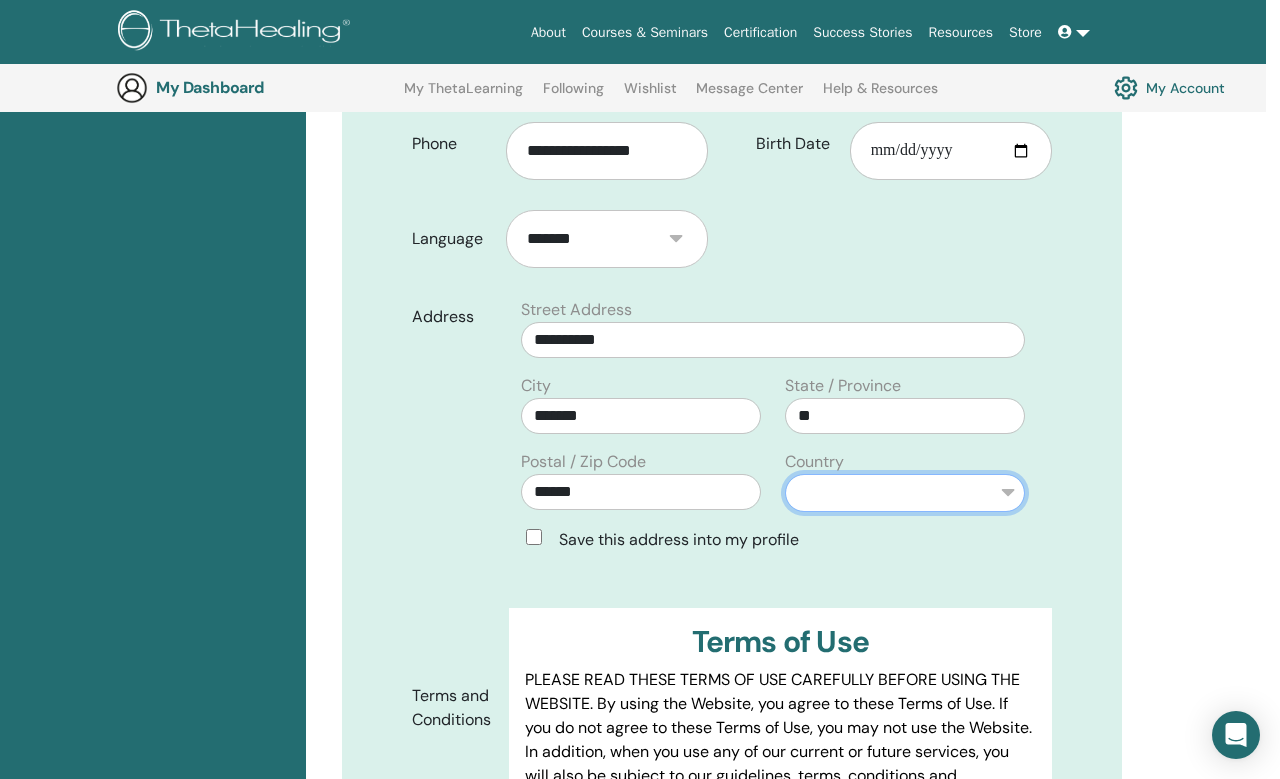 select on "*" 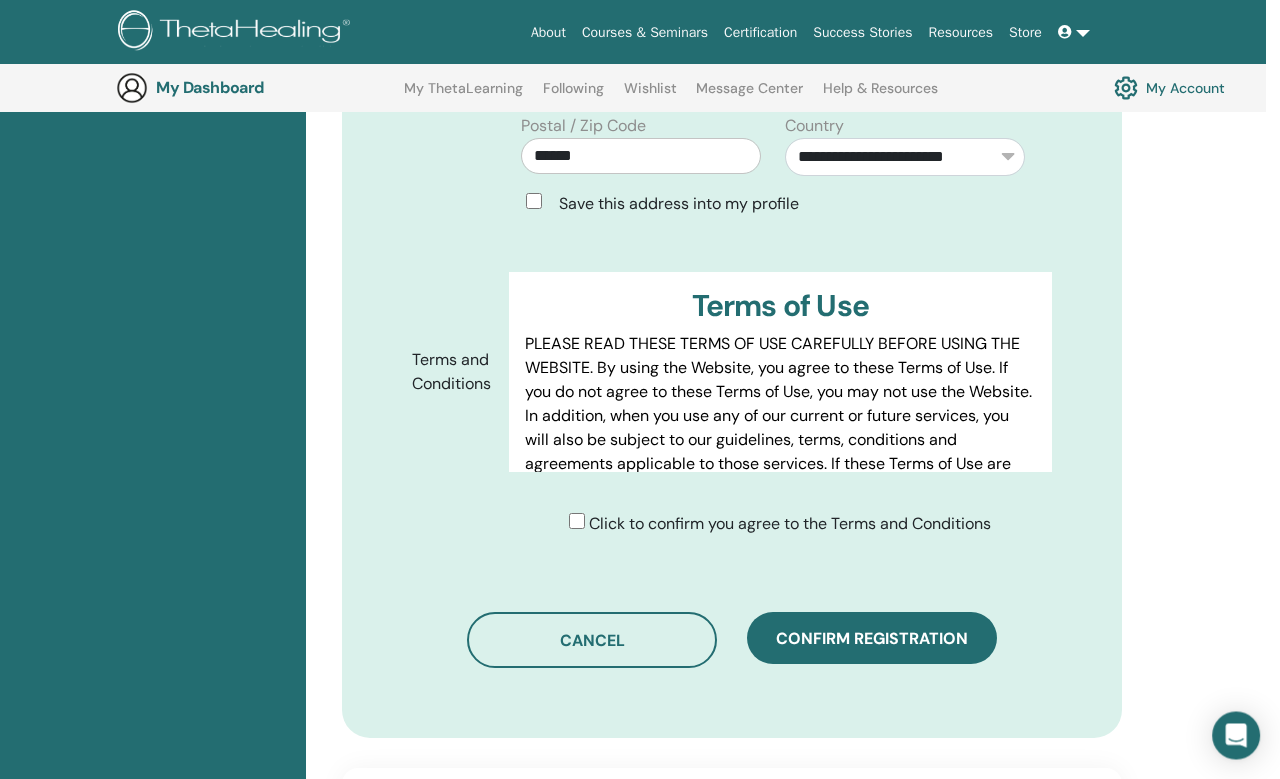 scroll, scrollTop: 1111, scrollLeft: 14, axis: both 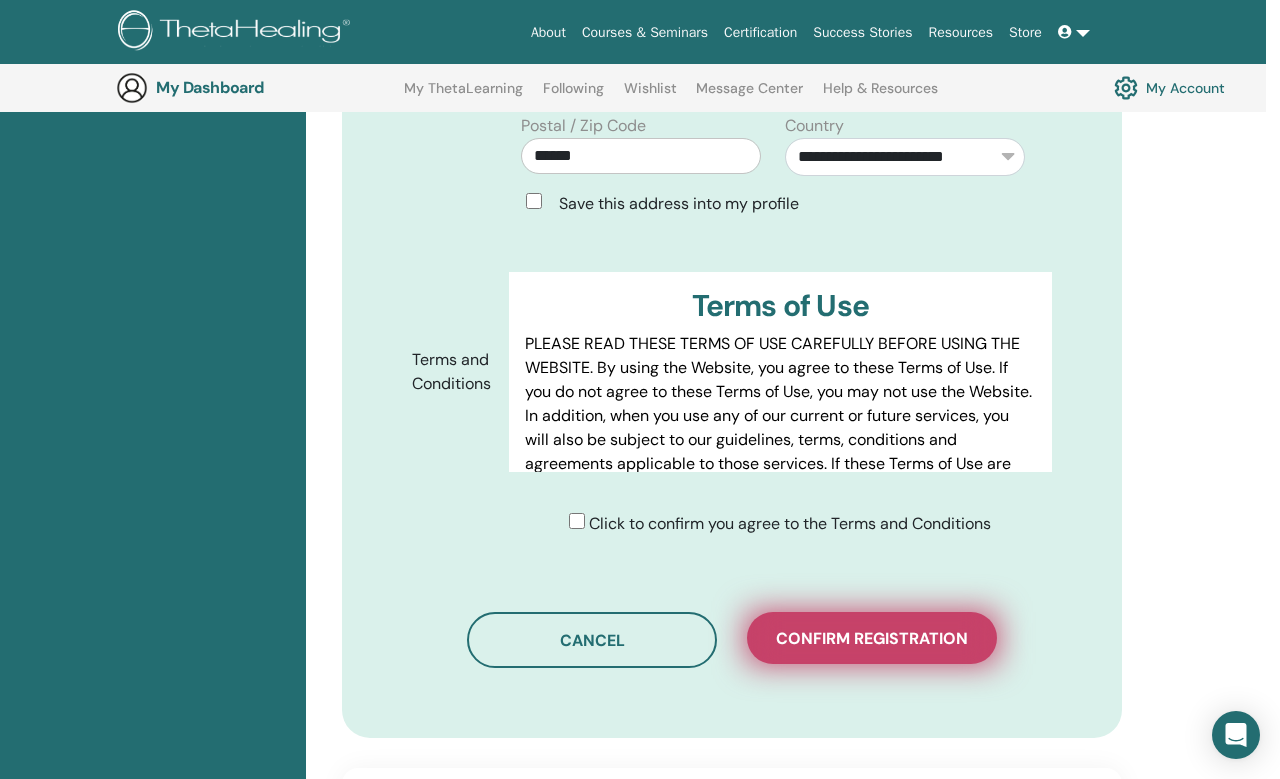 click on "Confirm registration" at bounding box center (872, 638) 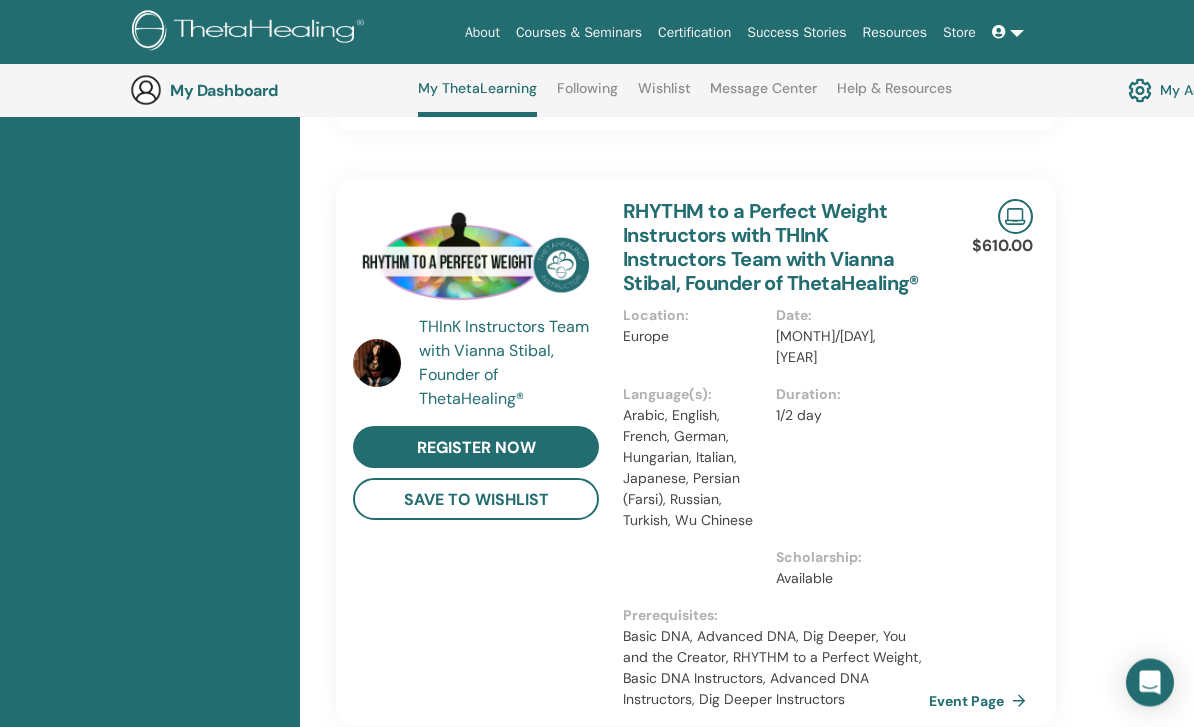 scroll, scrollTop: 1894, scrollLeft: 0, axis: vertical 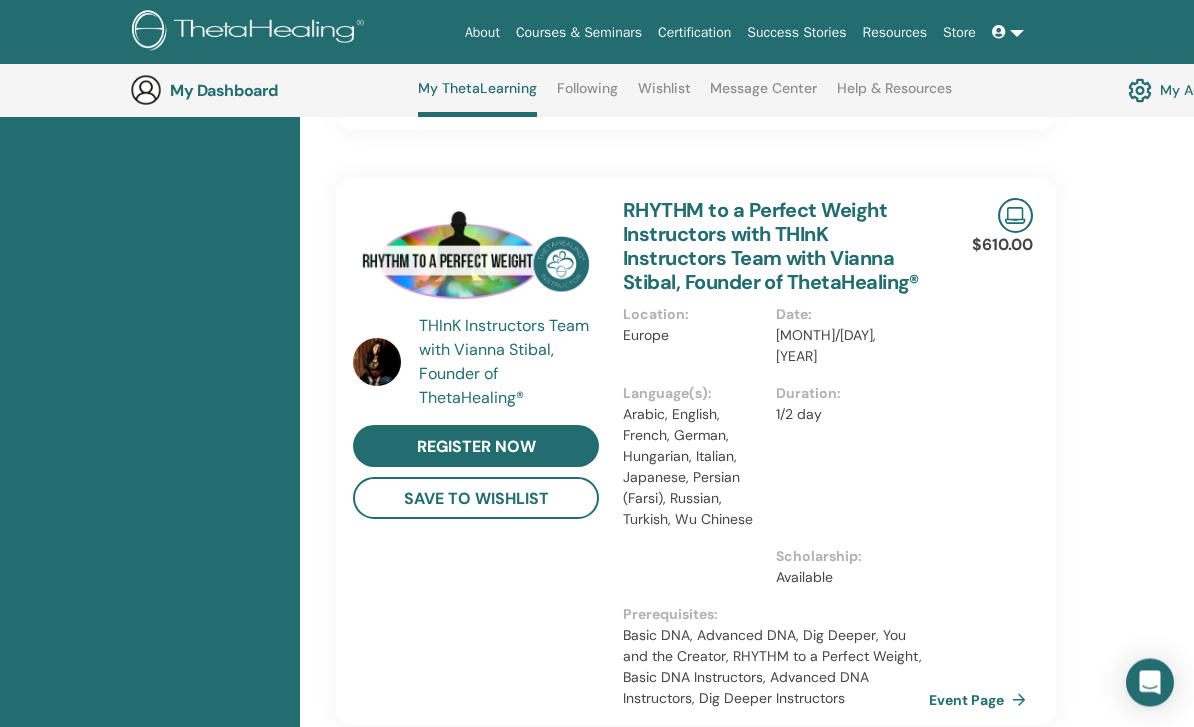 click on "Congratulations! You are registered. To continue searching for seminars  click here [FIRST]   [LAST] Basic DNA with [FIRST] [LAST] This is where your ThetaHealing journey begins. This is the first seminar to take to become a Certified Practitioner... Location : [COUNTRY], [STATE], [CITY] Date : [MONTH]/[DAY], [YEAR] Language(s) : English Duration : 3 Days Prerequisites : - $400.00 Event Page [FIRST]   [LAST] Advanced DNA with [FIRST] [LAST] is the seminar to take after completing Basic DNA. Go more in depth into the technique, learn how to harness the tools you have learned and become more confident with your abilities. Location : [COUNTRY], [STATE], [CITY] Date : [MONTH]/[DAY], [YEAR] Language(s) : English Duration : 3 Days Scholarship : Available Prerequisites : Basic DNA CAD575.00 Event Page SEARCH SEMINARS explore these suggested seminars THInK Instructors Team with Vianna Stibal,   Founder of ThetaHealing® register now save to wishlist Location : Date : : : : :" at bounding box center [750, 125] 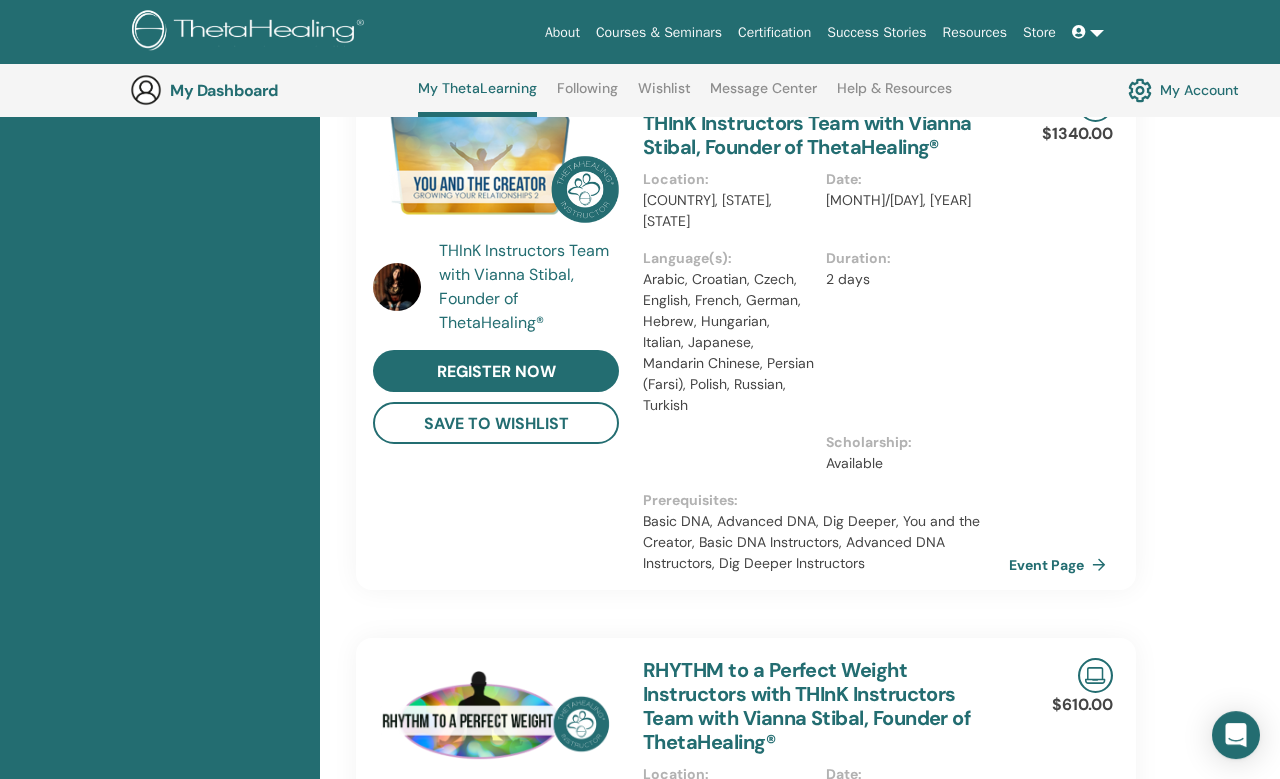 scroll, scrollTop: 1201, scrollLeft: 0, axis: vertical 